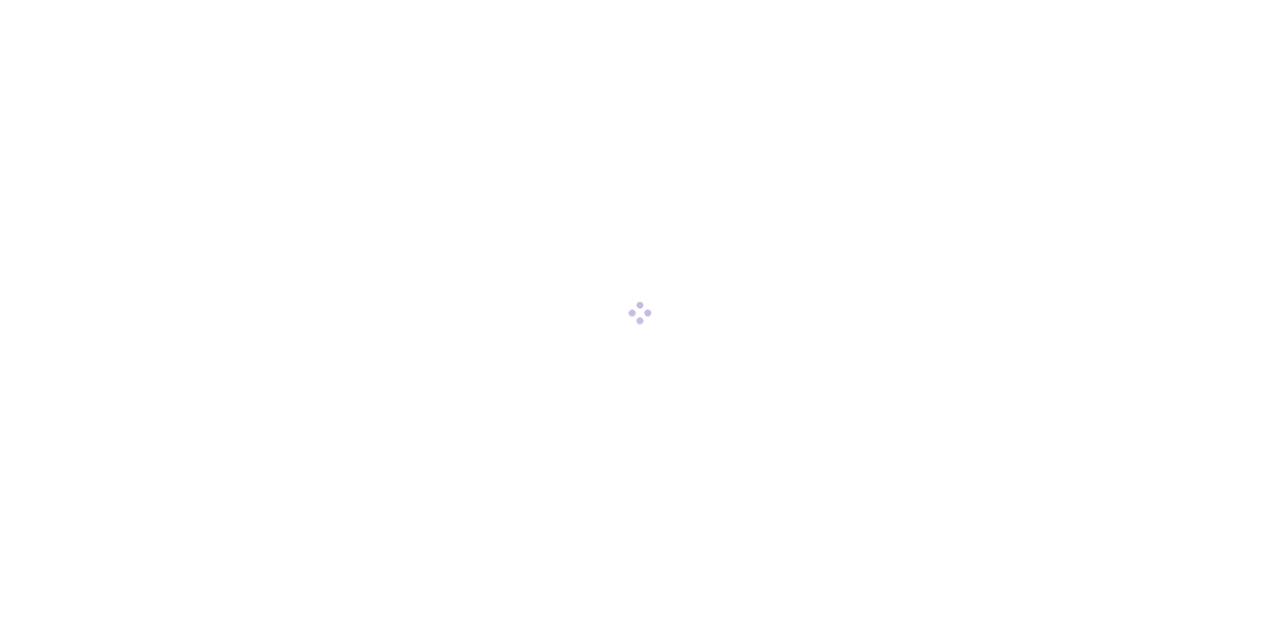scroll, scrollTop: 0, scrollLeft: 0, axis: both 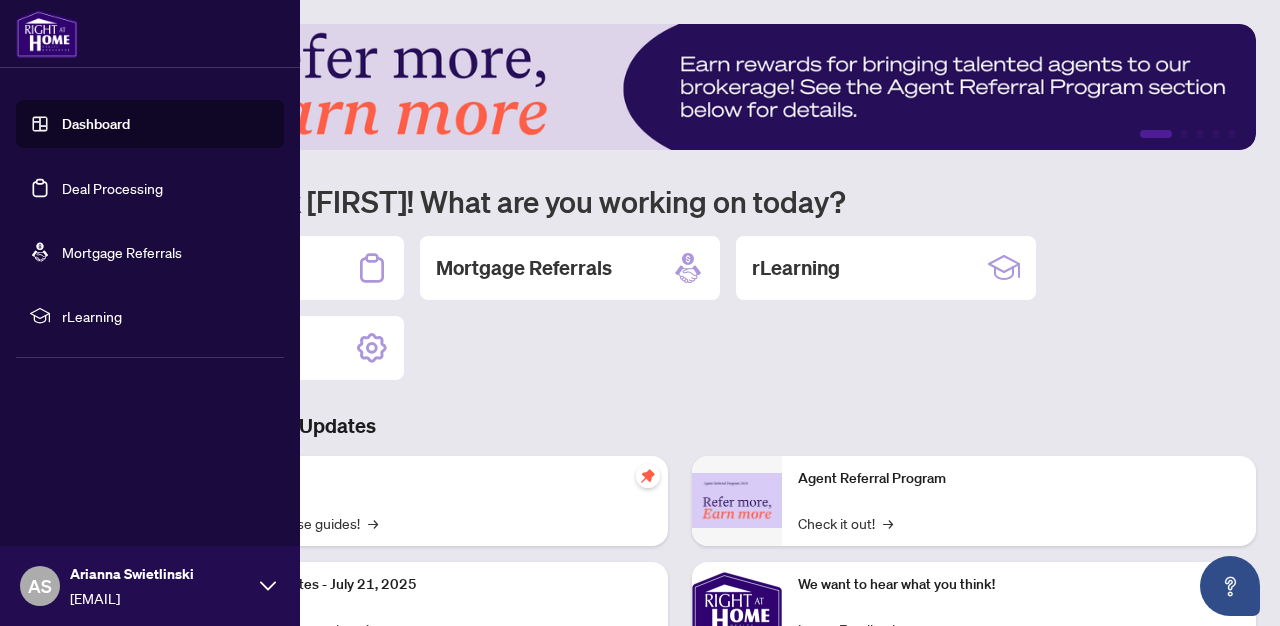 click on "Deal Processing" at bounding box center (112, 188) 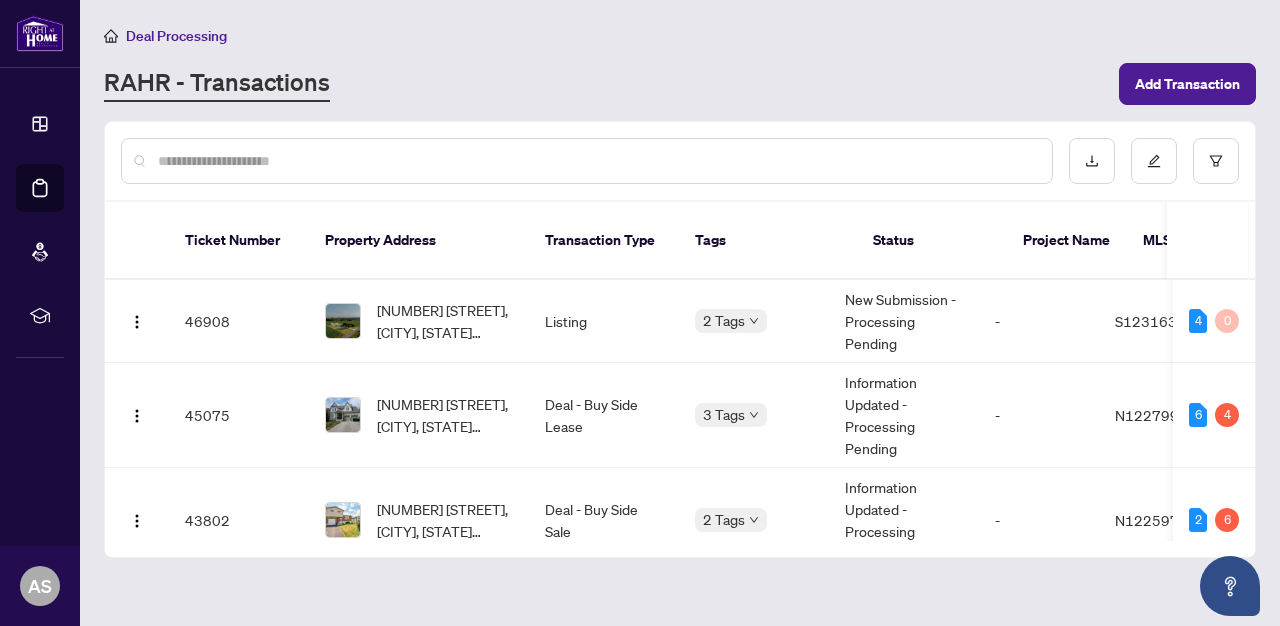 click at bounding box center (597, 161) 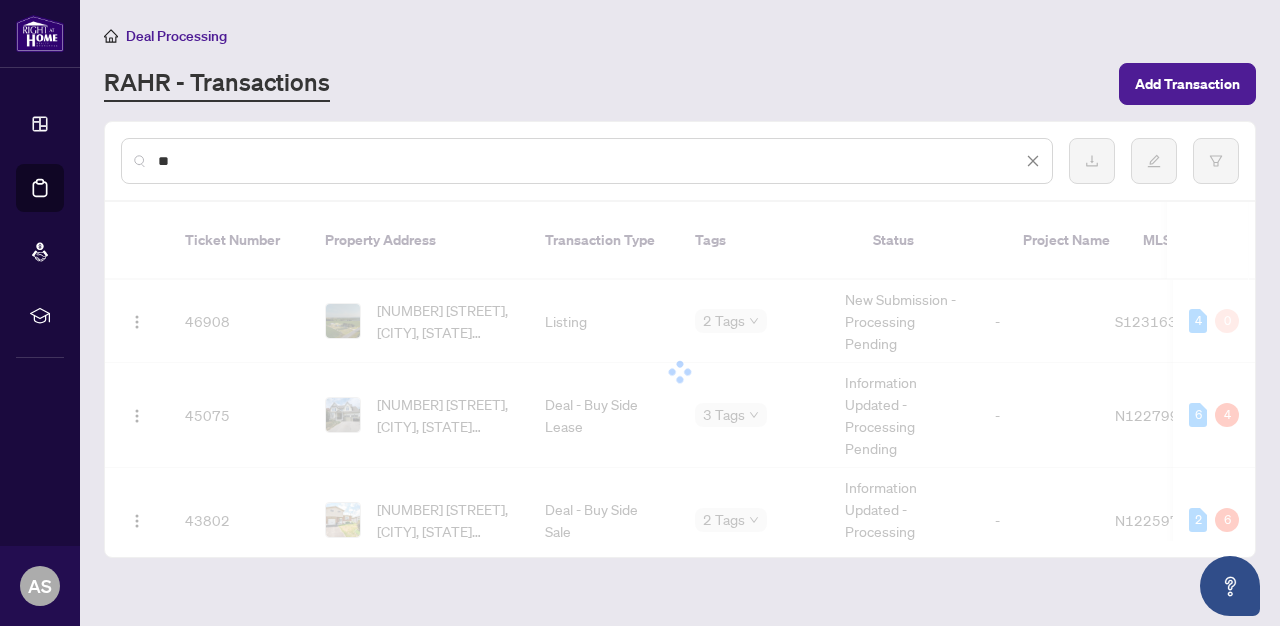 type on "**" 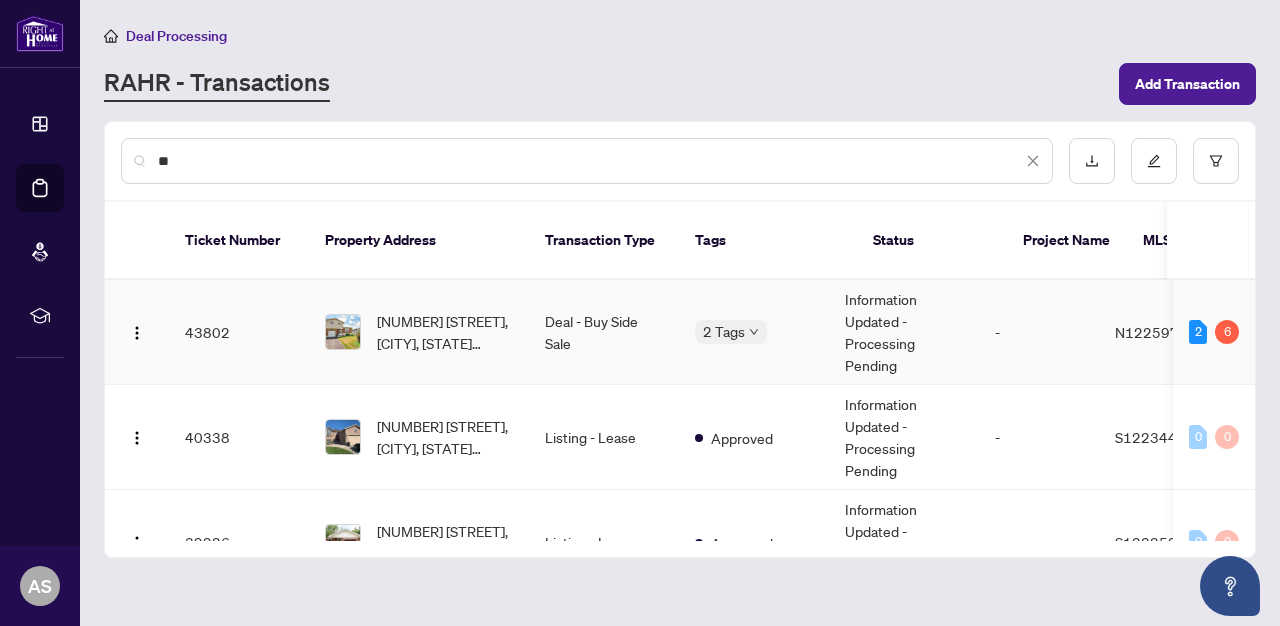 click at bounding box center [343, 332] 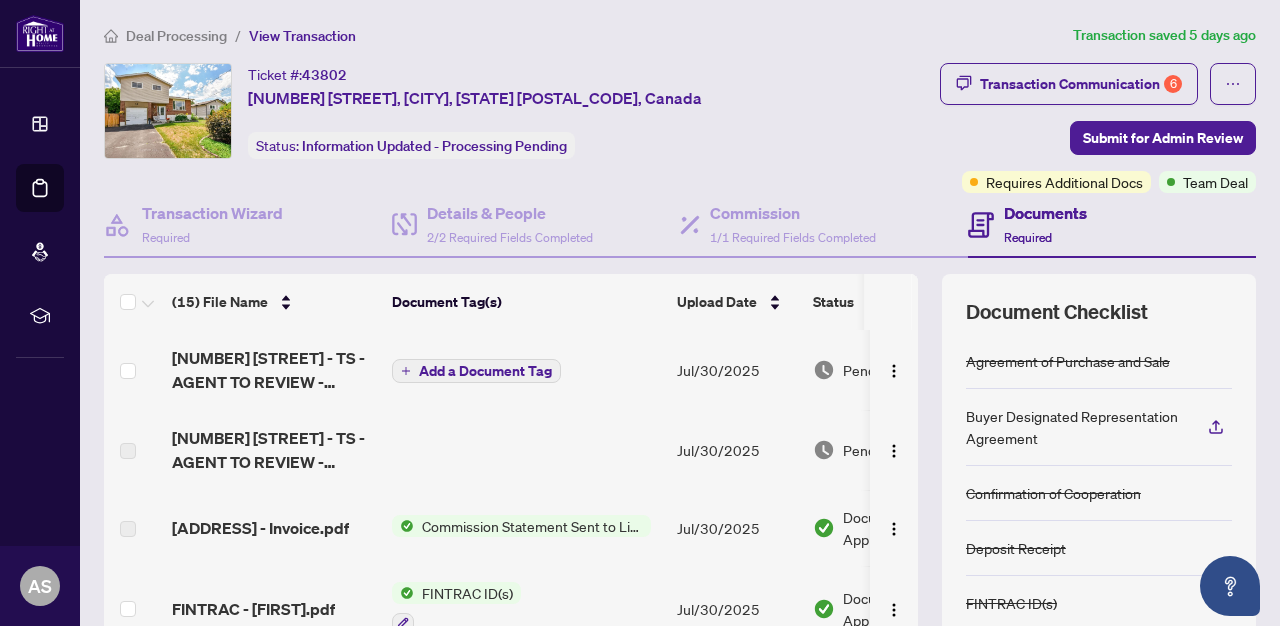 scroll, scrollTop: 0, scrollLeft: 0, axis: both 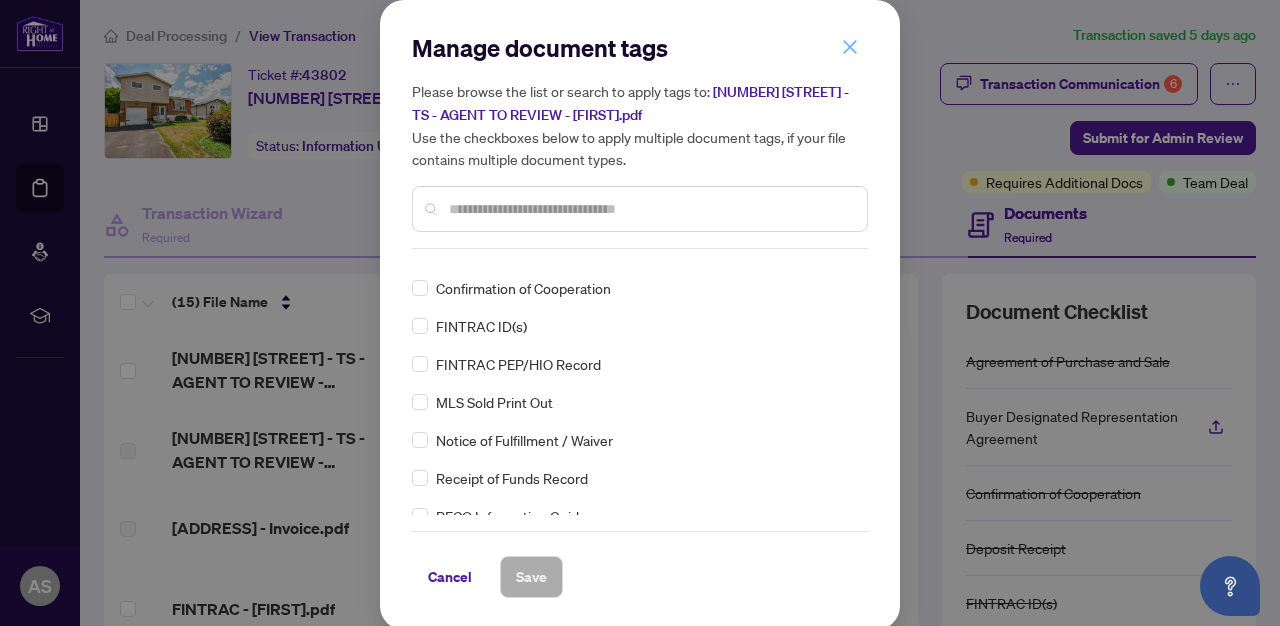 click 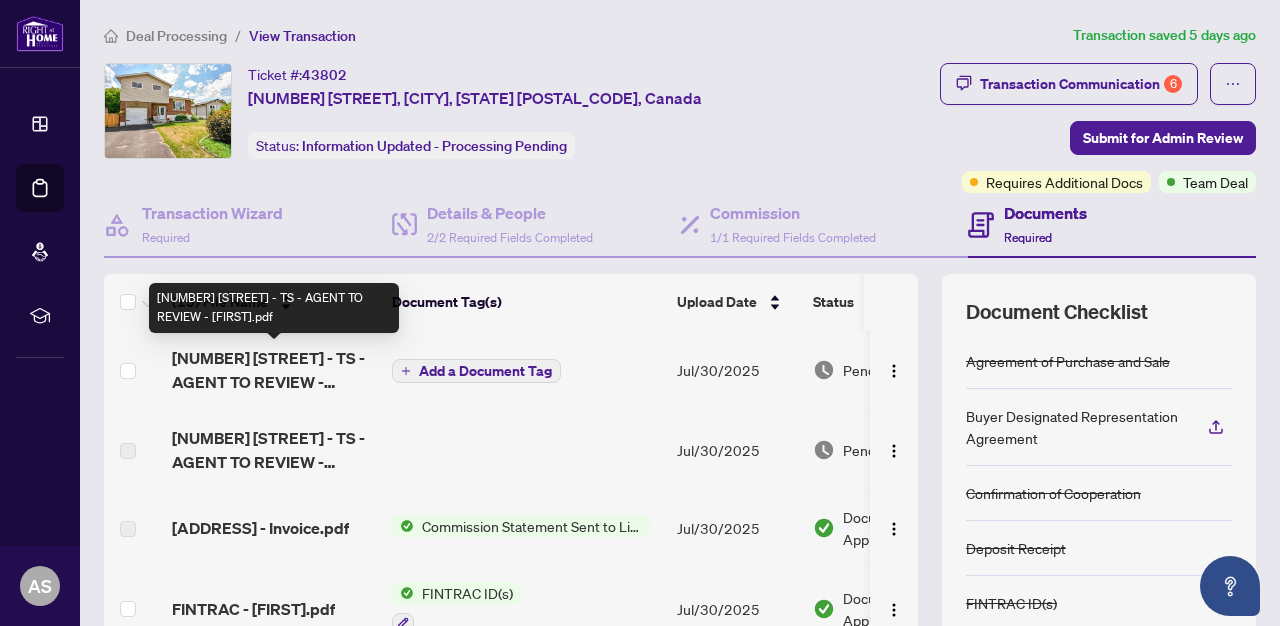 click on "[NUMBER] [STREET] - TS - AGENT TO REVIEW - [EMAIL_ADDRESS_PART].pdf" at bounding box center [274, 370] 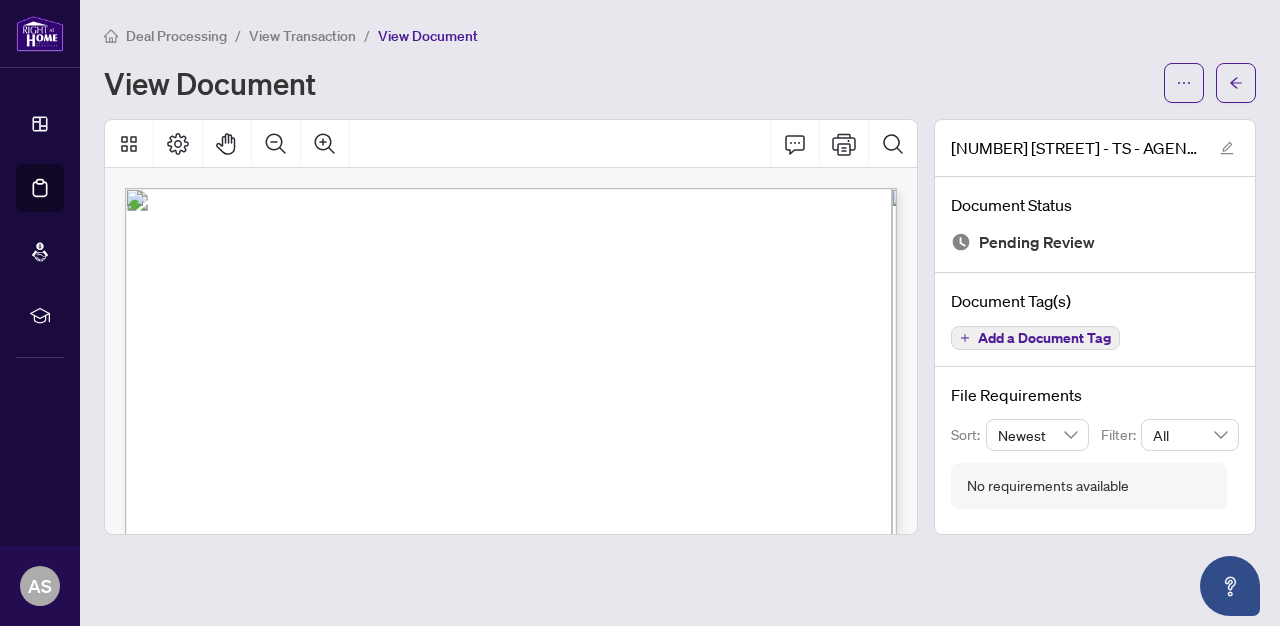 scroll, scrollTop: 0, scrollLeft: 0, axis: both 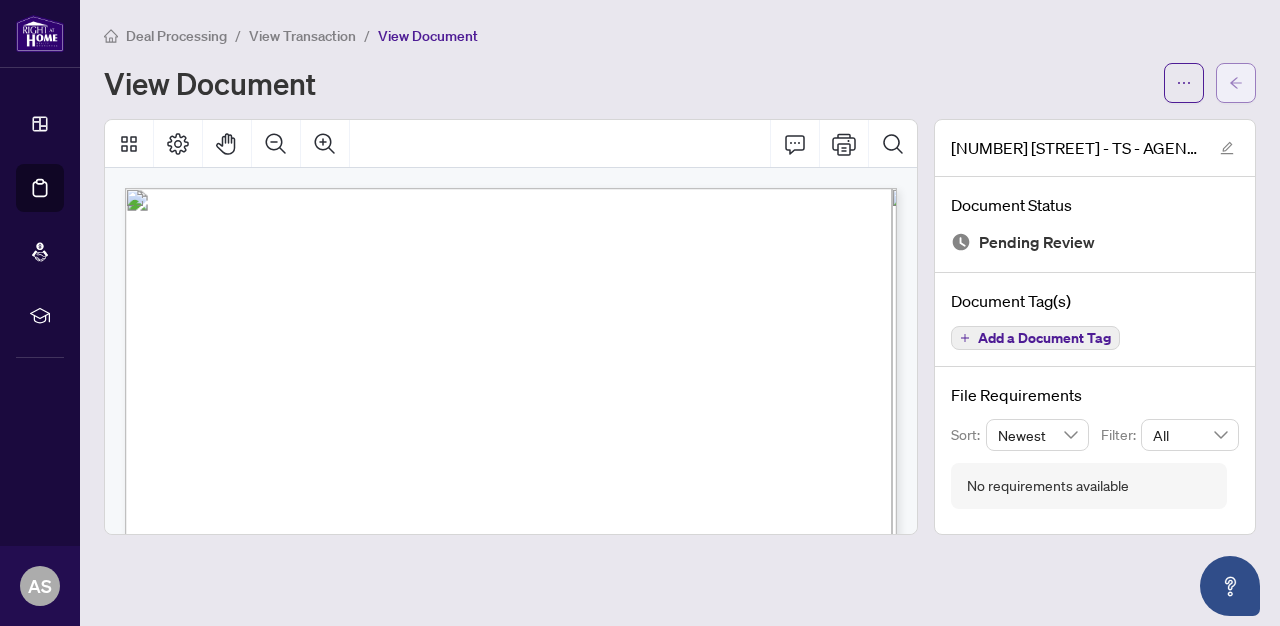 click 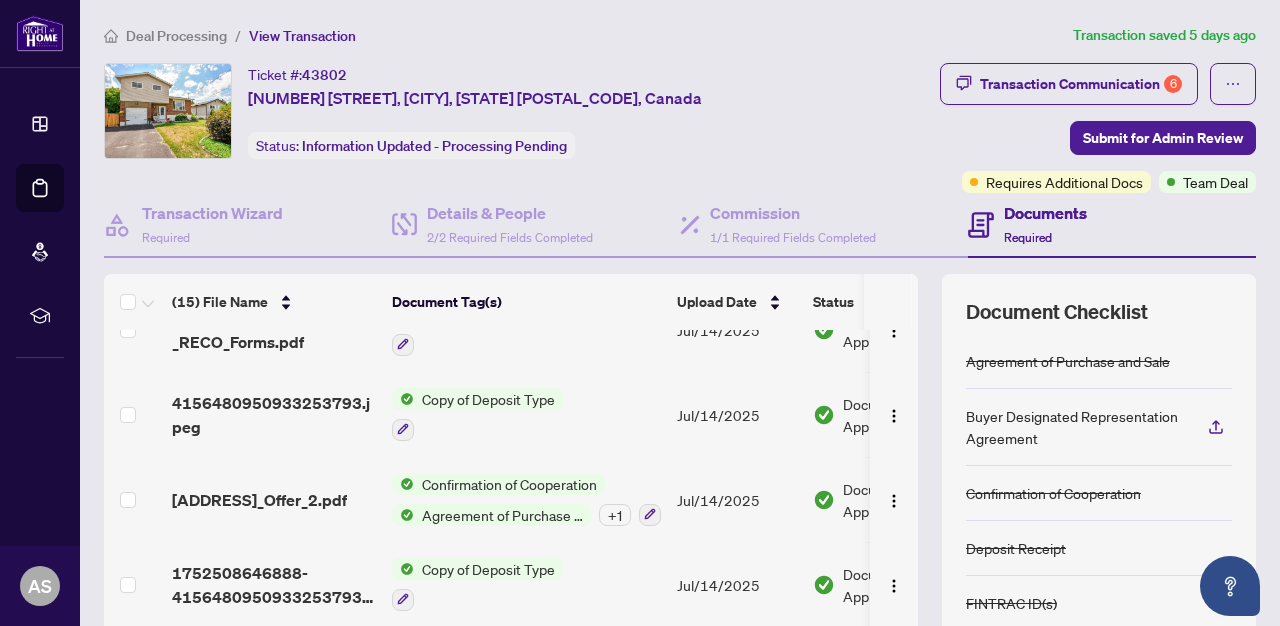 scroll, scrollTop: 969, scrollLeft: 0, axis: vertical 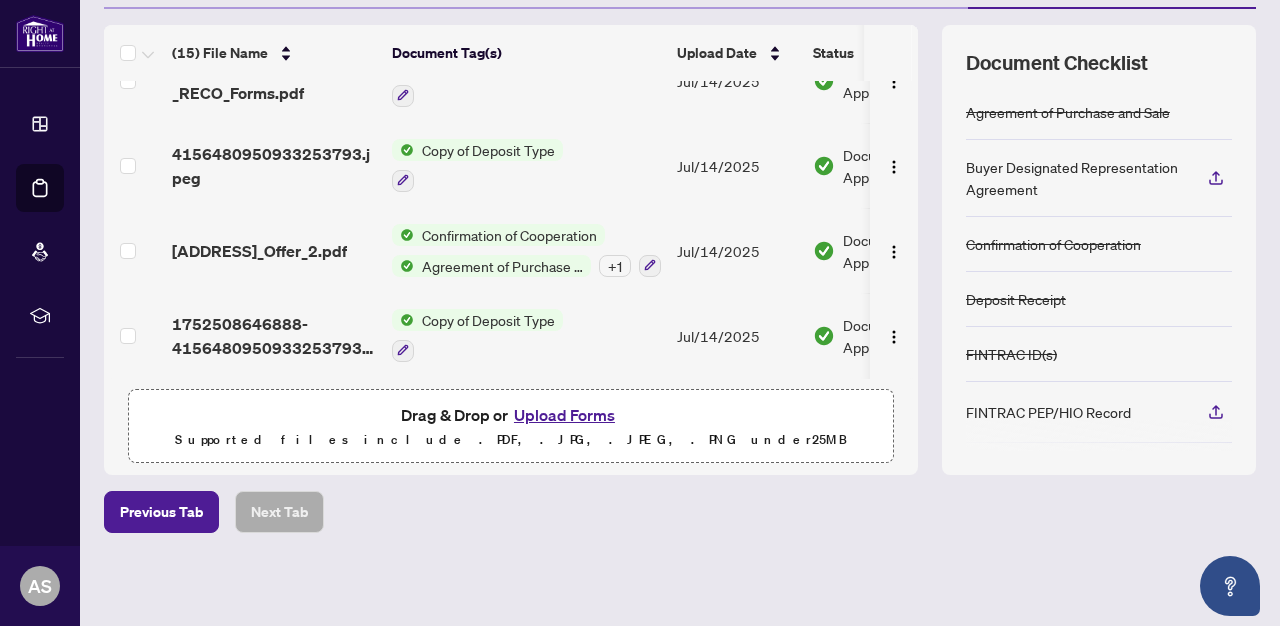 click on "Upload Forms" at bounding box center (564, 415) 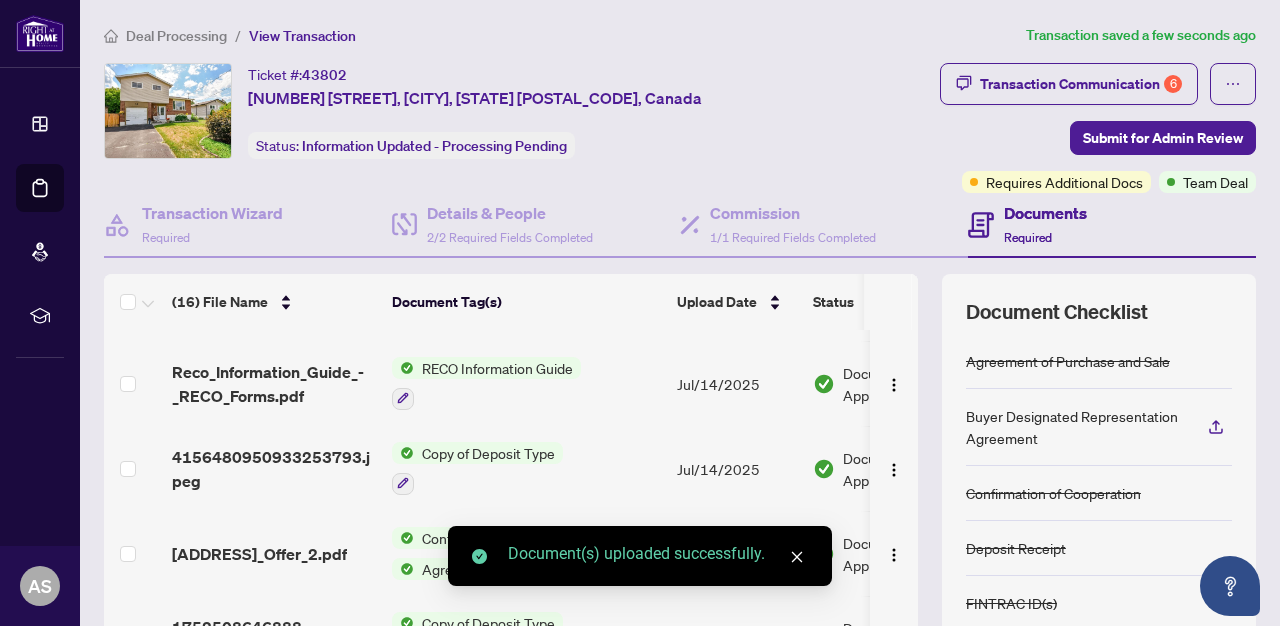 scroll, scrollTop: 0, scrollLeft: 0, axis: both 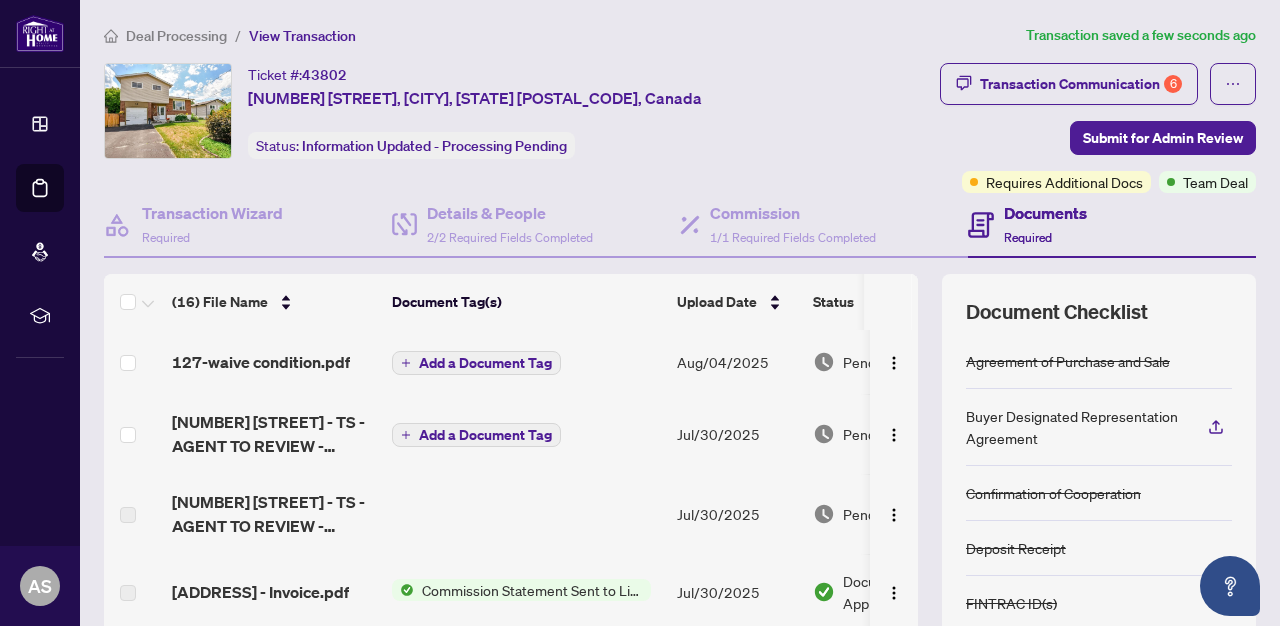 click on "Add a Document Tag" at bounding box center [485, 363] 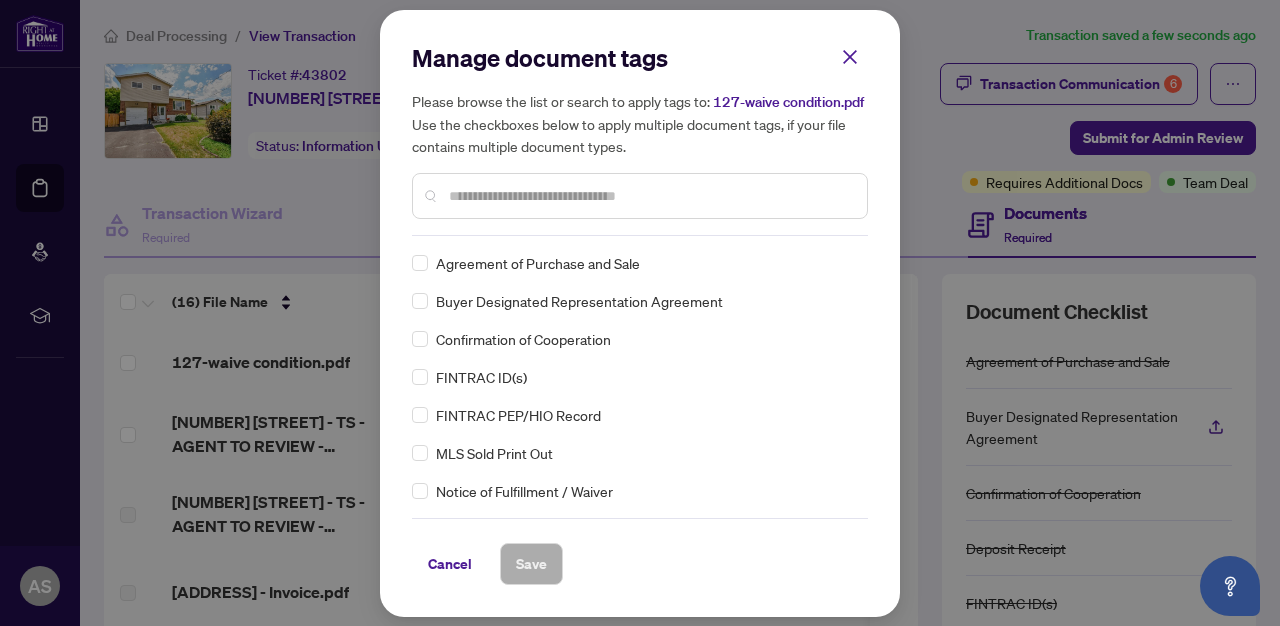 click on "Manage document tags Please browse the list or search to apply tags to:   127-waive condition.pdf   Use the checkboxes below to apply multiple document tags, if your file contains multiple document types.   Agreement of Purchase and Sale Buyer Designated Representation Agreement Confirmation of Cooperation FINTRAC ID(s) FINTRAC PEP/HIO Record MLS Sold Print Out Notice of Fulfillment / Waiver Receipt of Funds Record RECO Information Guide Deposit Receipt Trade Sheet 1st Page of the APS Advance Paperwork Agent Correspondence Agreement of Assignment of Purchase and Sale Agreement to Cooperate /Broker Referral Agreement to Lease Articles of Incorporation Back to Vendor Letter Belongs to Another Transaction Builder's Consent Buyer Designated Representation Agreement Buyers Lawyer Information Certificate of Estate Trustee(s) Client Refused to Sign Closing Date Change Co-op Brokerage Commission Statement Co-op EFT Co-operating Indemnity Agreement Commission Adjustment Commission Agreement Commission Calculation EFT" at bounding box center (640, 313) 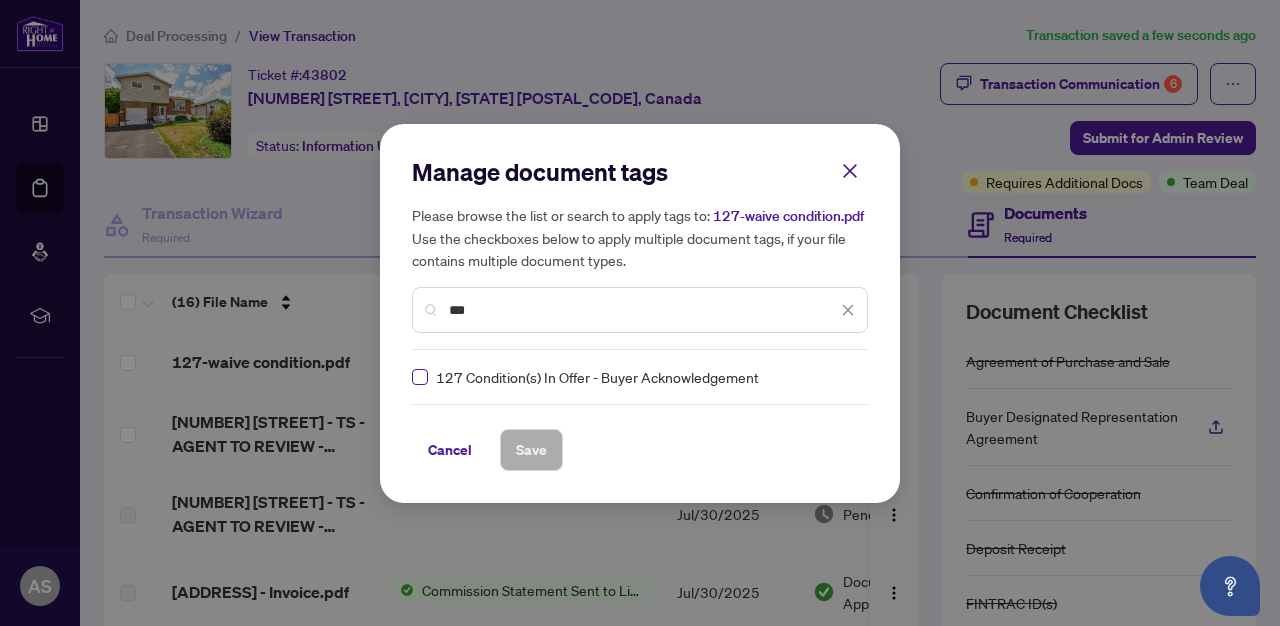 type on "***" 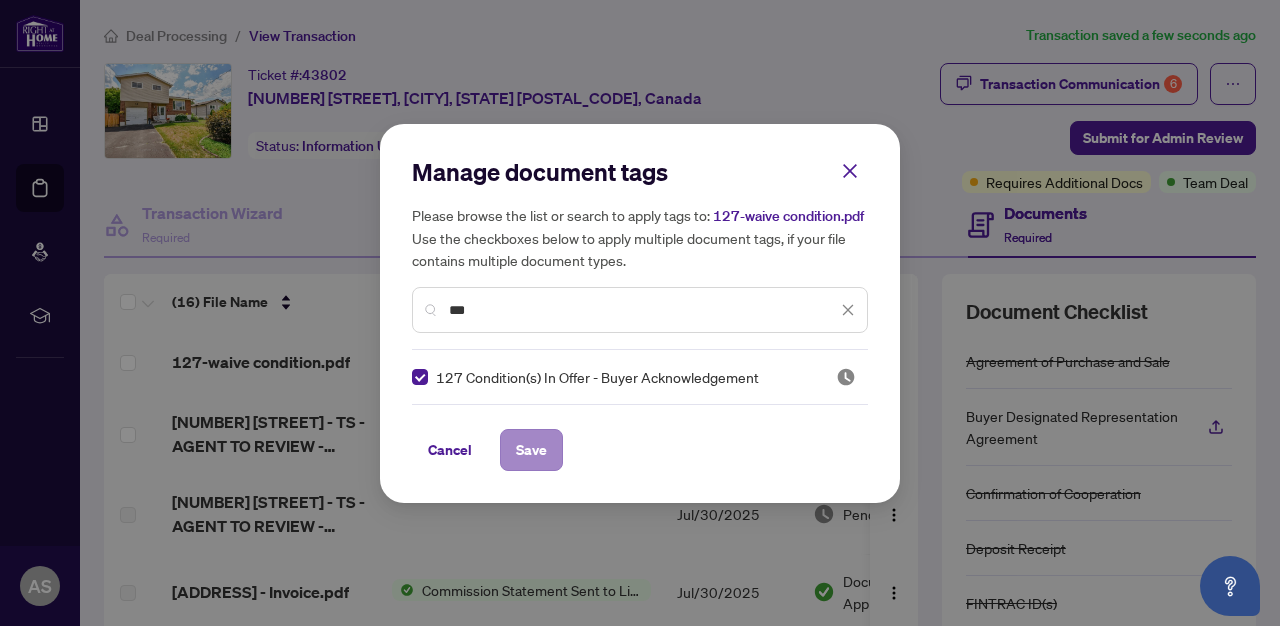 click on "Save" at bounding box center (531, 450) 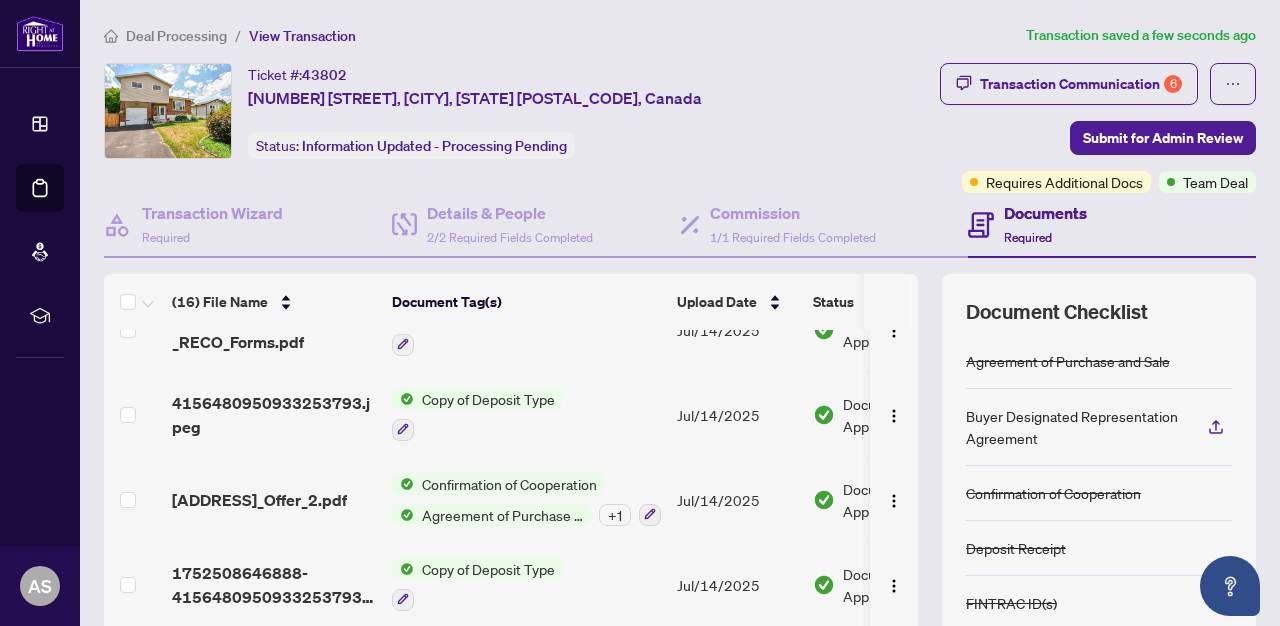 scroll, scrollTop: 1054, scrollLeft: 0, axis: vertical 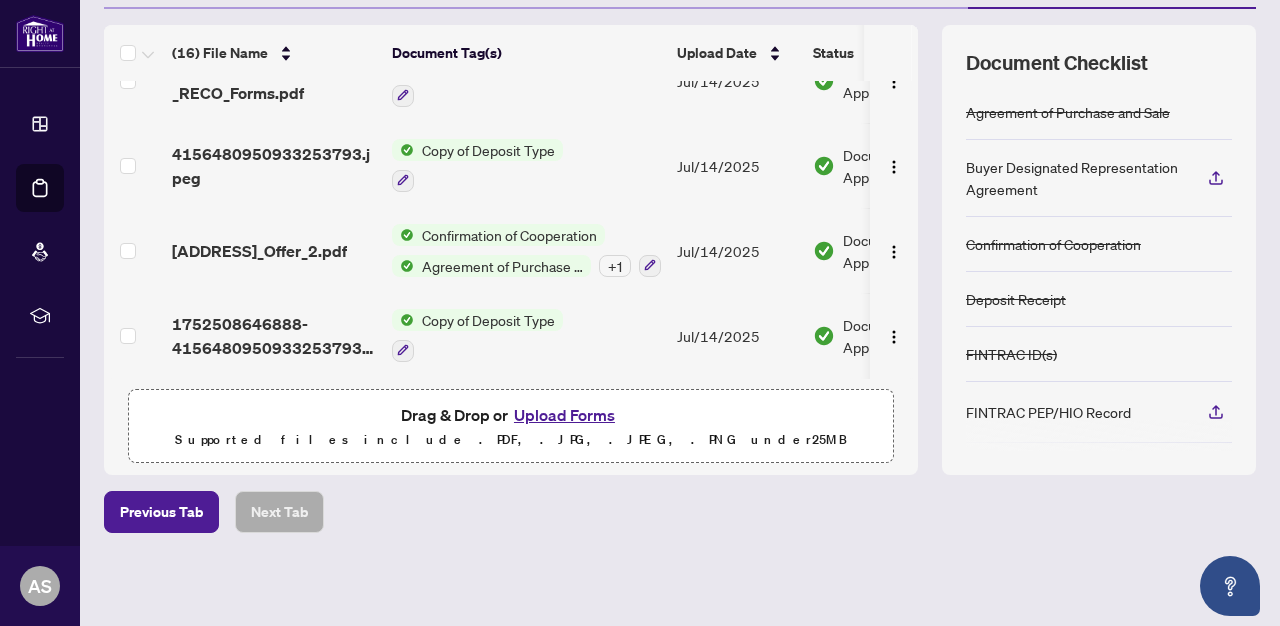 click on "Upload Forms" at bounding box center [564, 415] 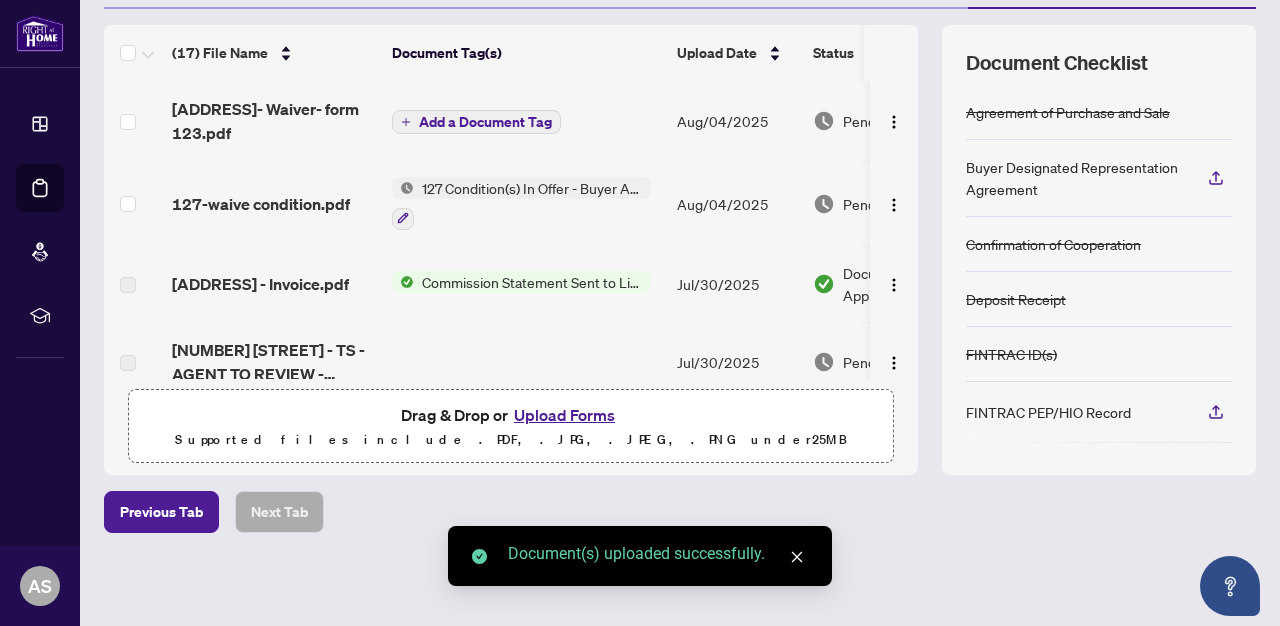 scroll, scrollTop: 0, scrollLeft: 0, axis: both 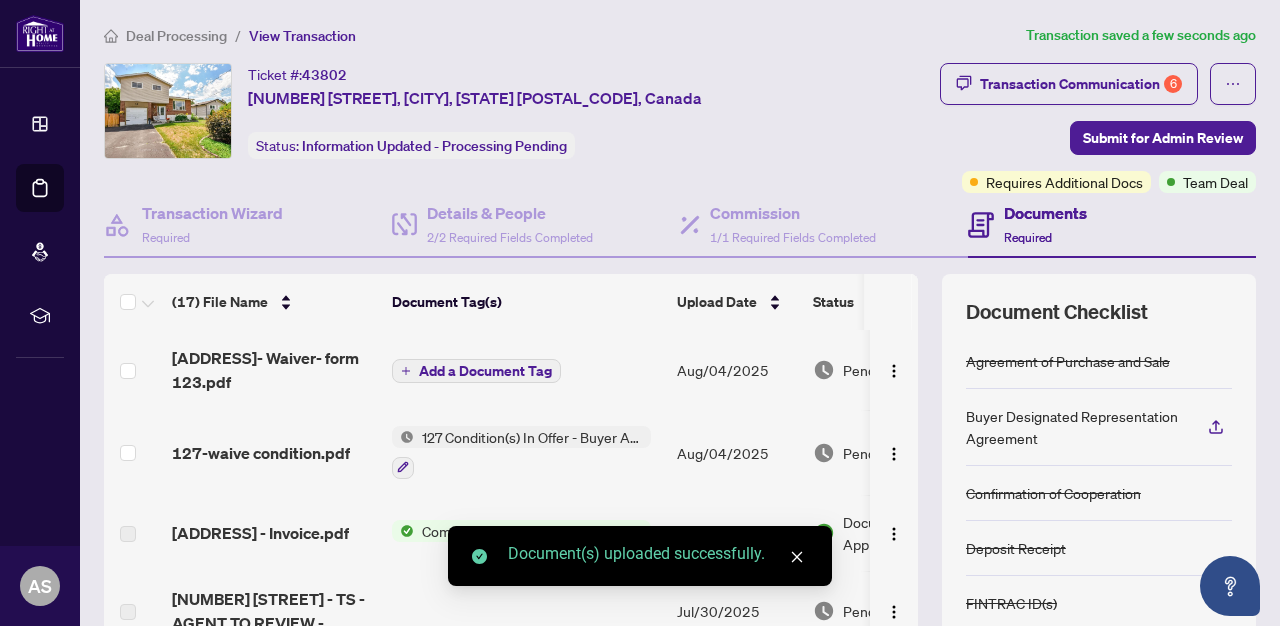 click on "Add a Document Tag" at bounding box center [485, 371] 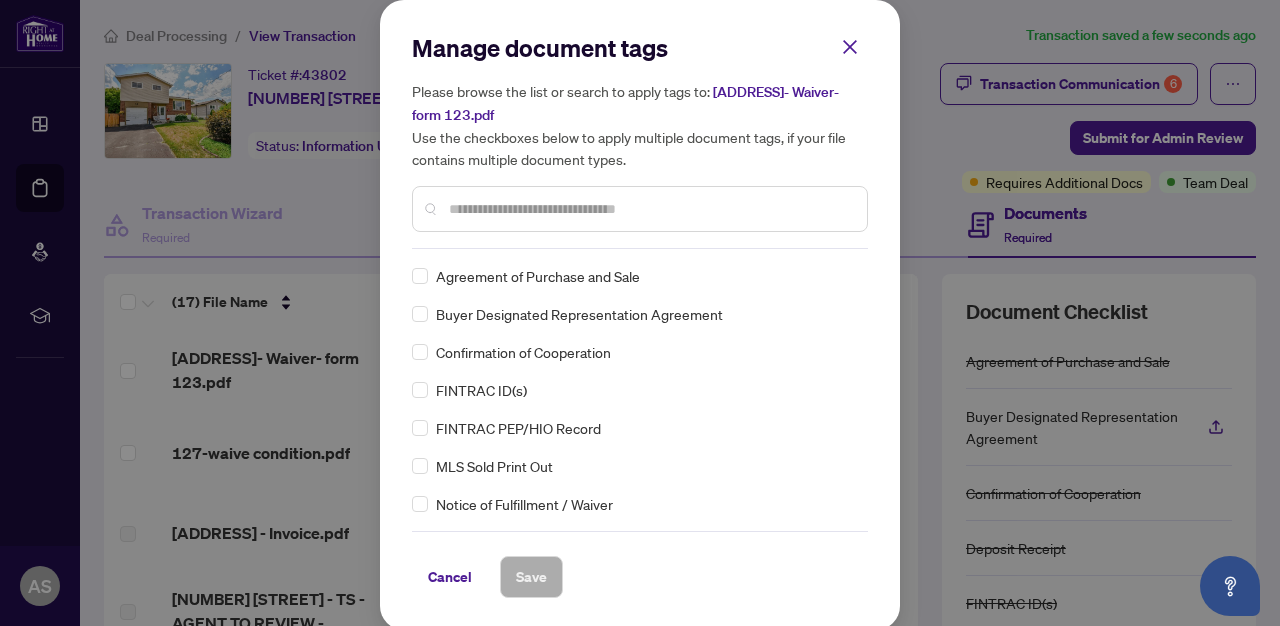 click at bounding box center (640, 209) 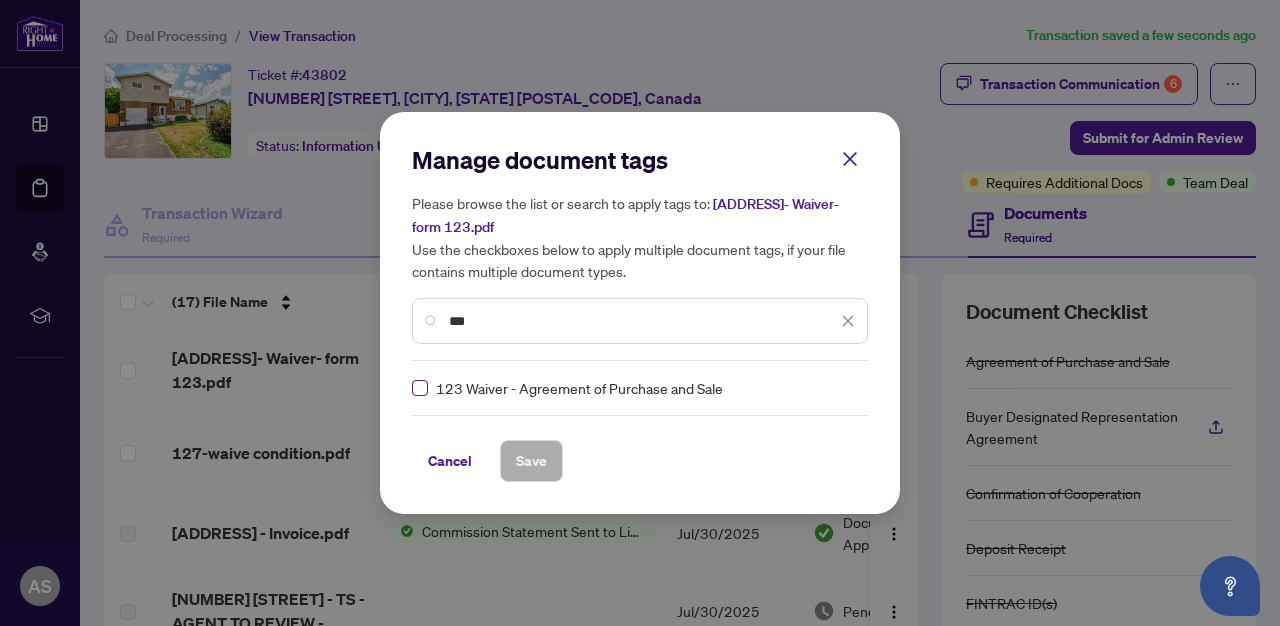 type on "***" 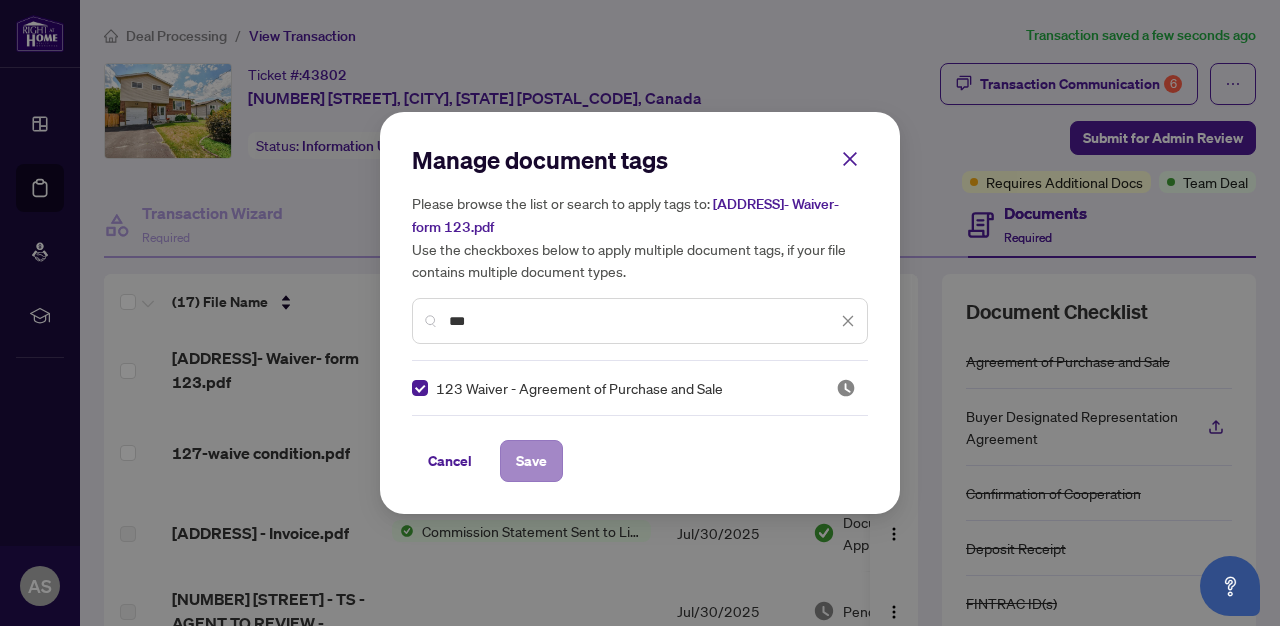click on "Save" at bounding box center [531, 461] 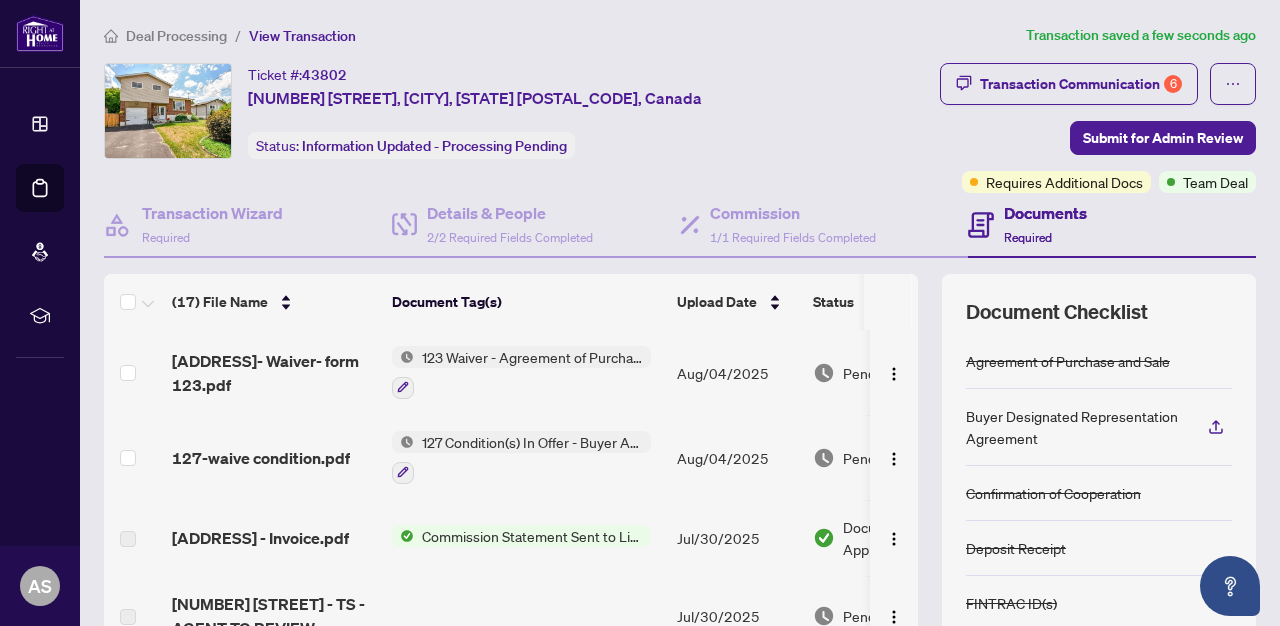 scroll, scrollTop: 0, scrollLeft: 0, axis: both 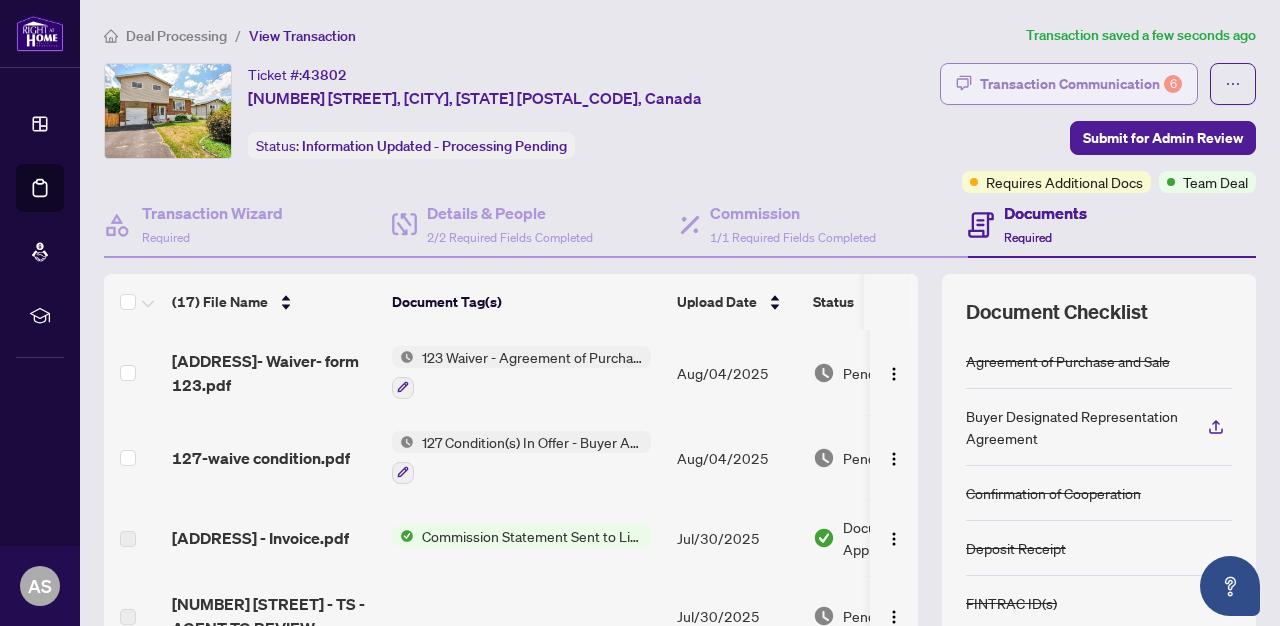 click on "Transaction Communication 6" at bounding box center [1081, 84] 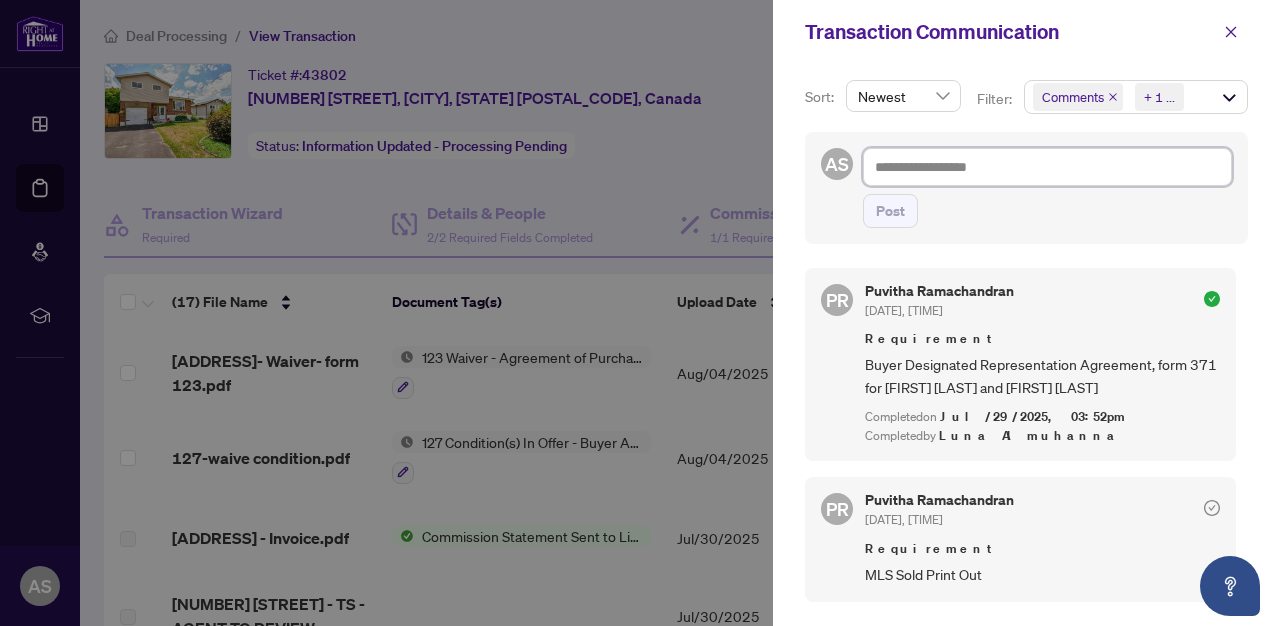 click at bounding box center [1047, 167] 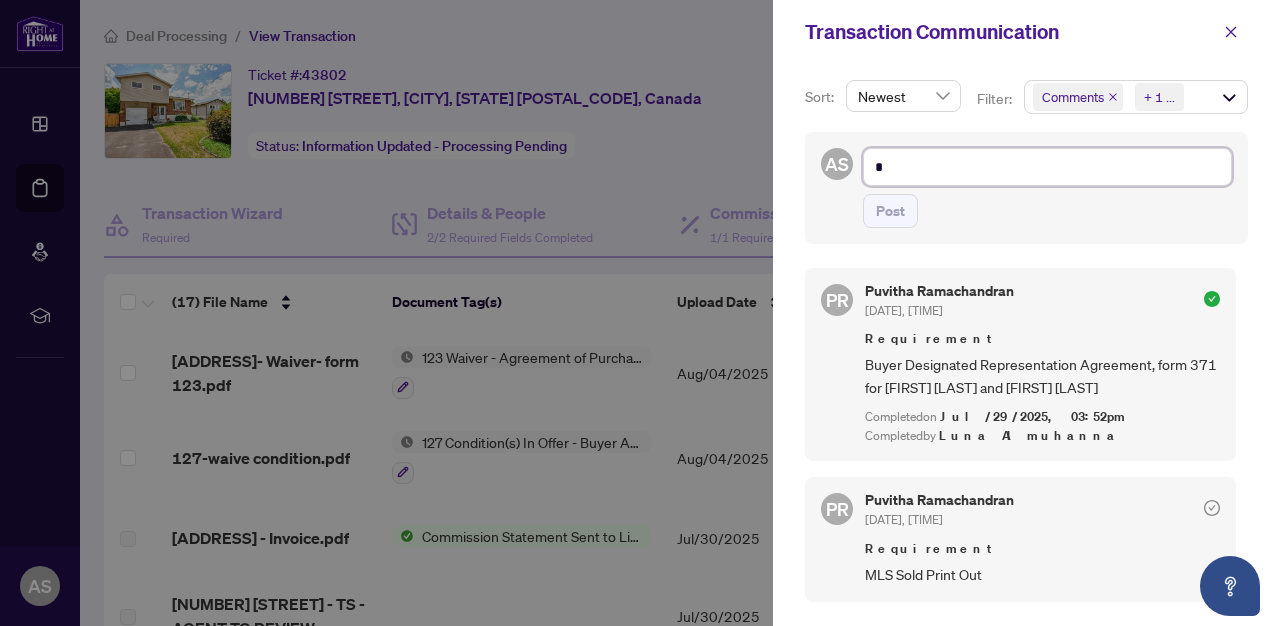 type on "**" 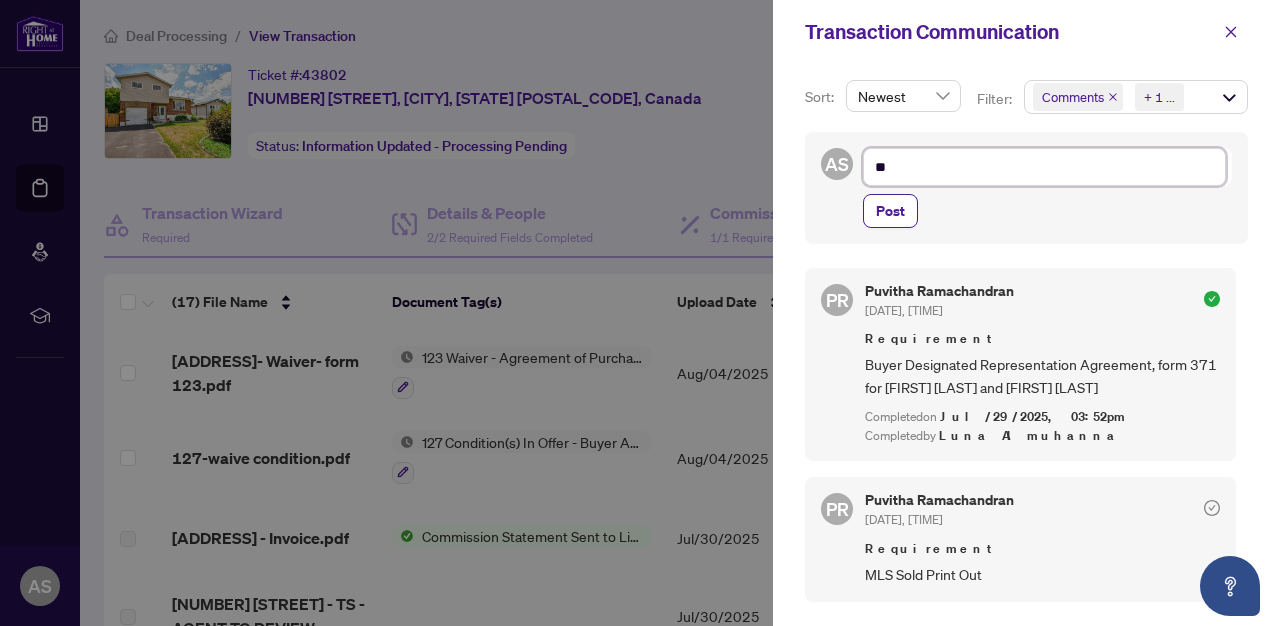 type on "***" 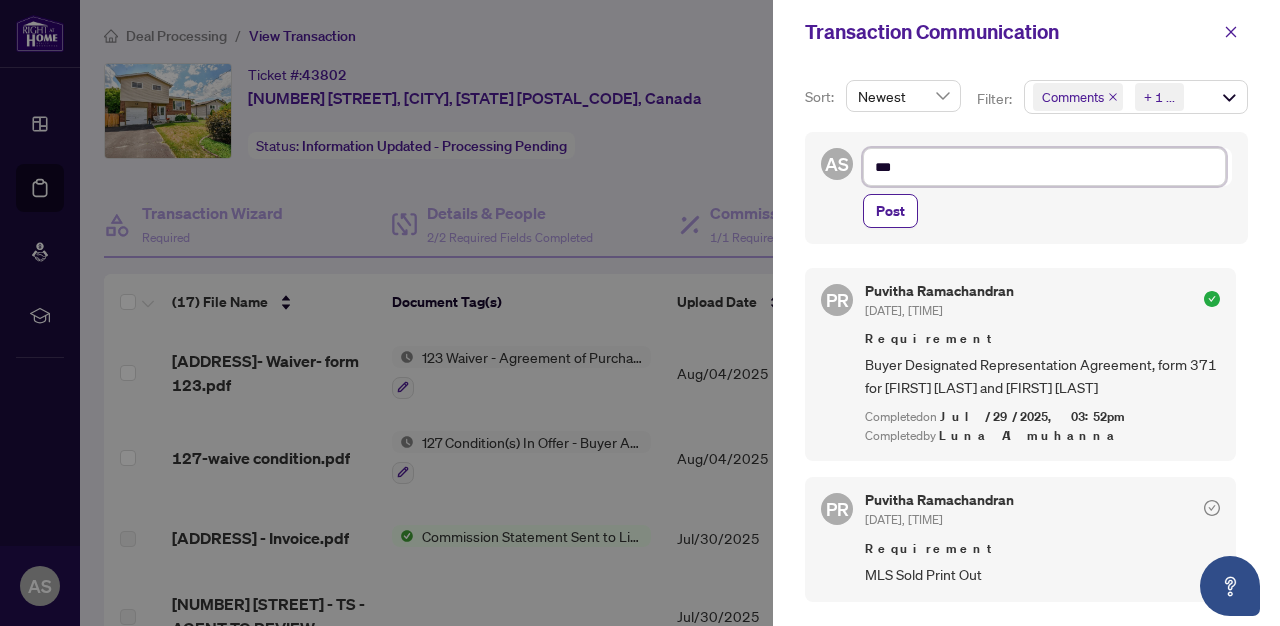 type on "****" 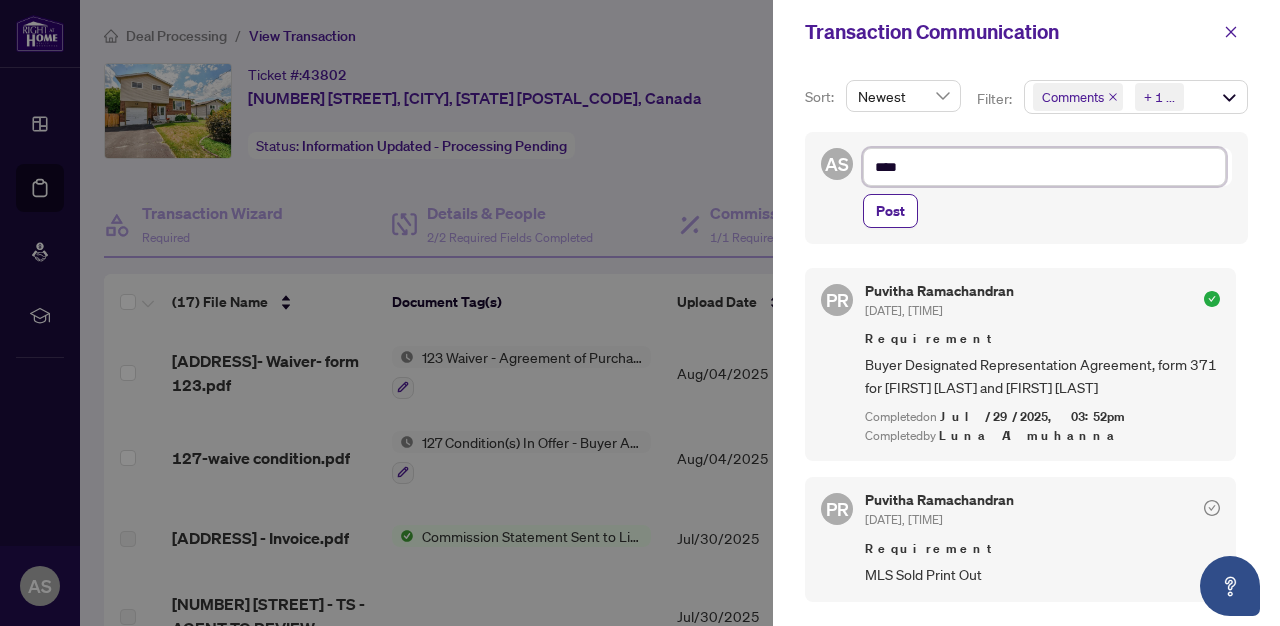 type on "*****" 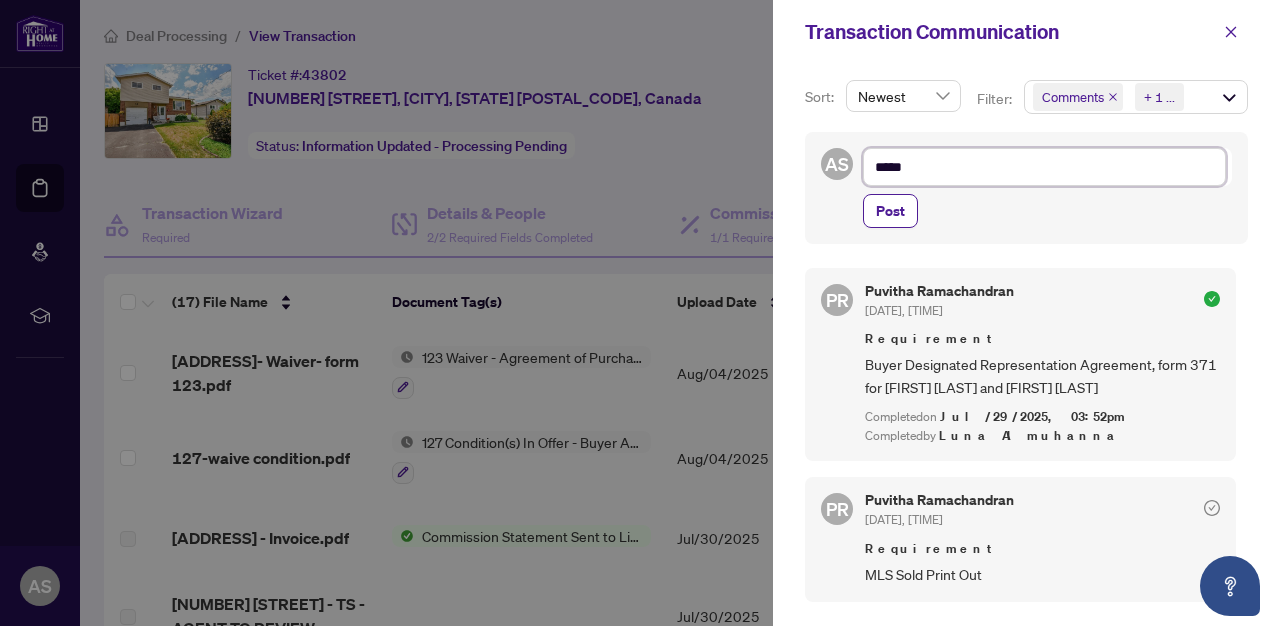 type on "******" 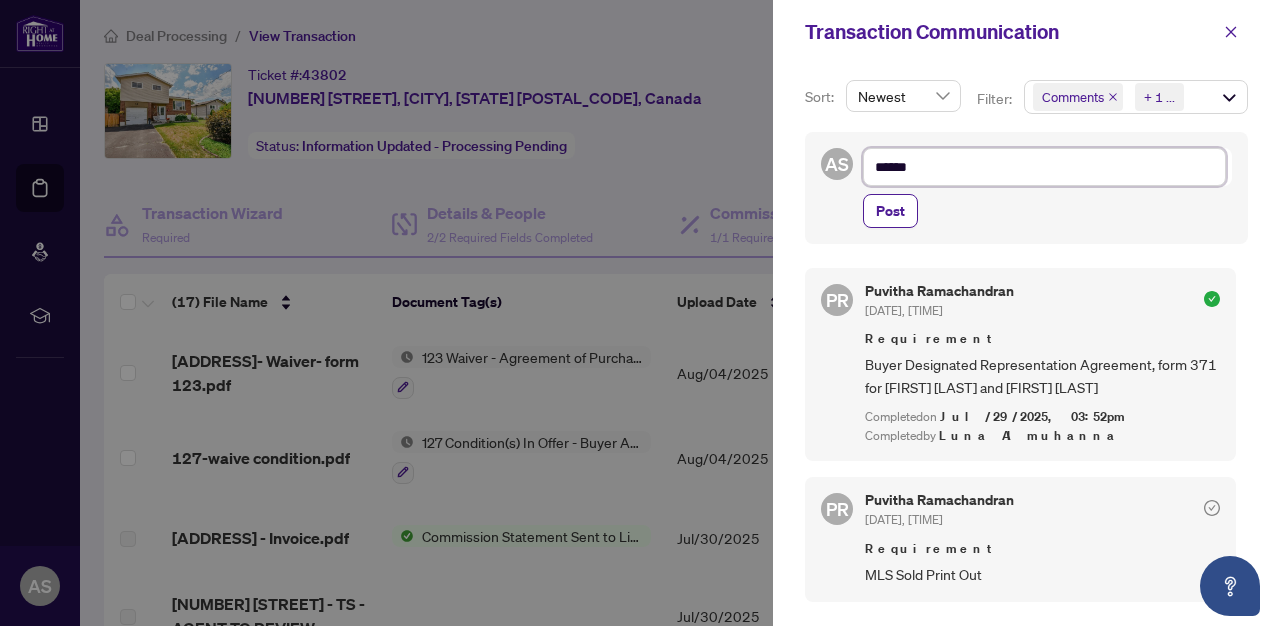 type on "*******" 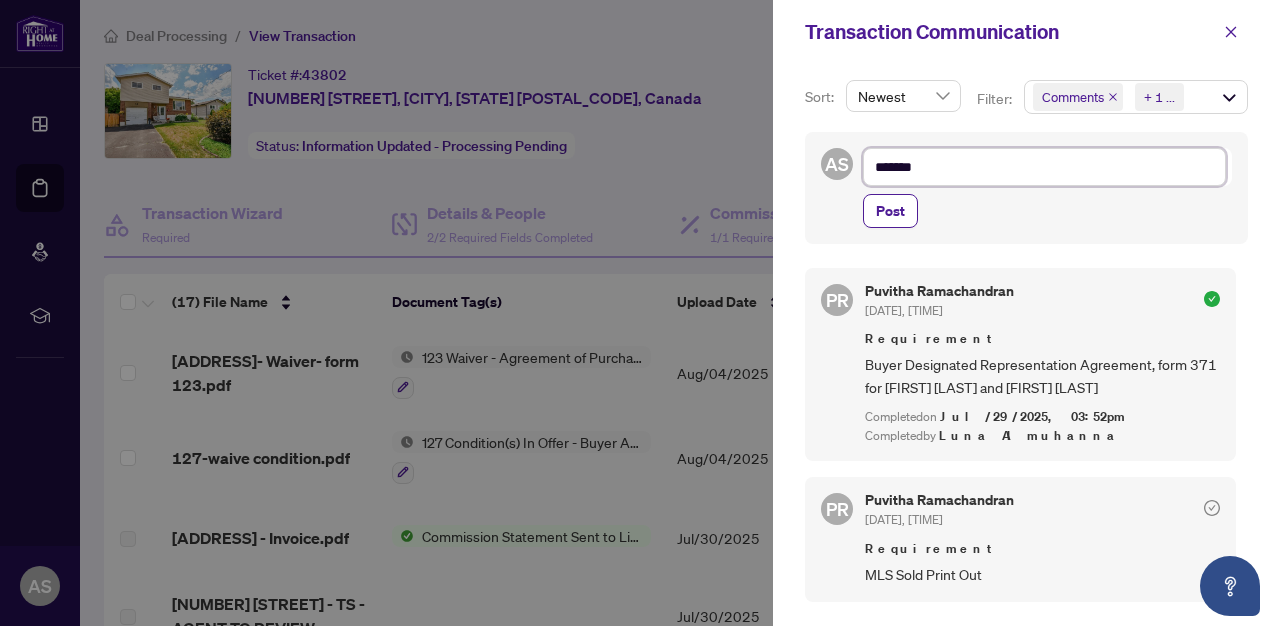 type on "*******" 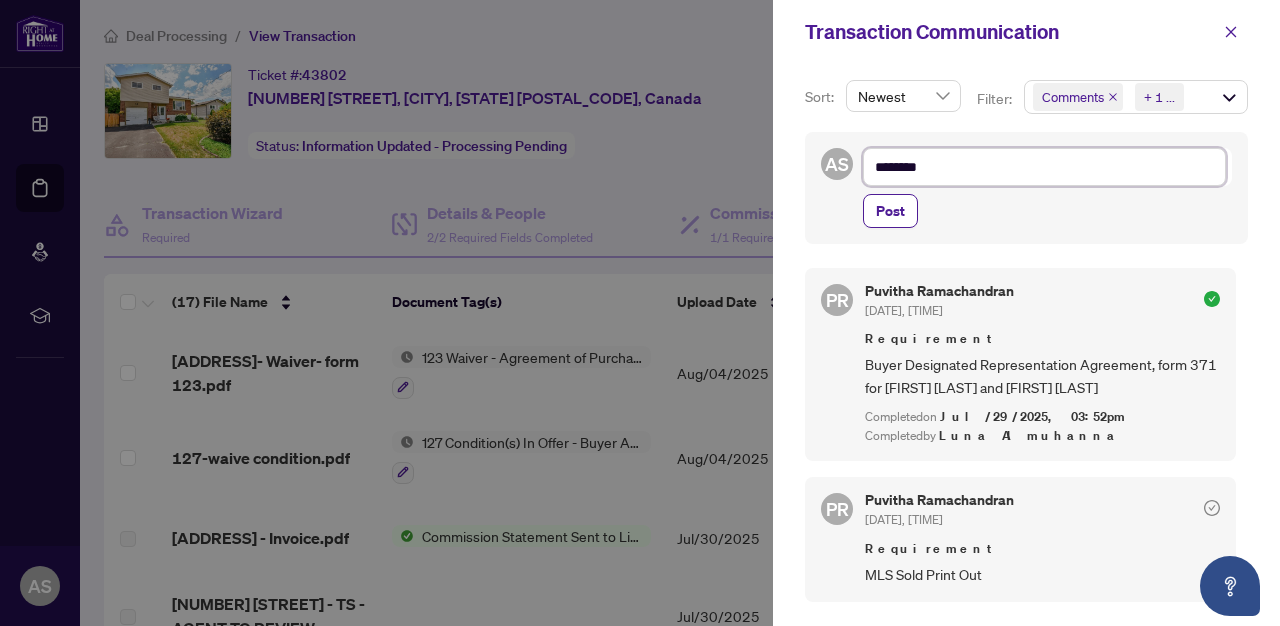 type on "*********" 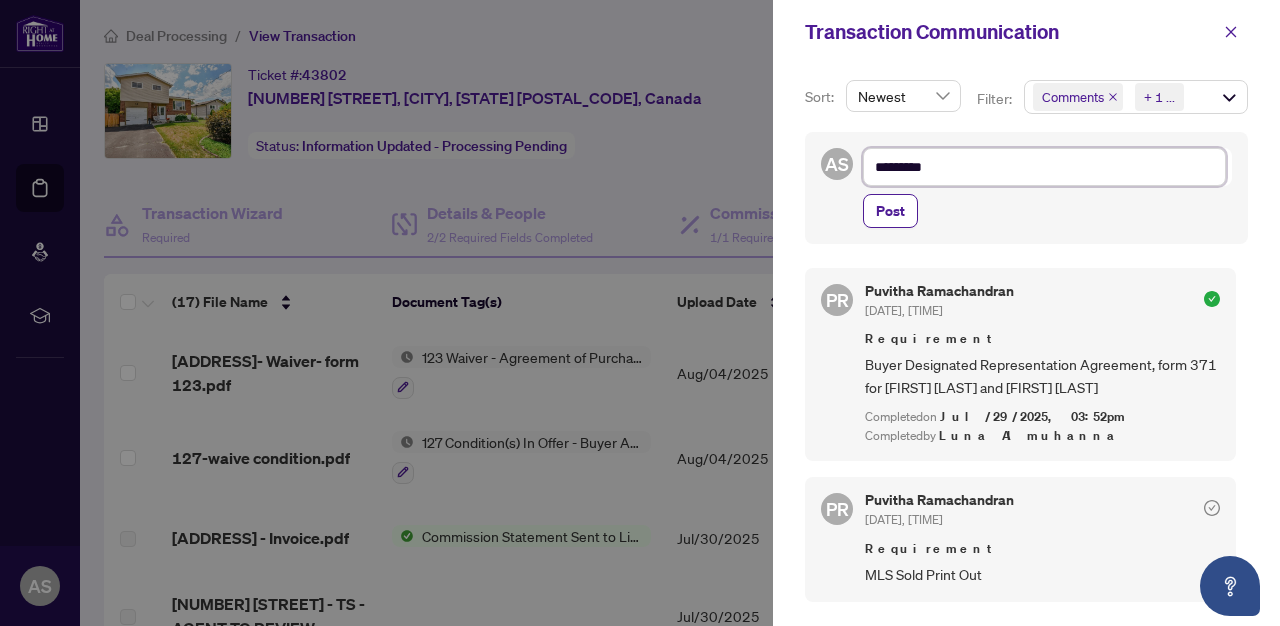 type on "**********" 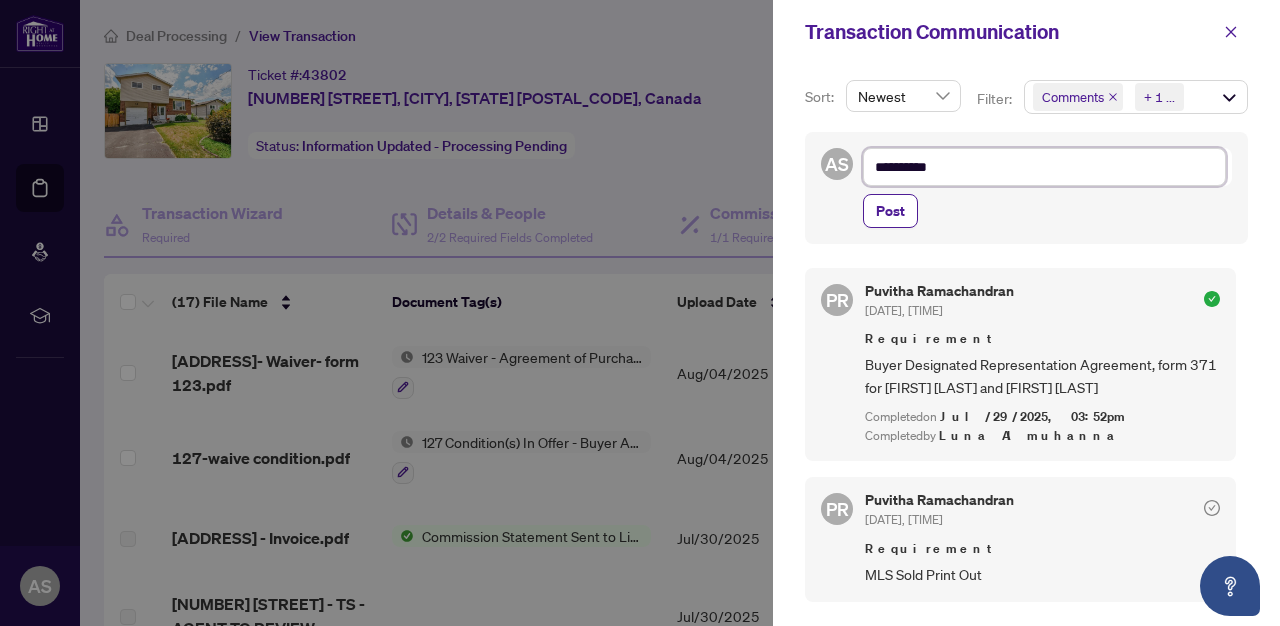 type on "**********" 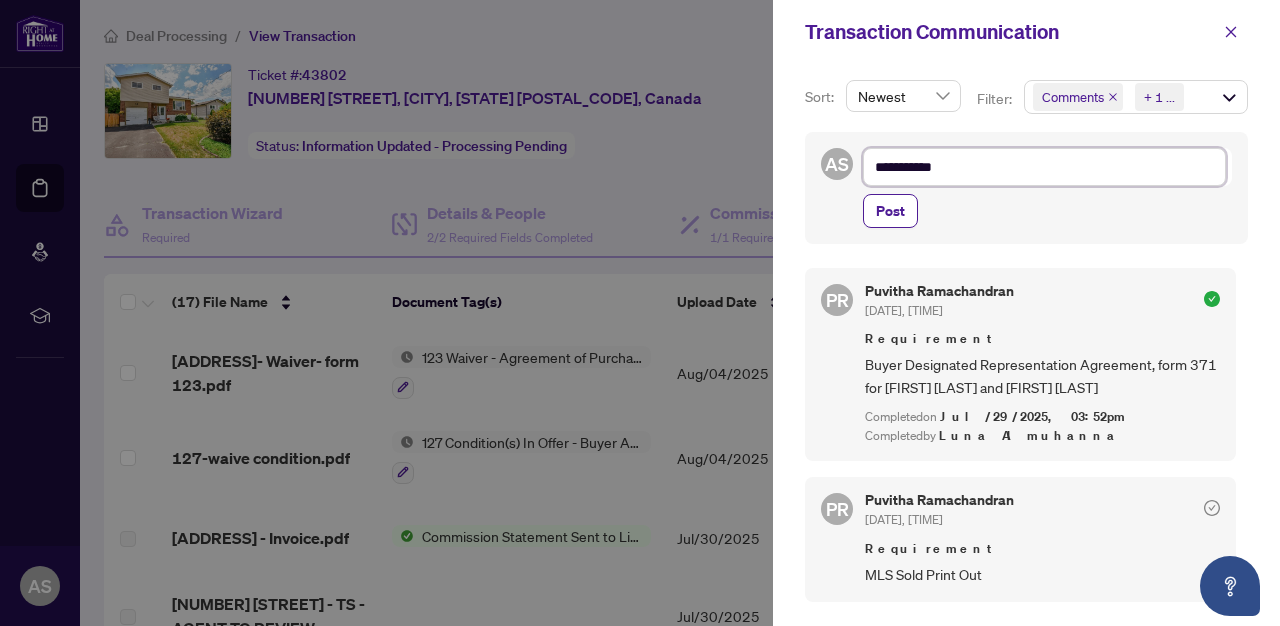 type on "**********" 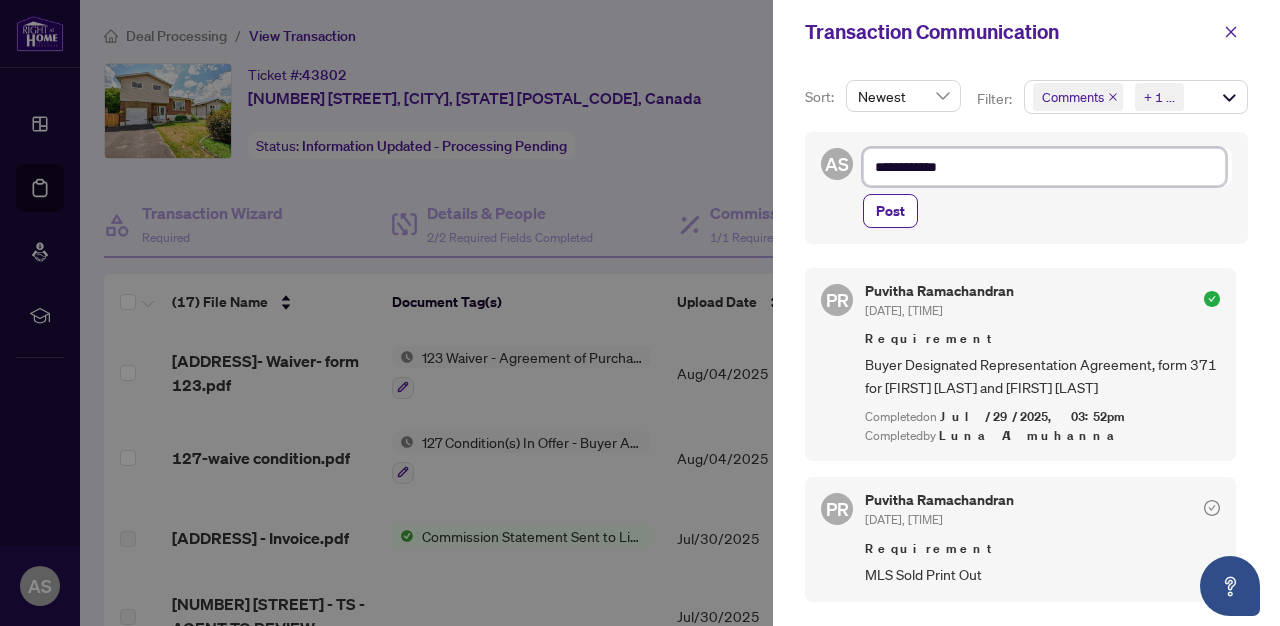 type on "**********" 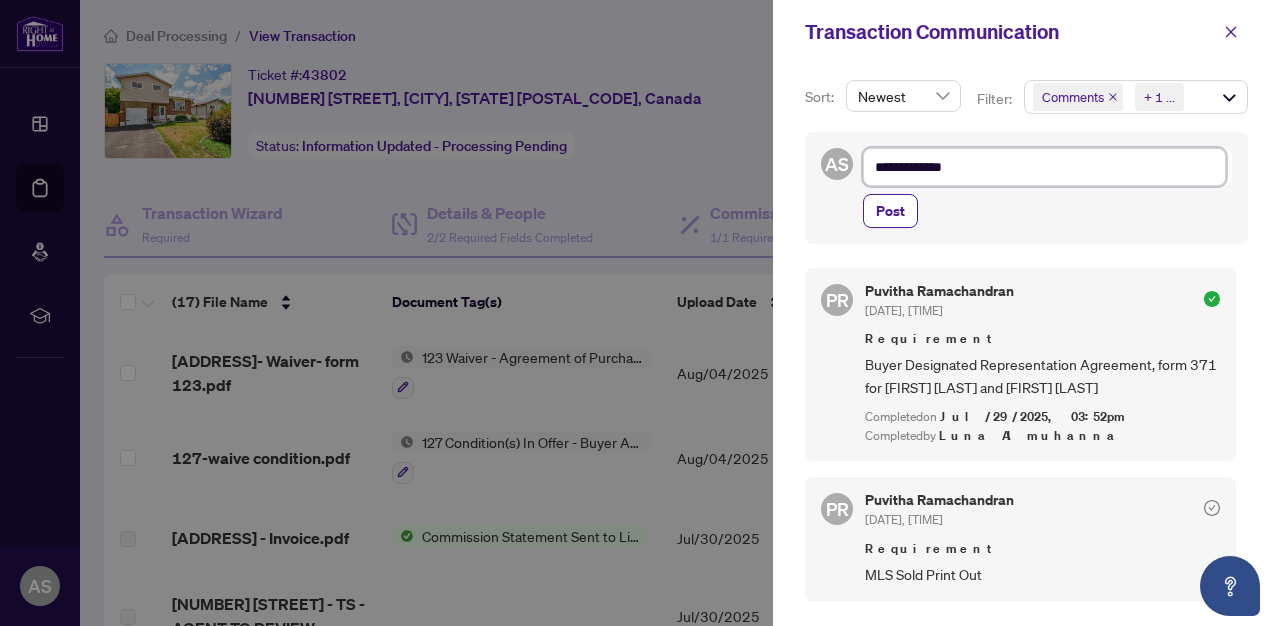 type on "**********" 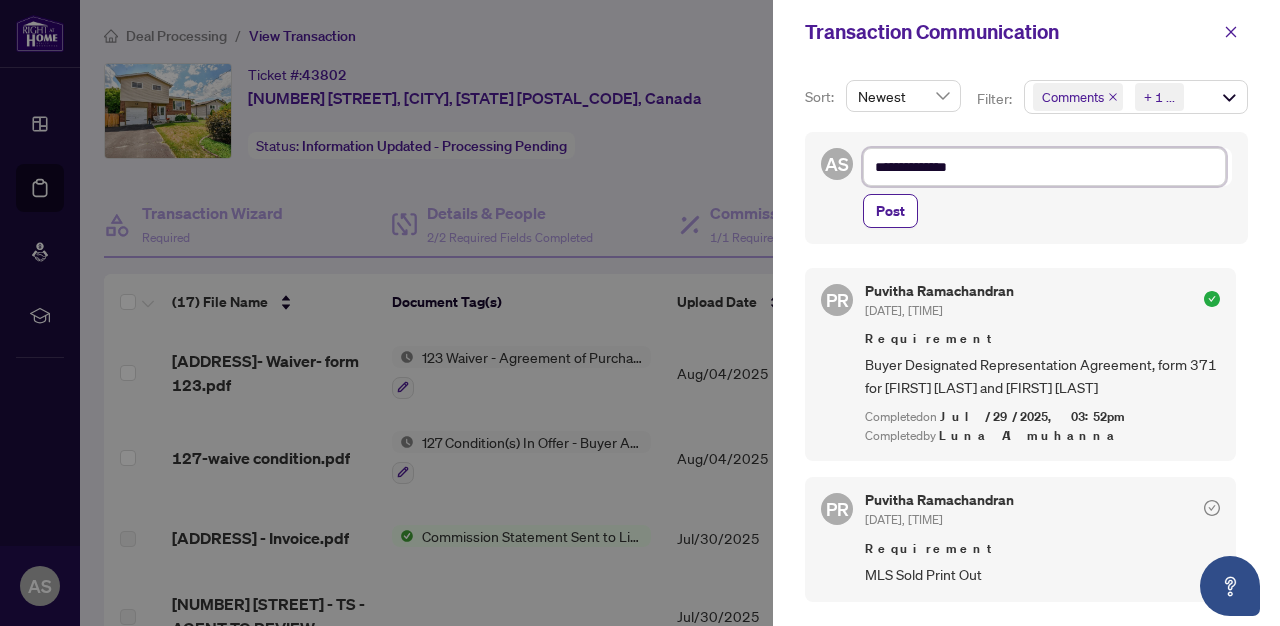 type on "**********" 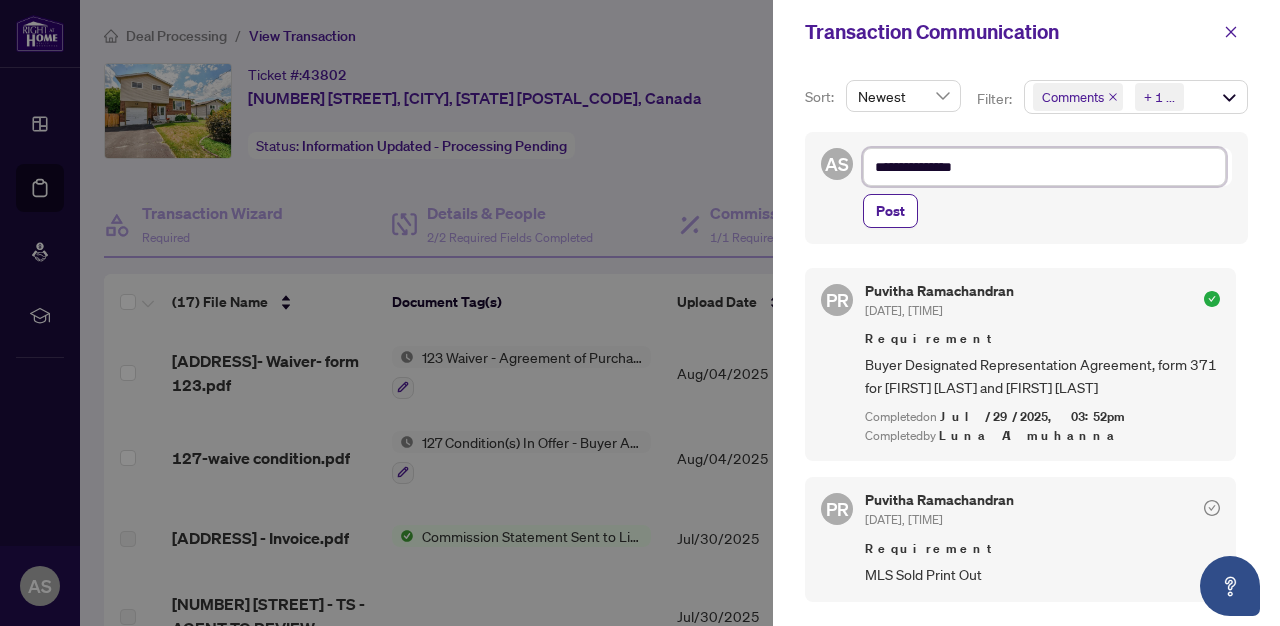 type on "**********" 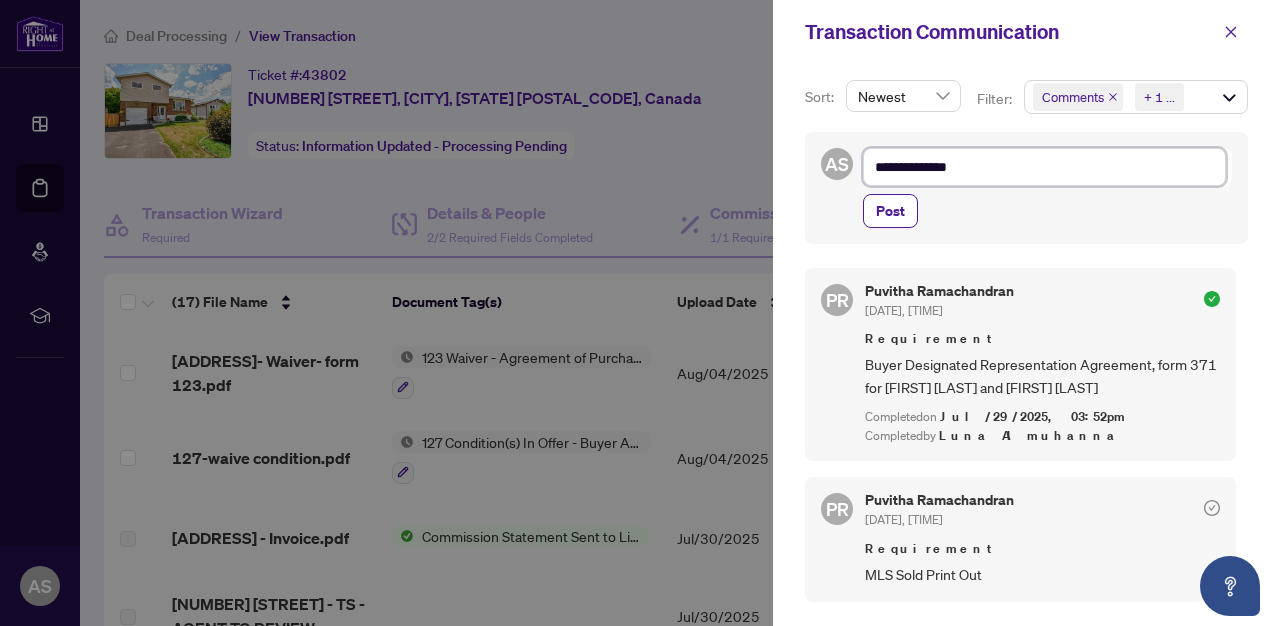 type on "**********" 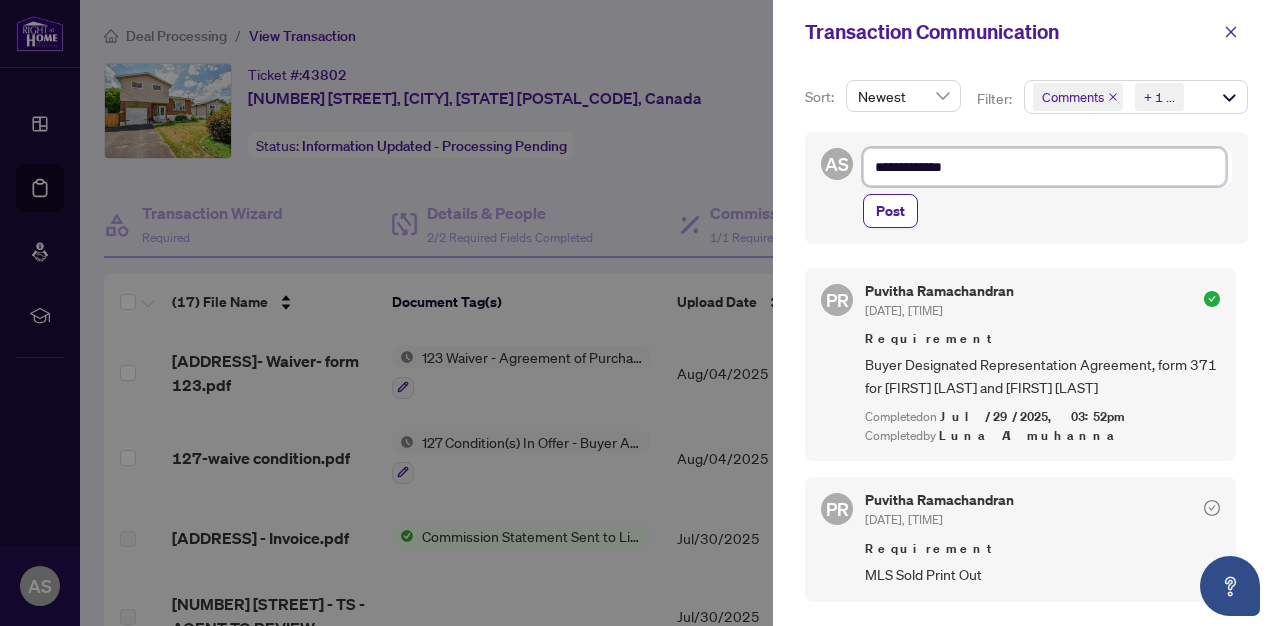 type on "**********" 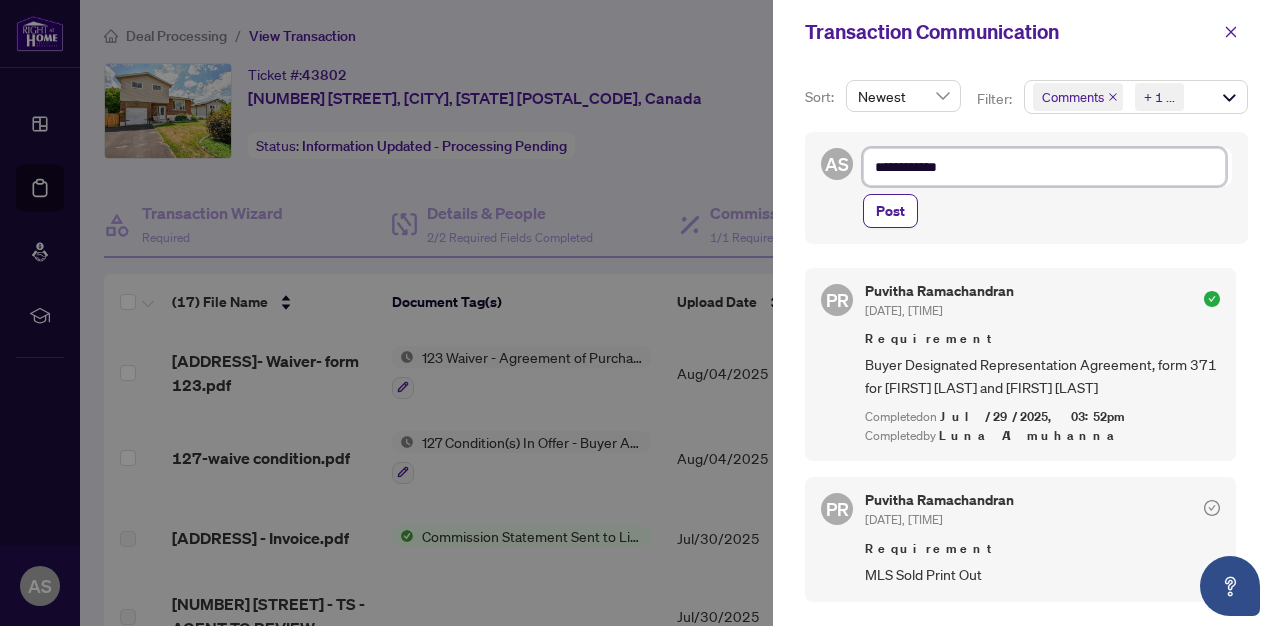 type on "**********" 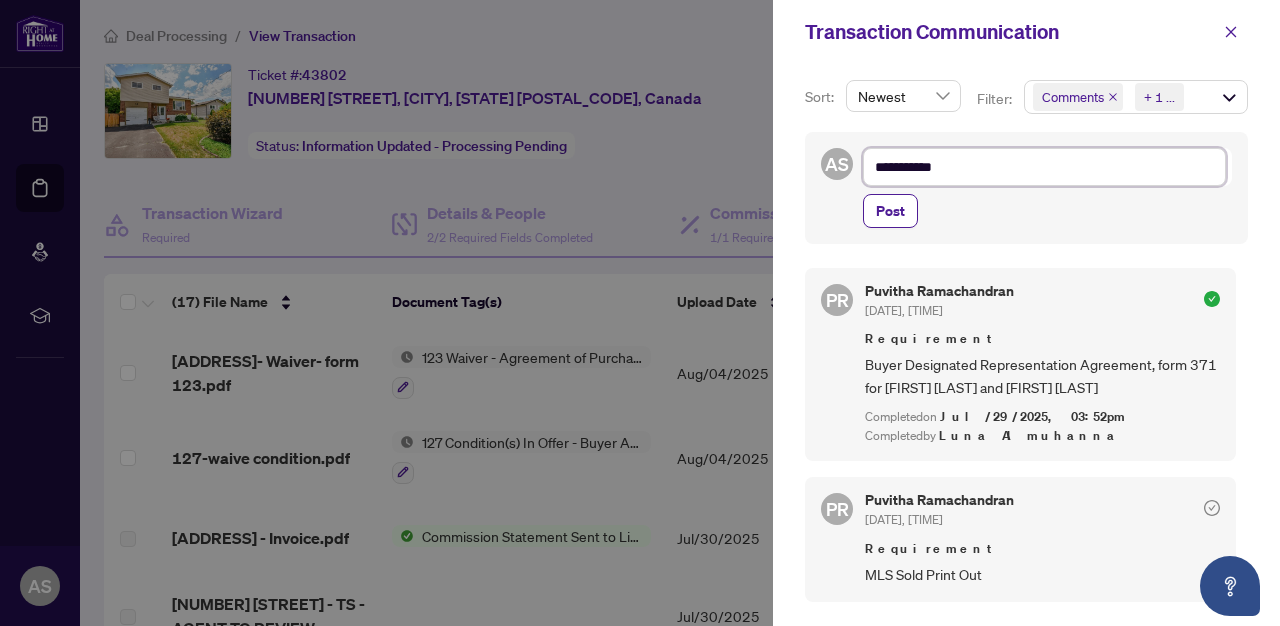 type on "**********" 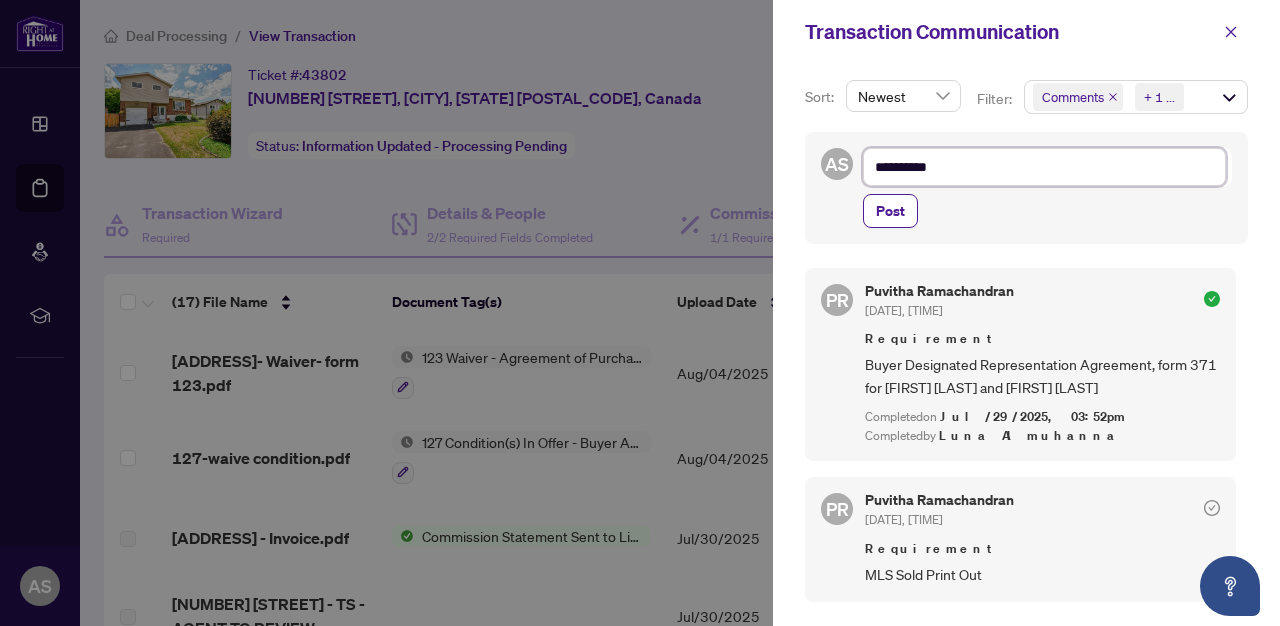 type on "*********" 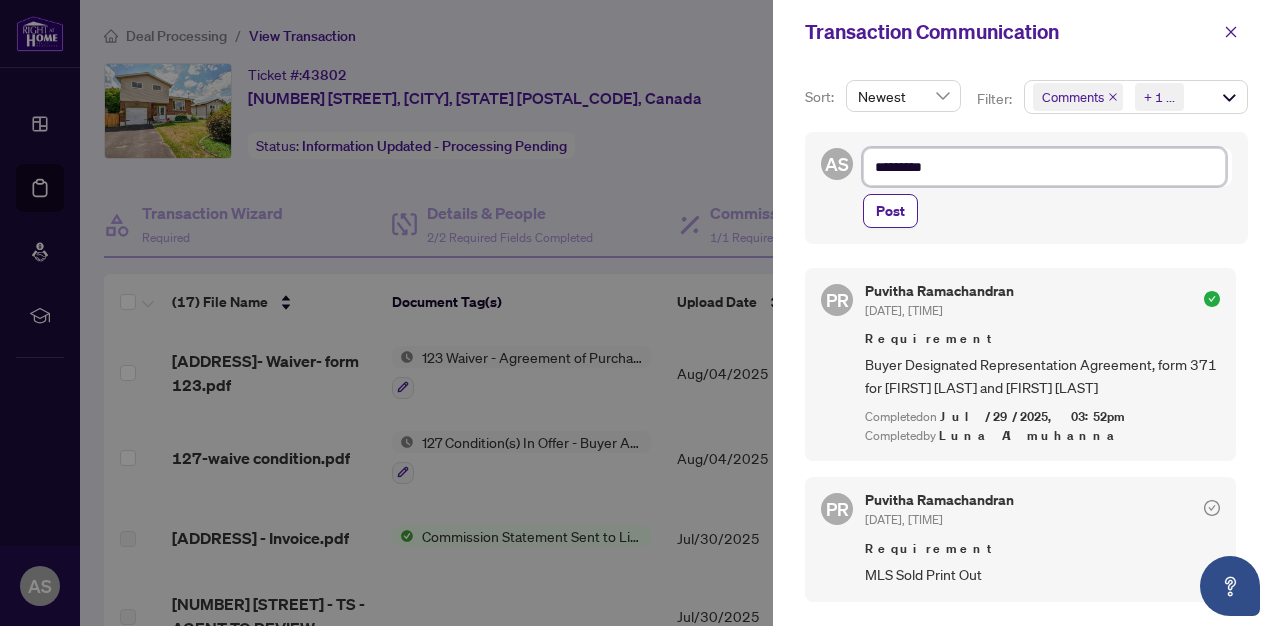 type on "*******" 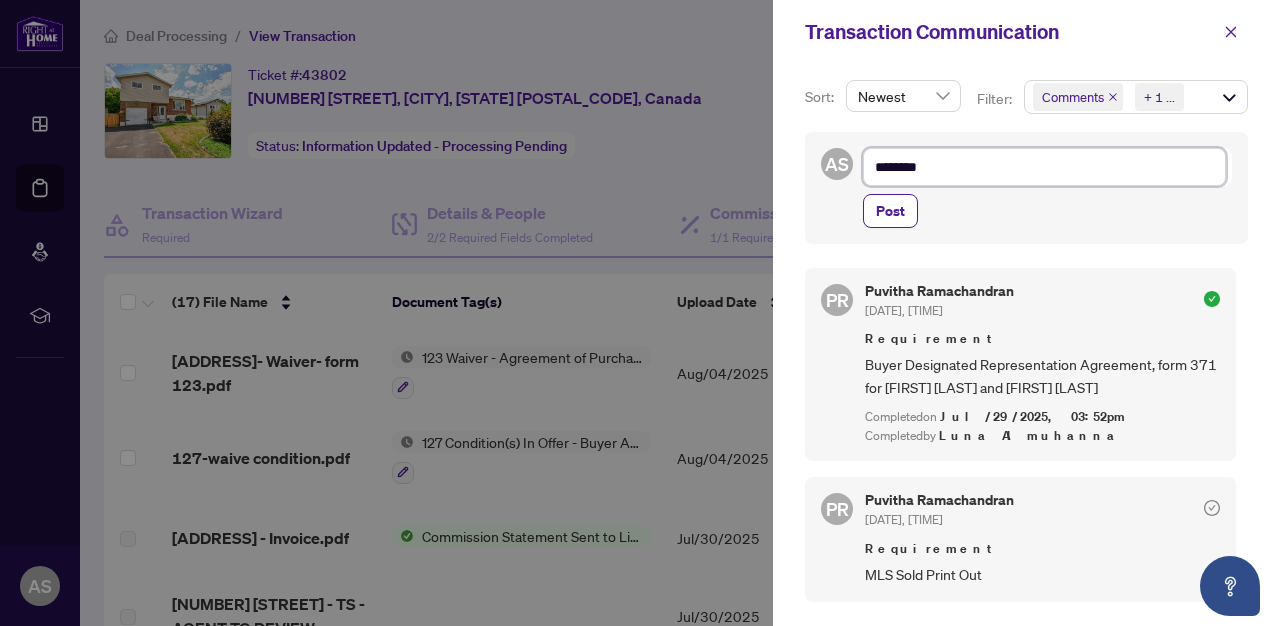 type on "*******" 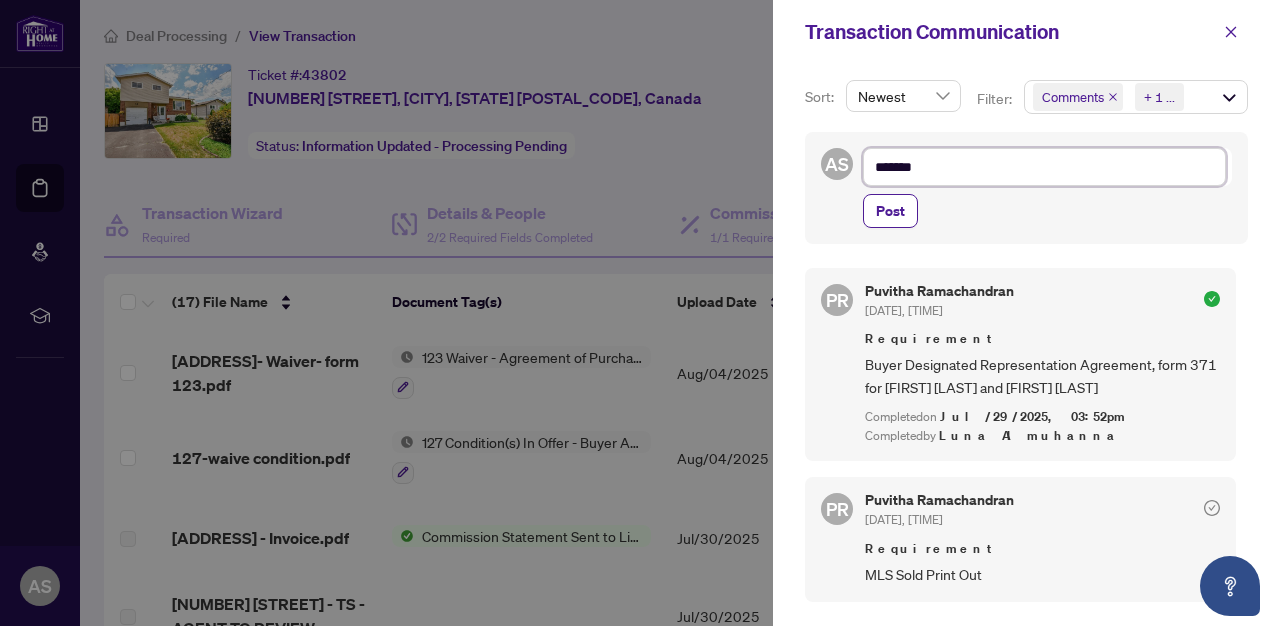type on "******" 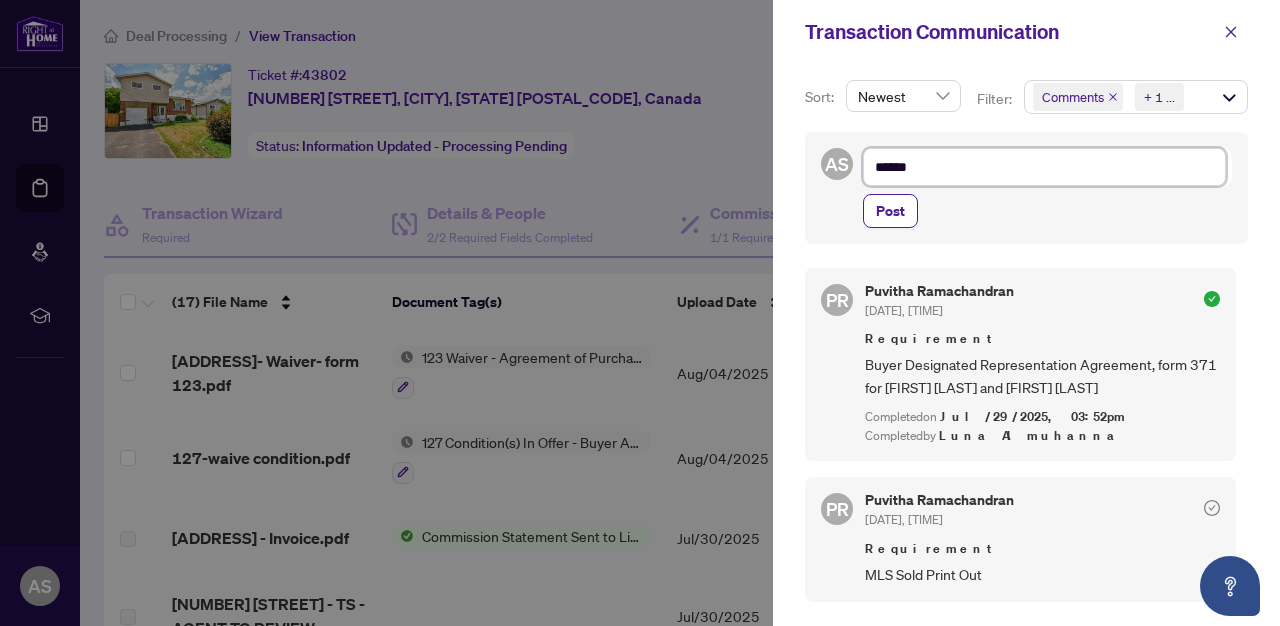 type on "*****" 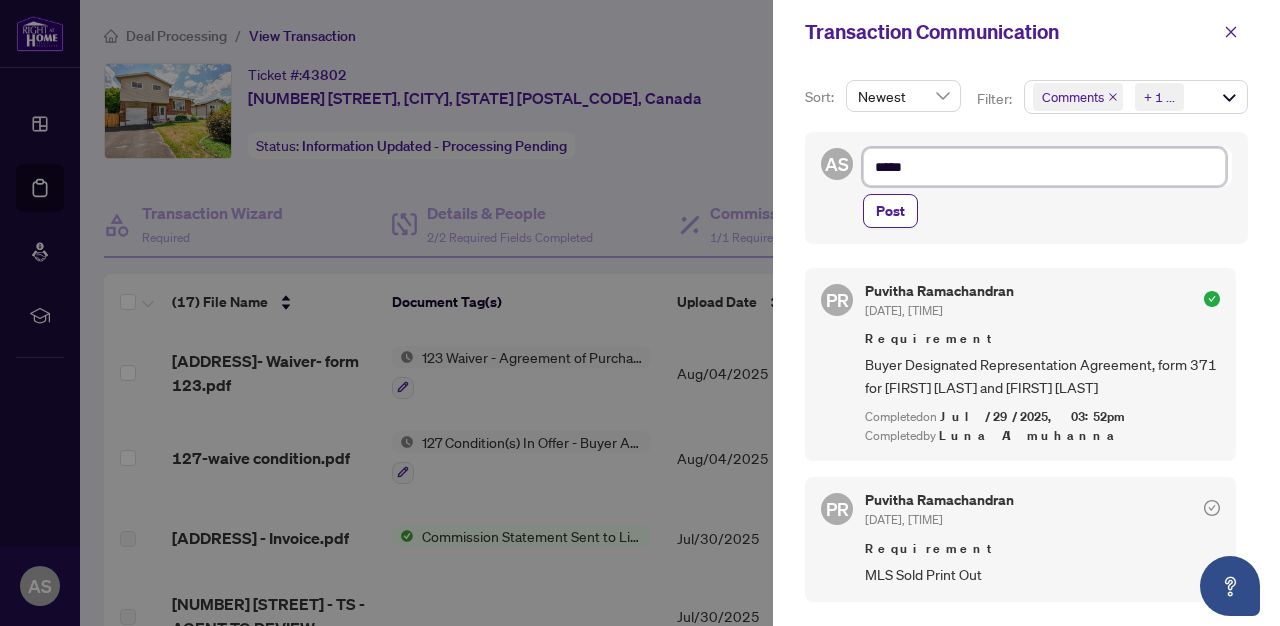 type on "****" 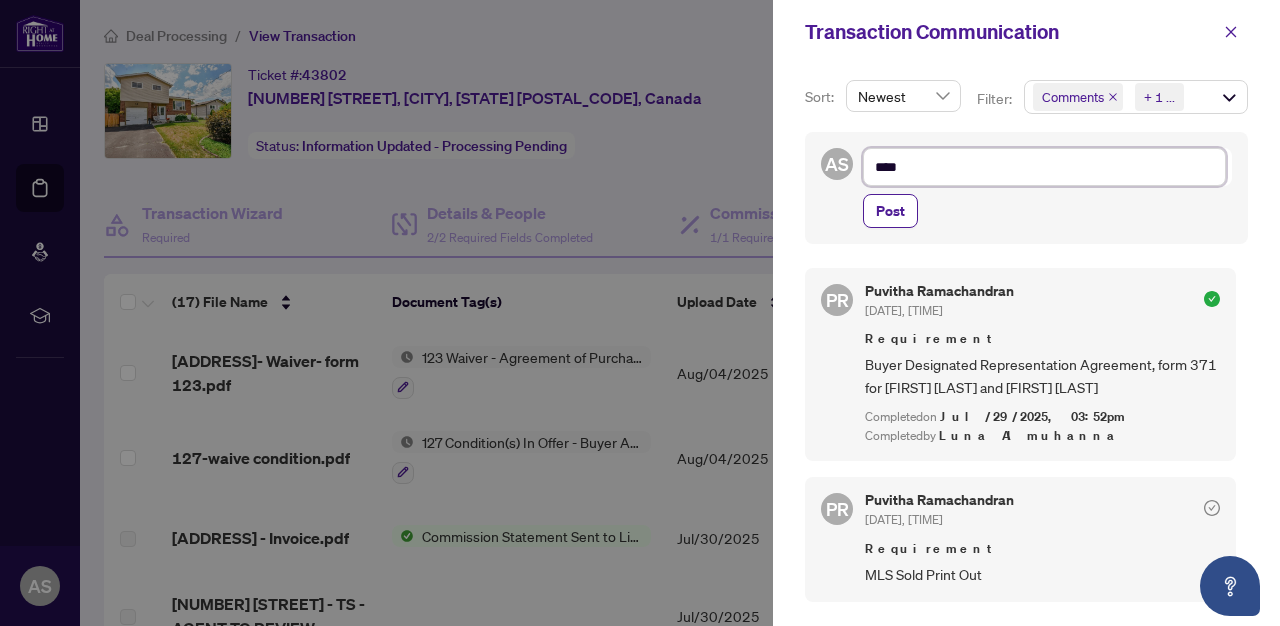 type on "***" 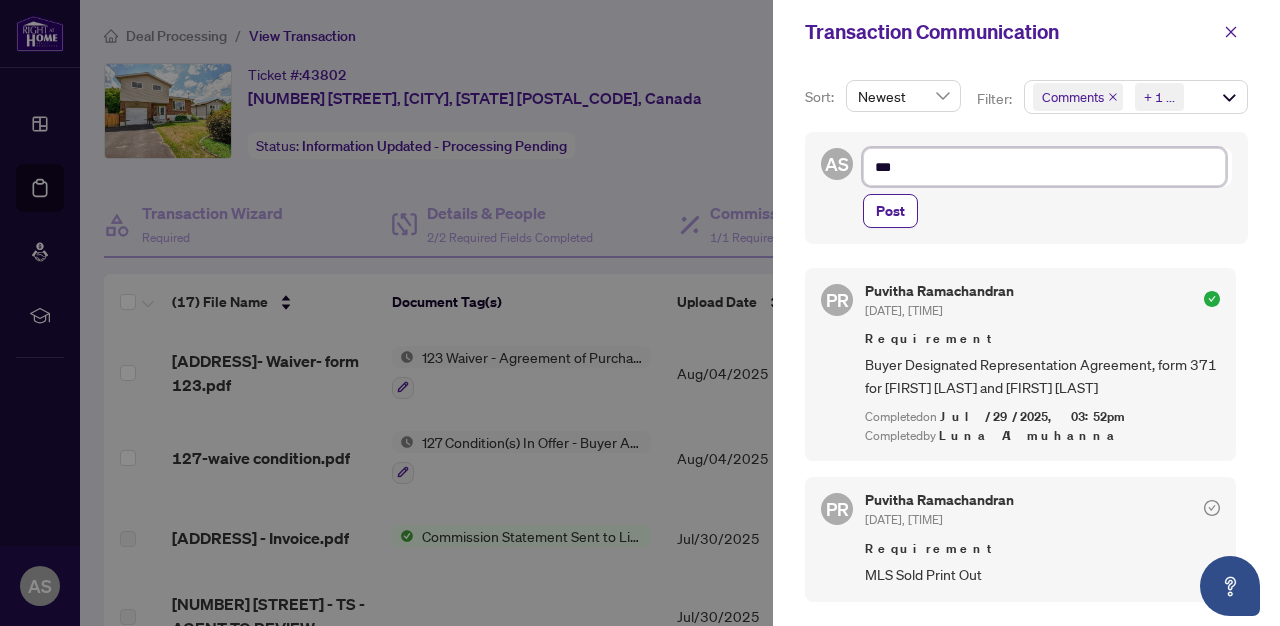 type on "**" 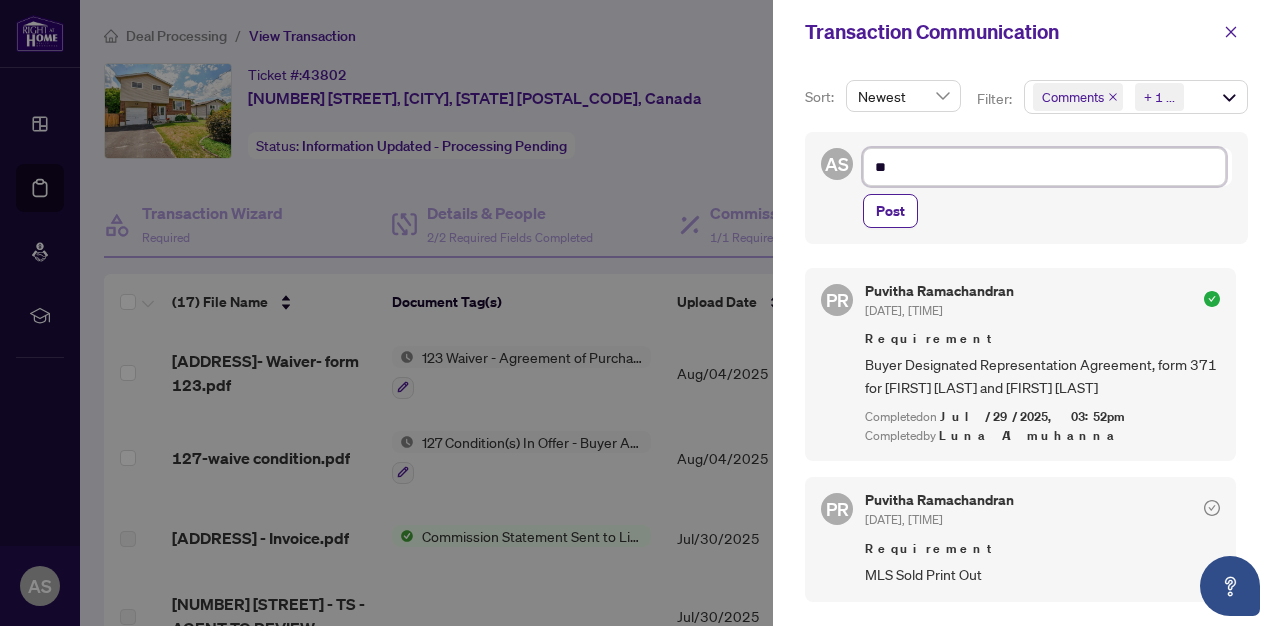 type on "*" 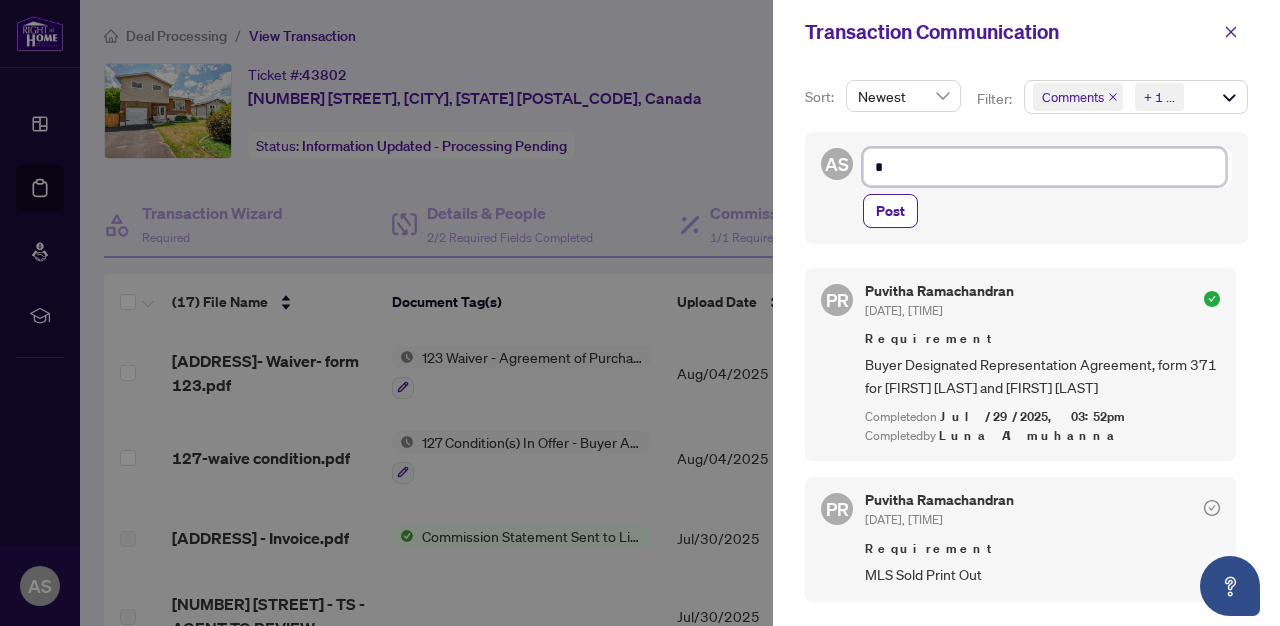 type on "**" 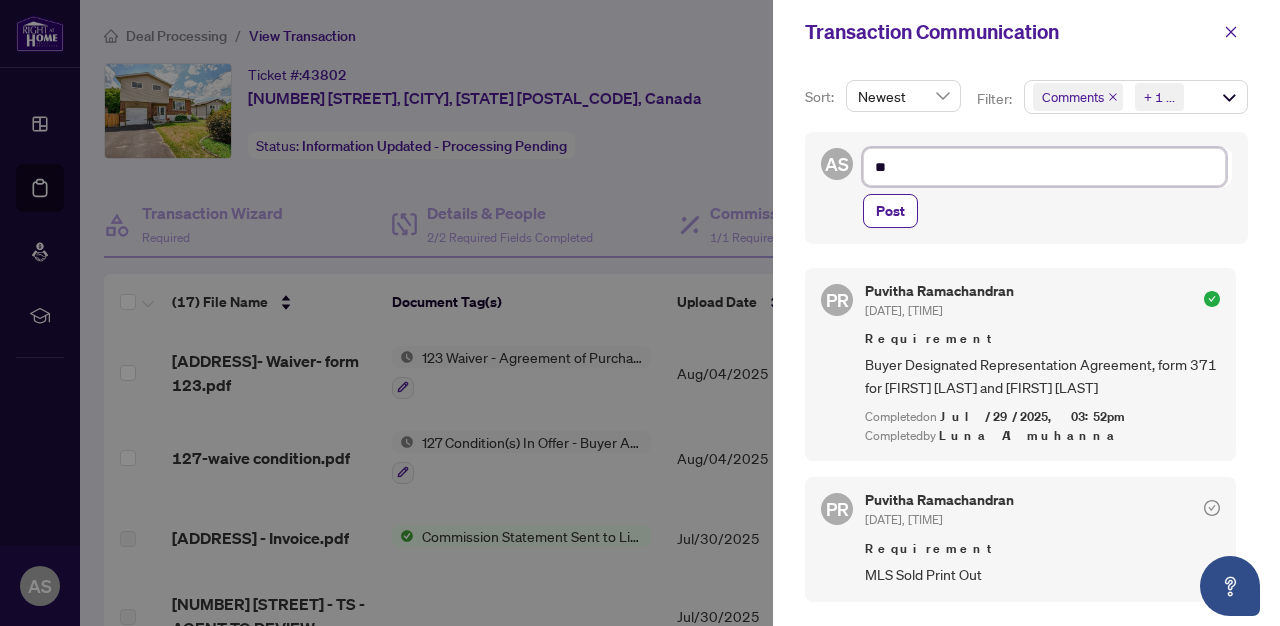 type on "***" 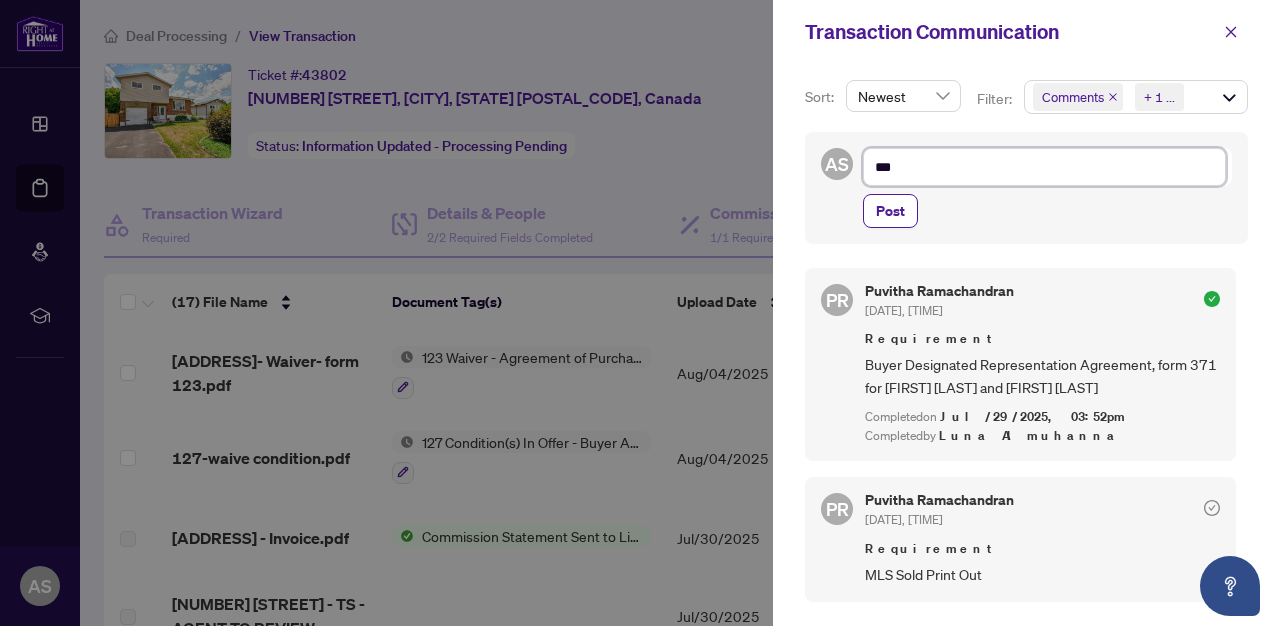 type on "****" 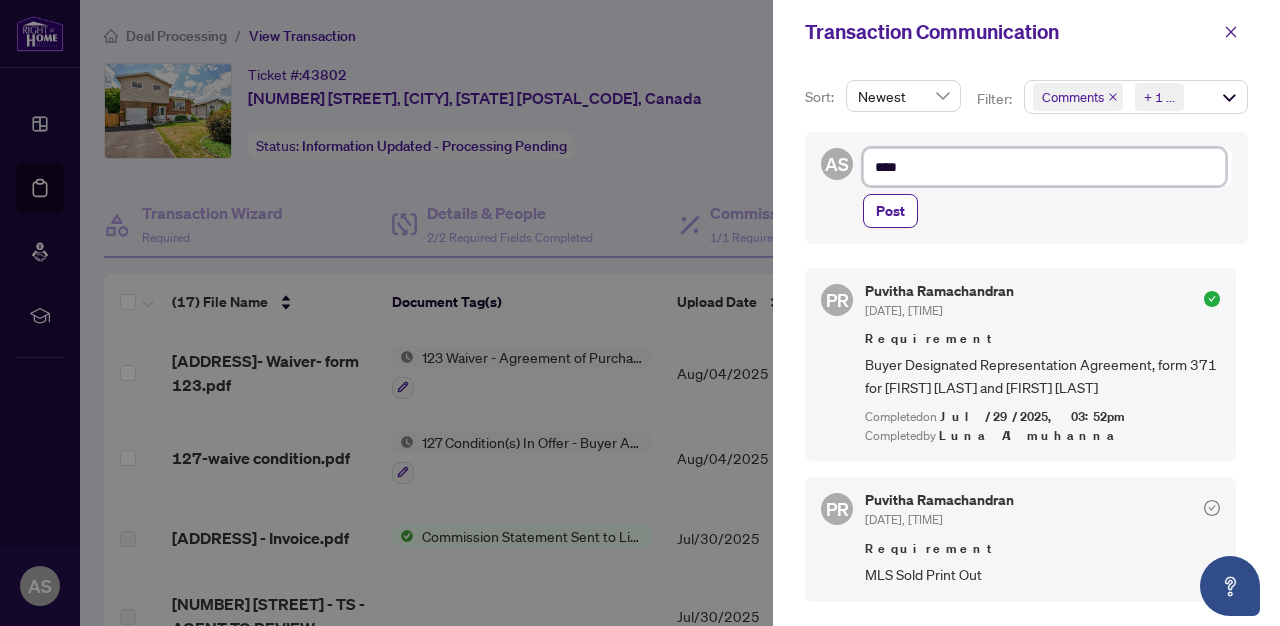 type on "*****" 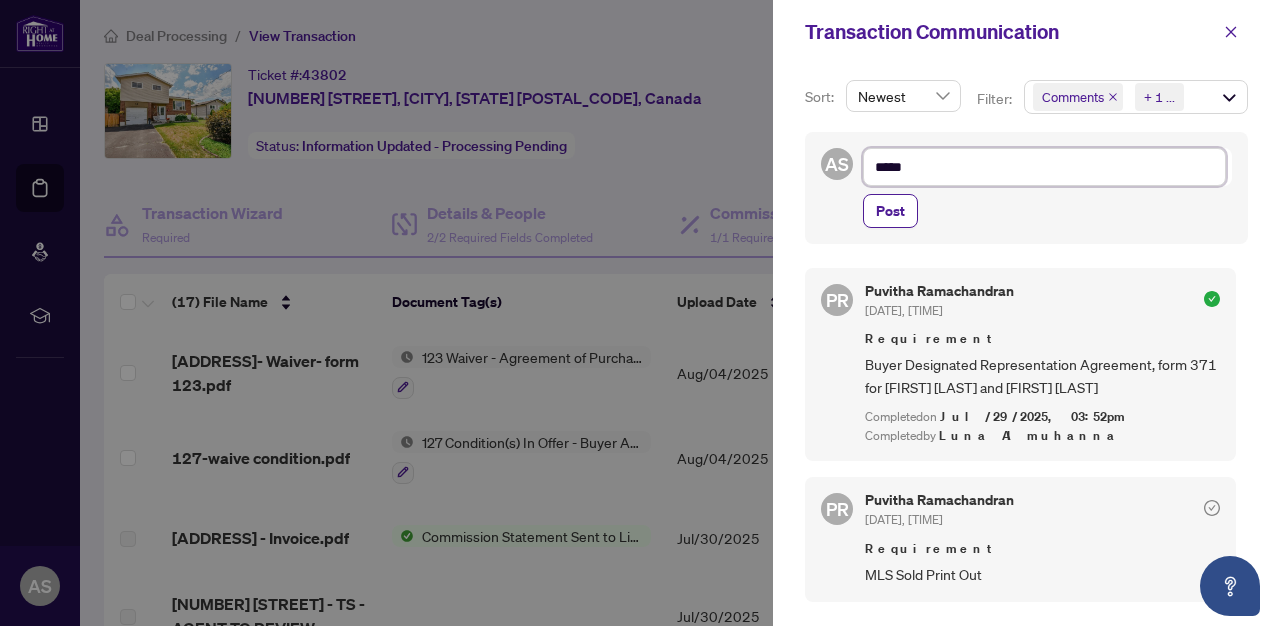 type on "******" 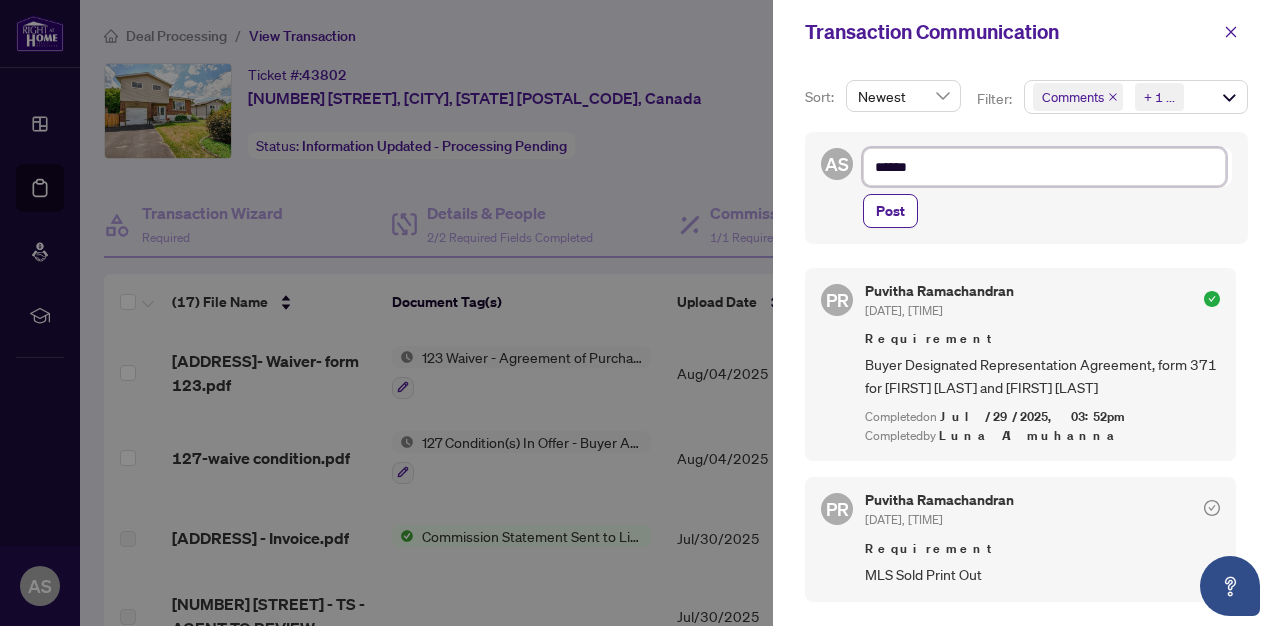 type on "******" 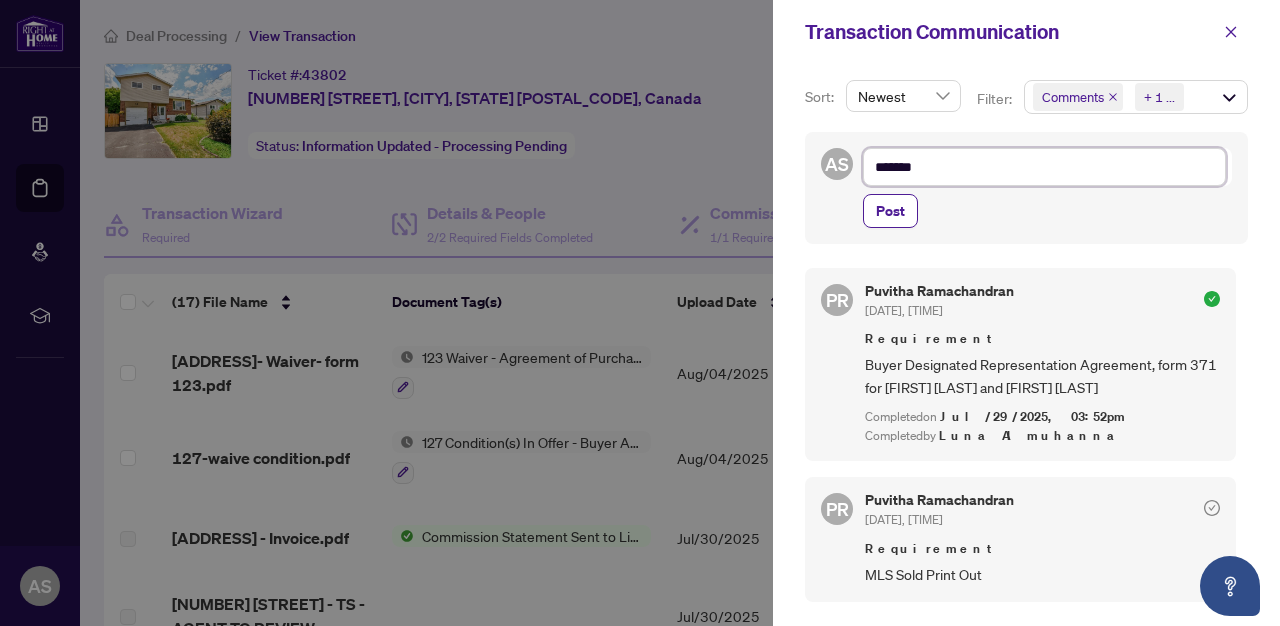 type on "********" 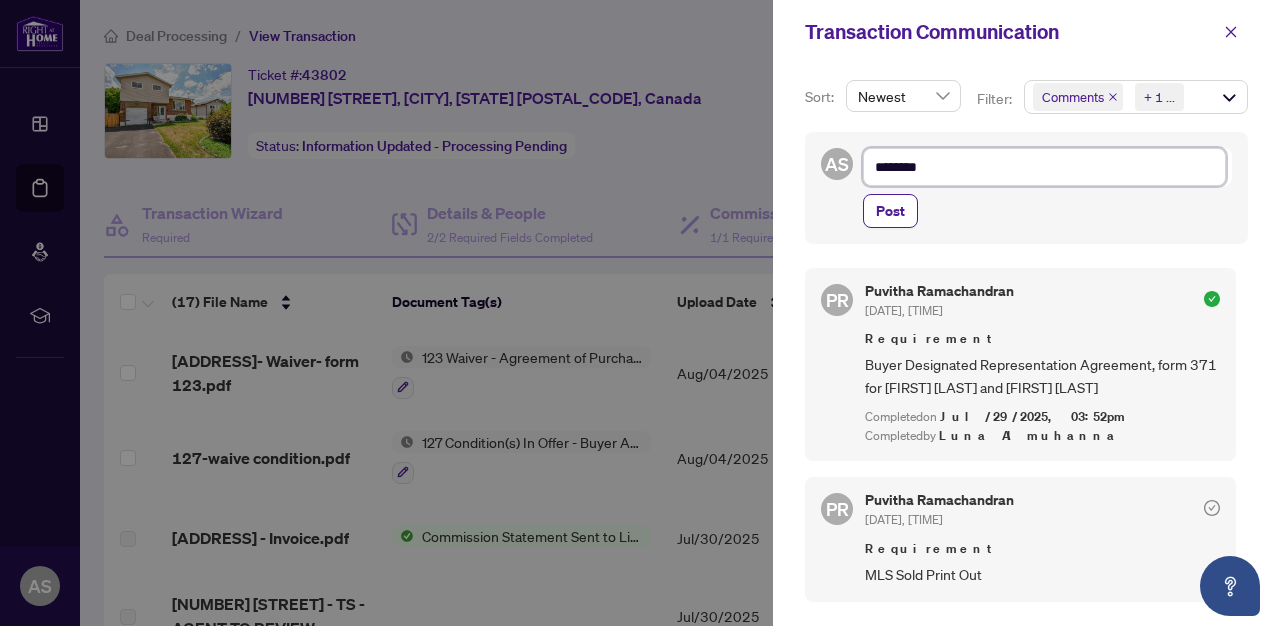 type on "*********" 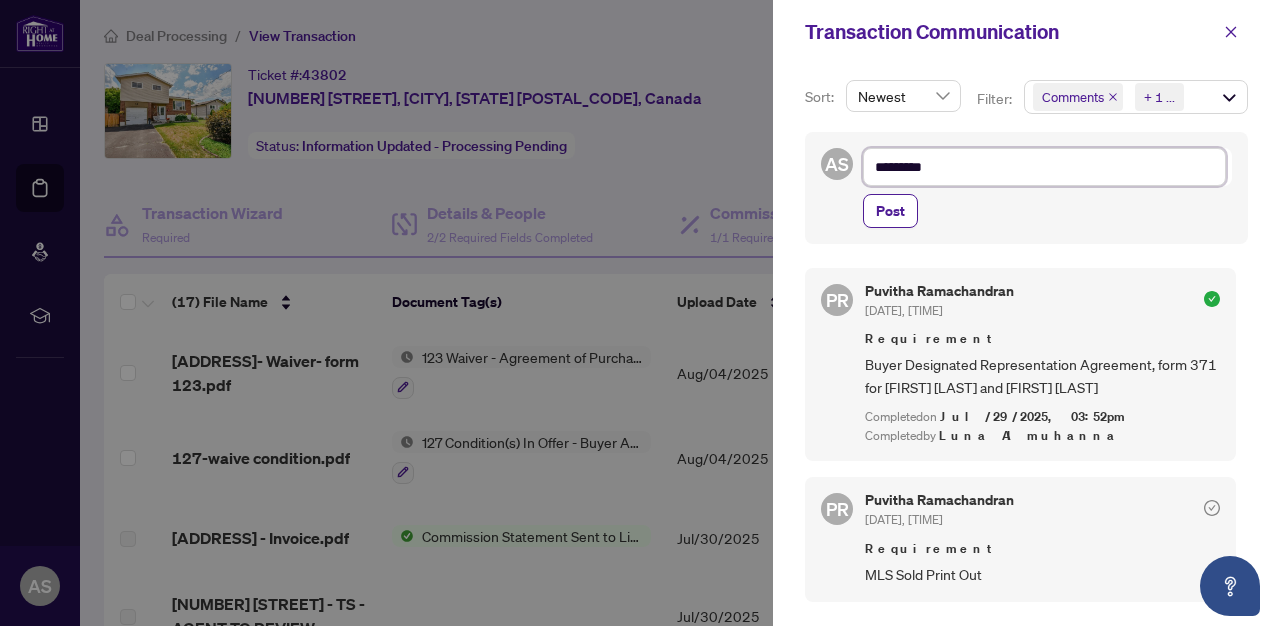 type on "********" 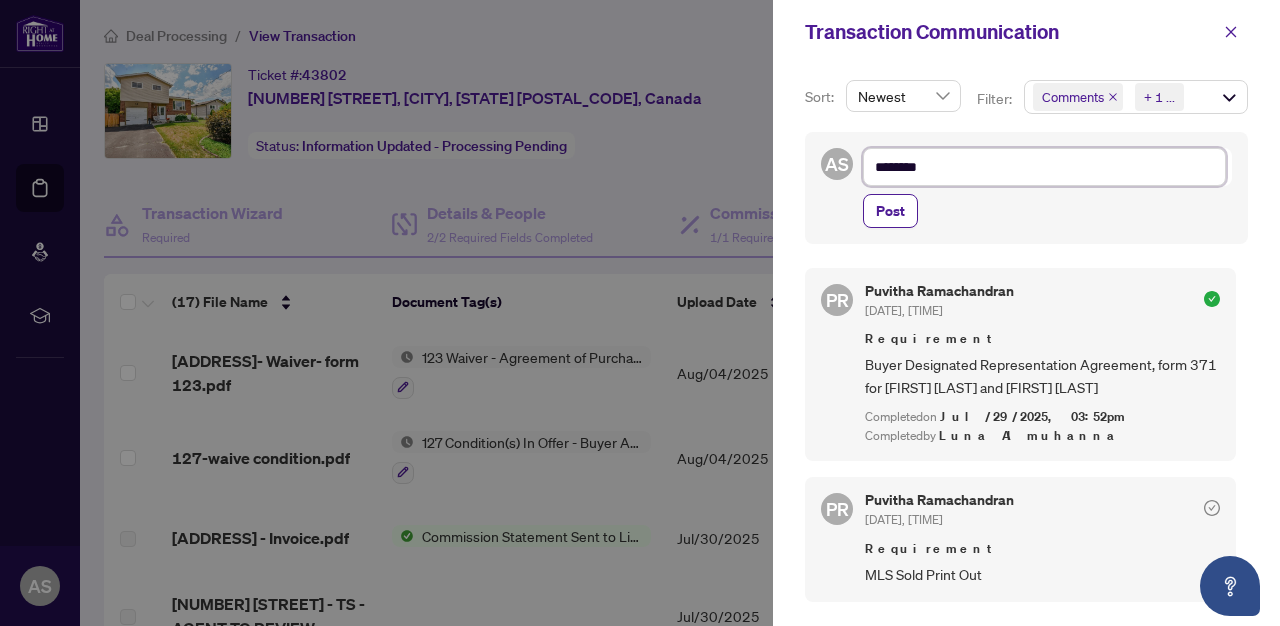 type on "******" 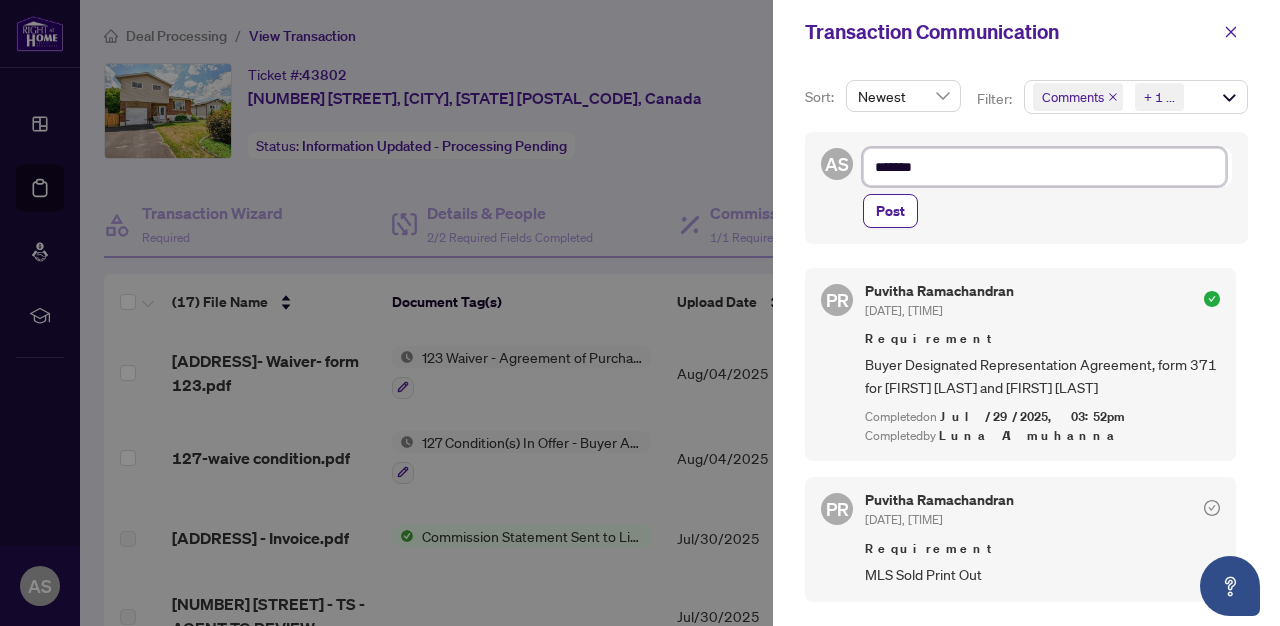 type on "******" 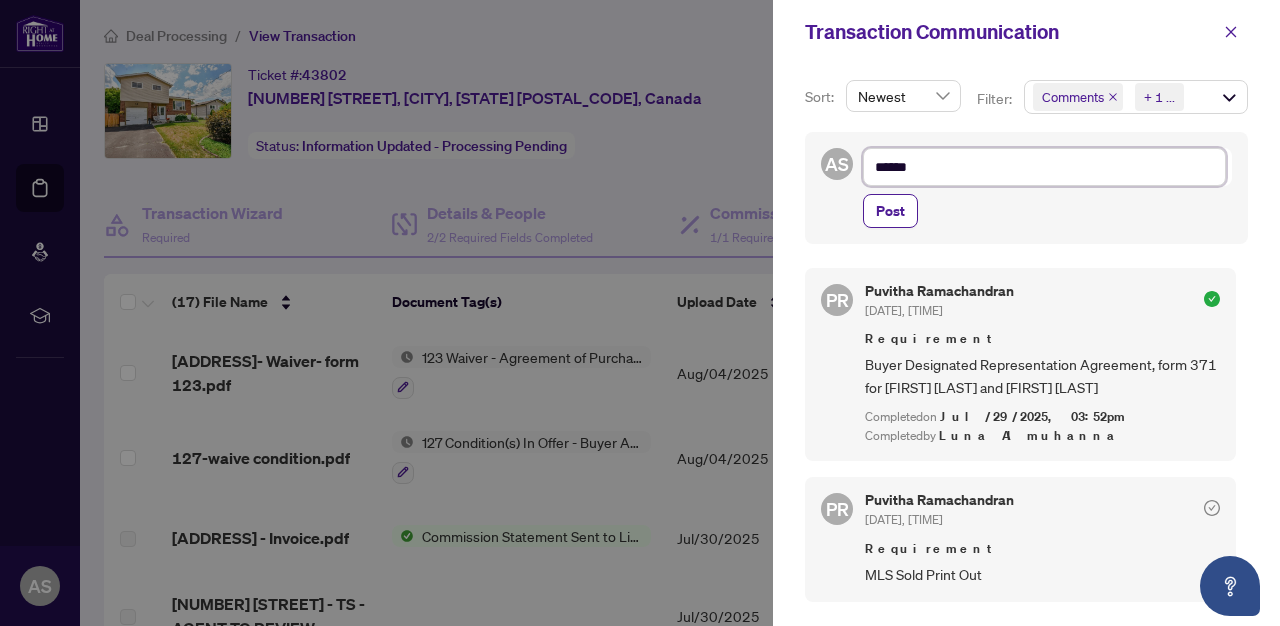 type on "*****" 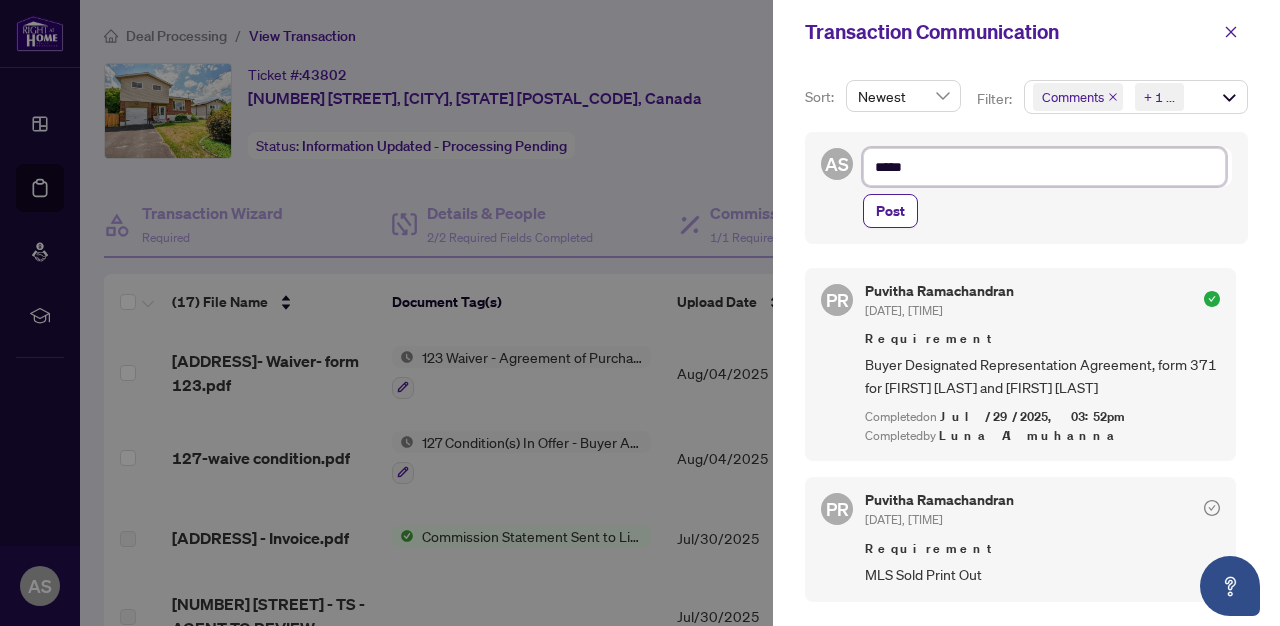 type on "****" 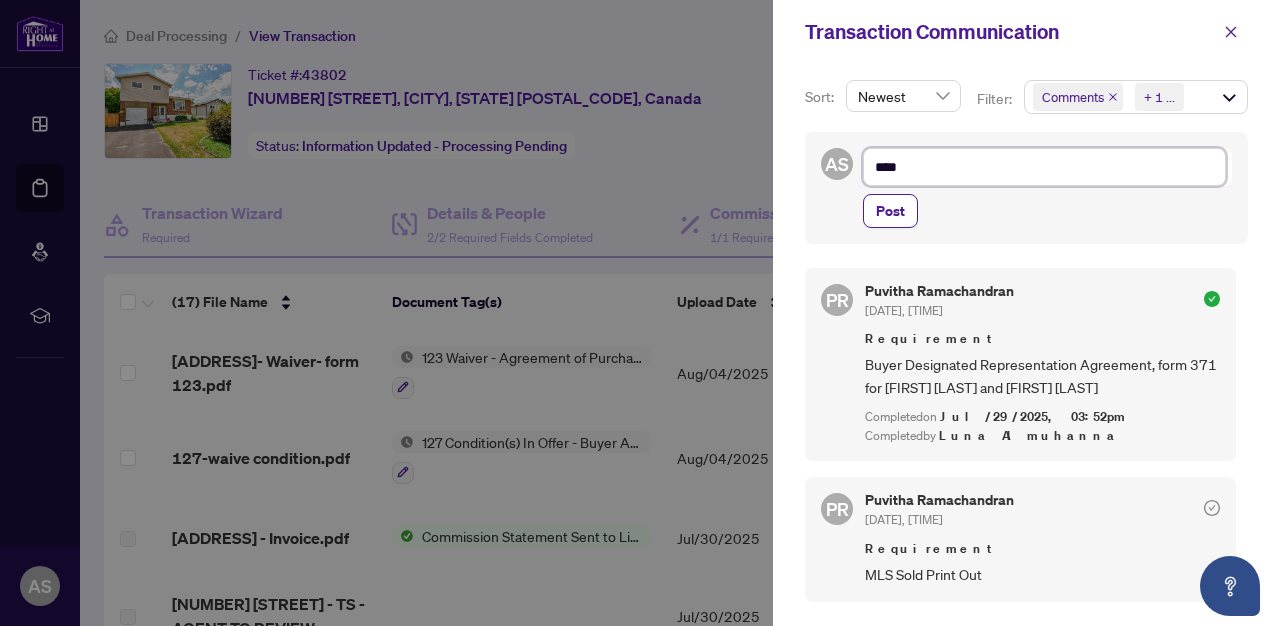 type on "***" 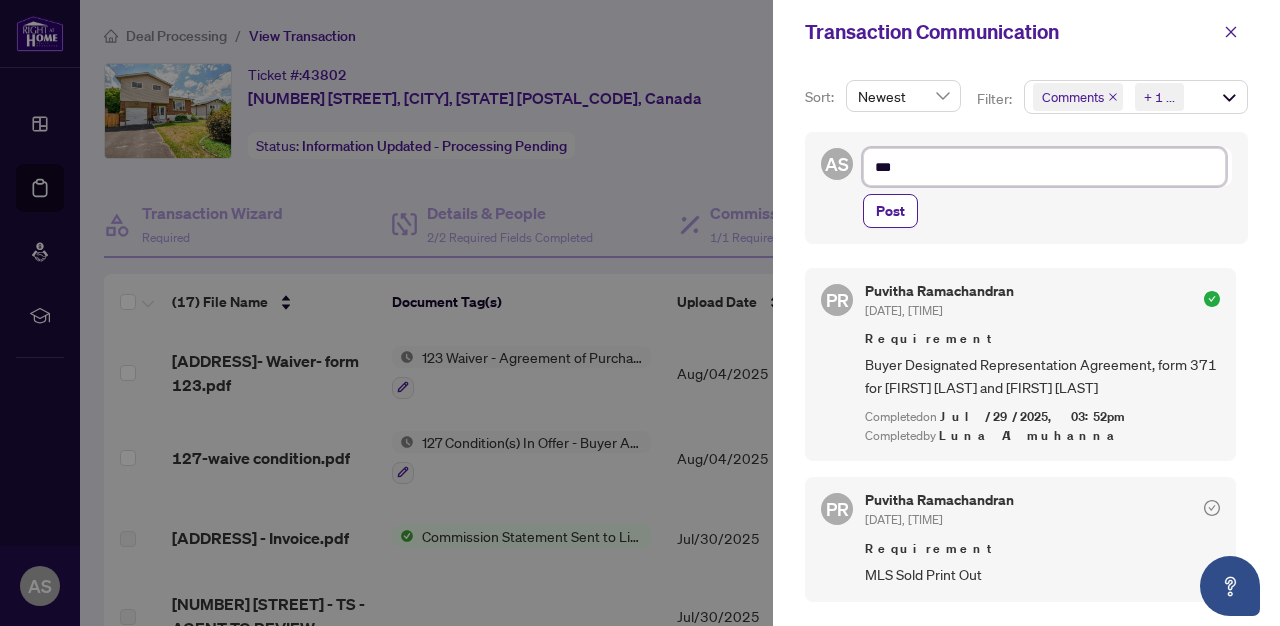 type on "**" 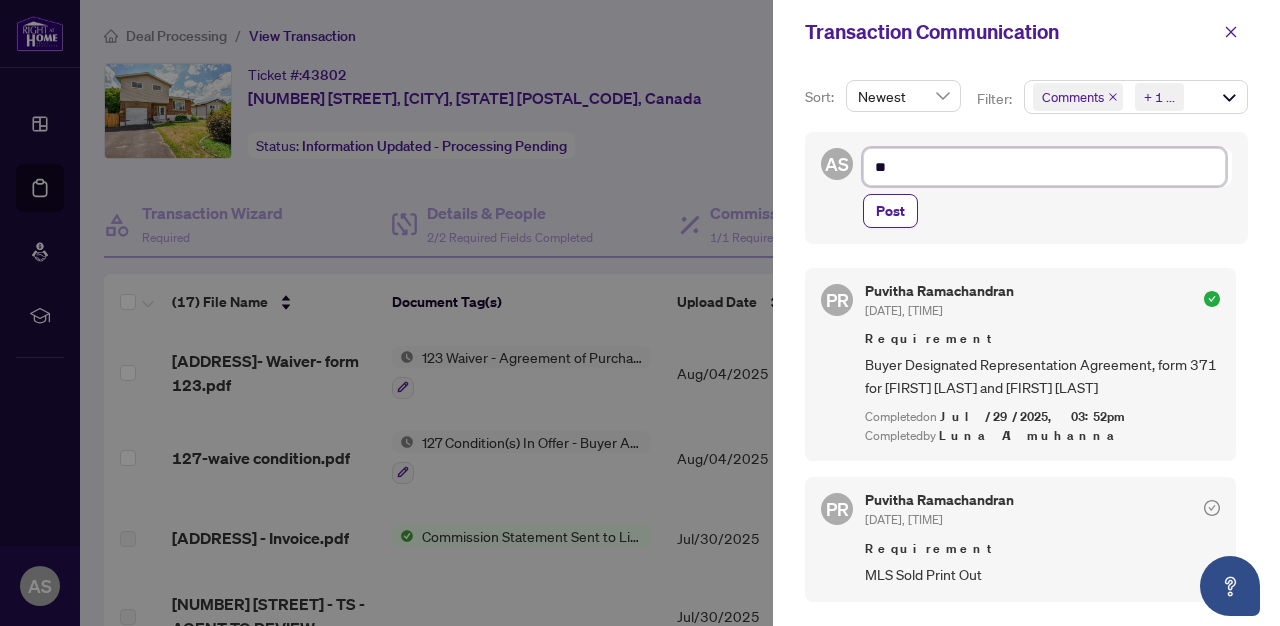 type on "*" 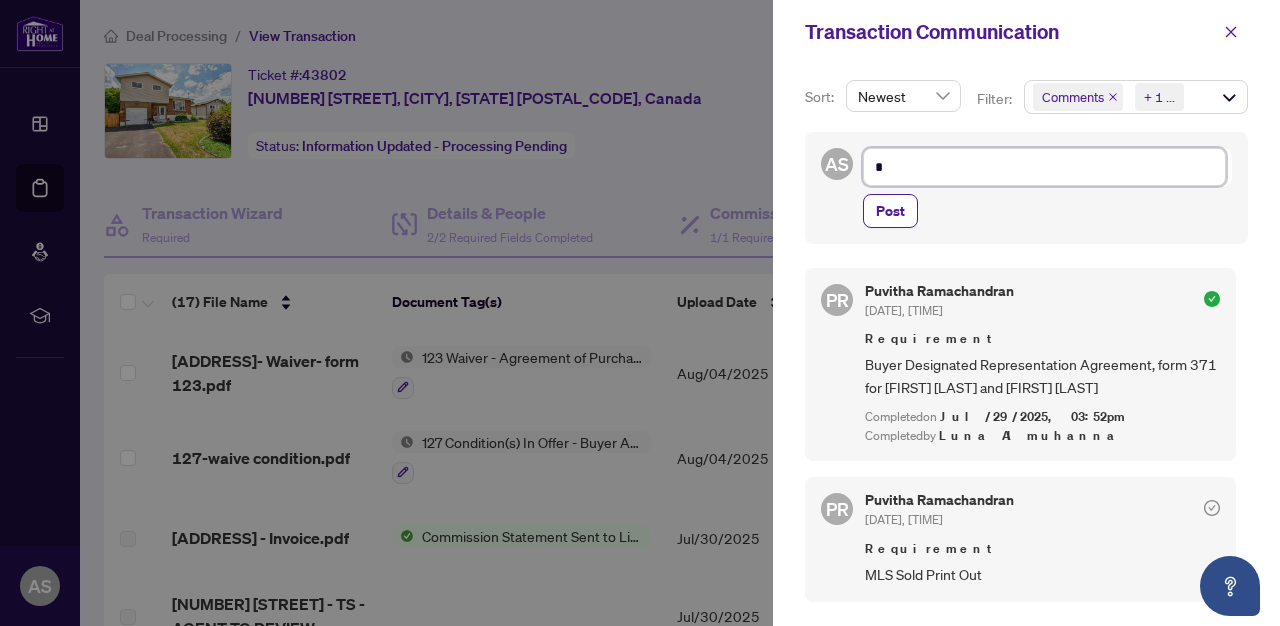 type on "**" 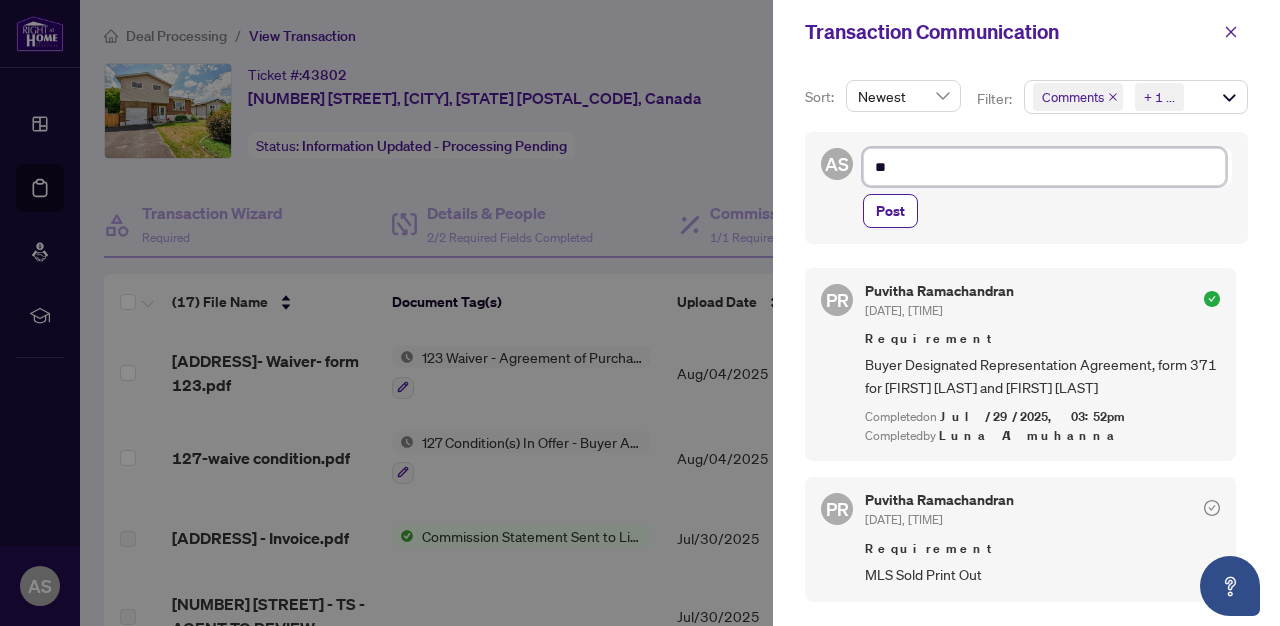 type on "***" 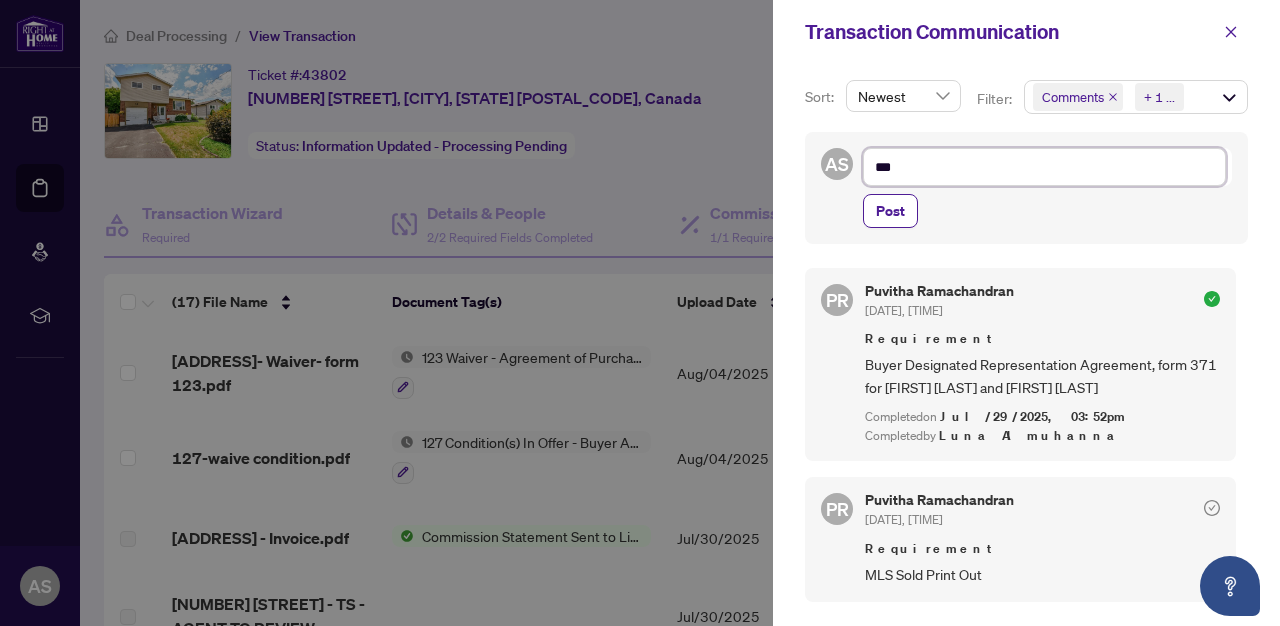 type on "****" 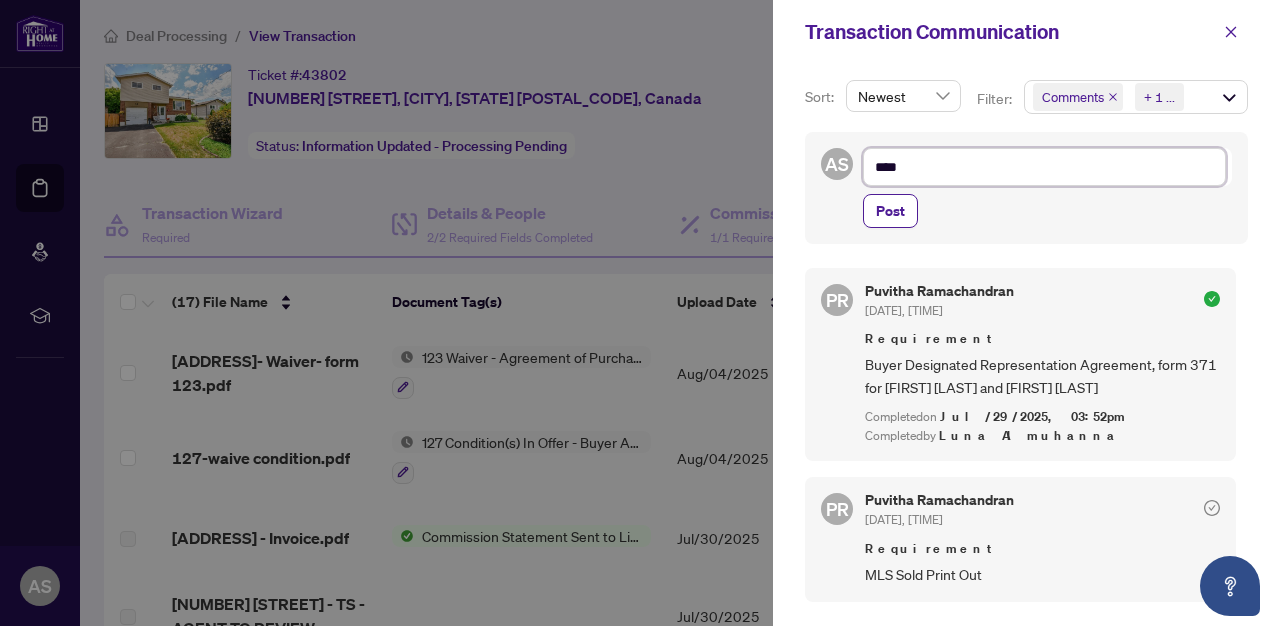 type on "*****" 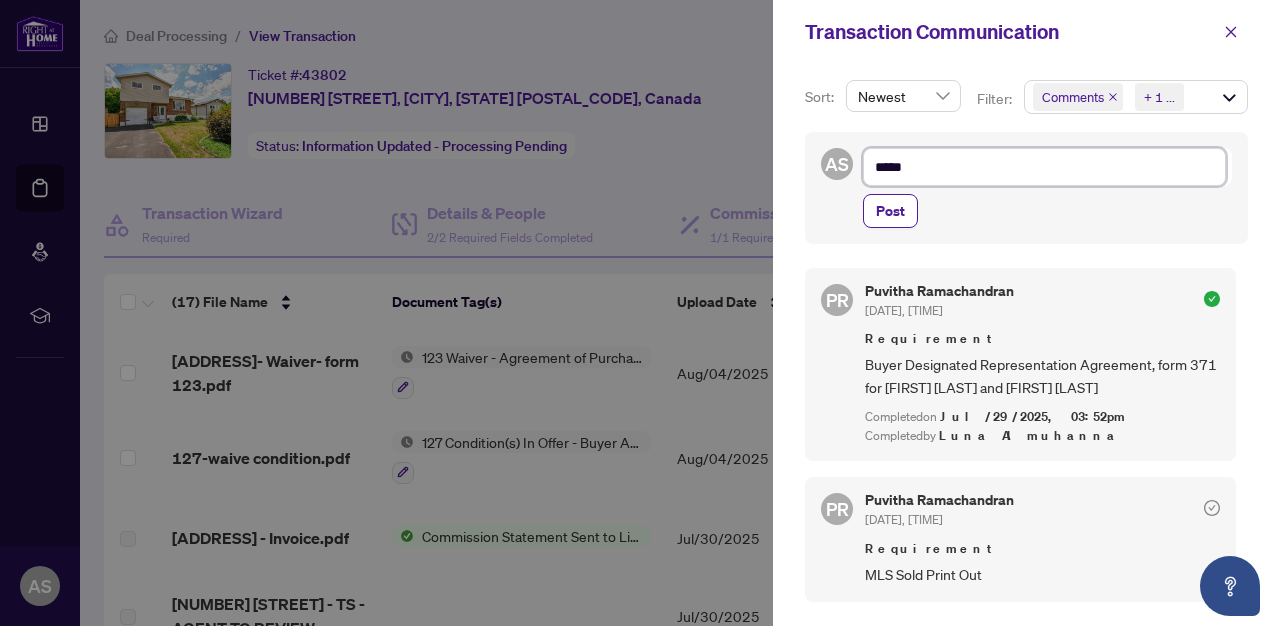 type on "****" 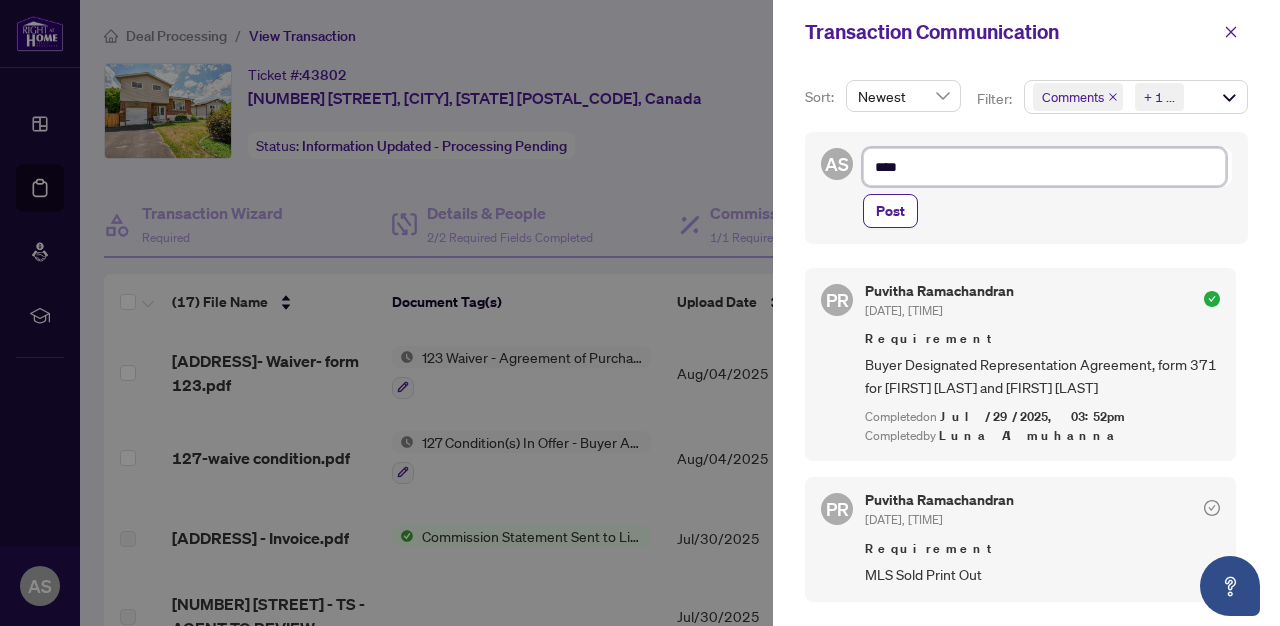 type on "****" 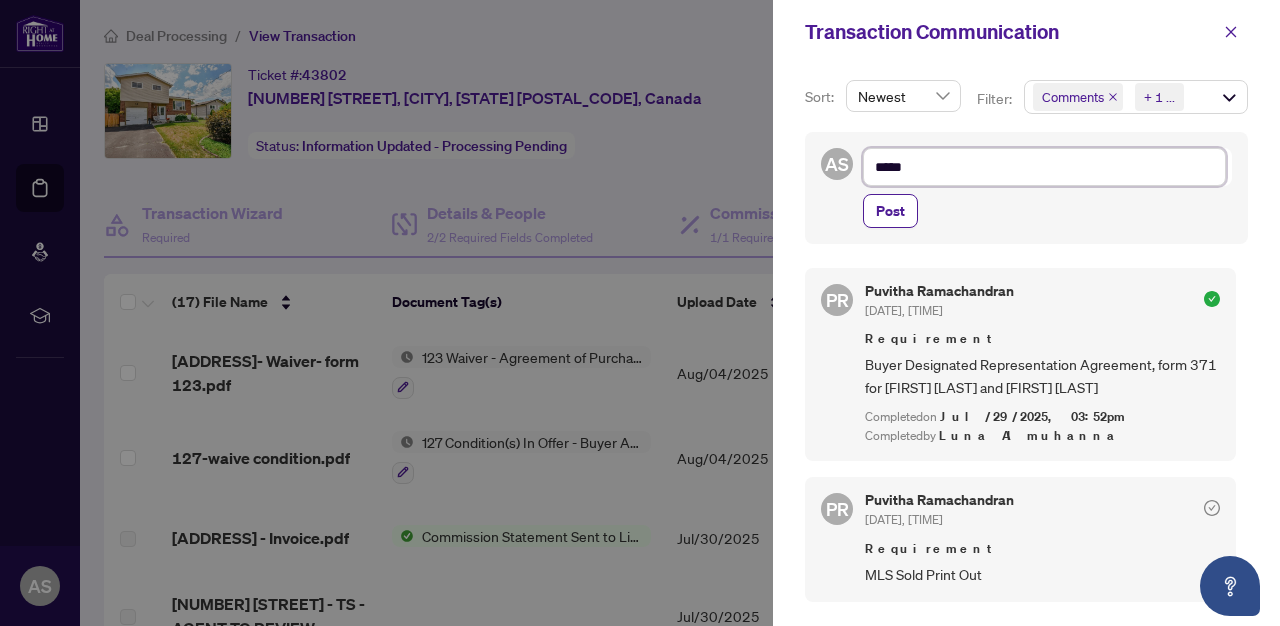 type on "******" 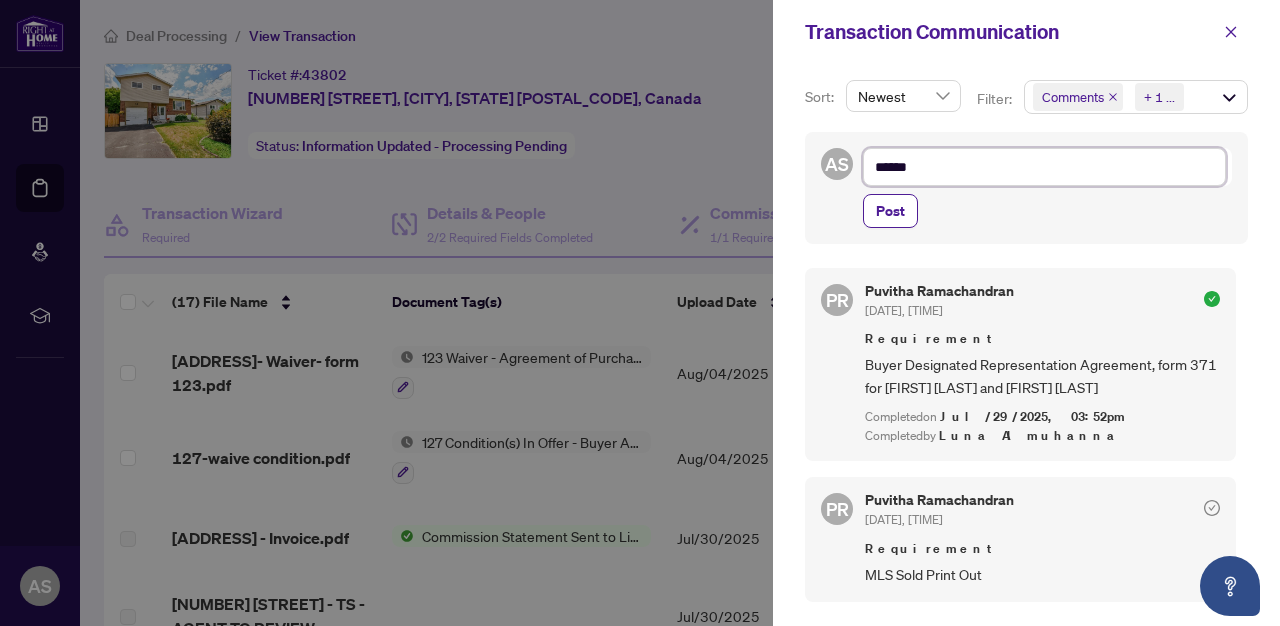 type on "******" 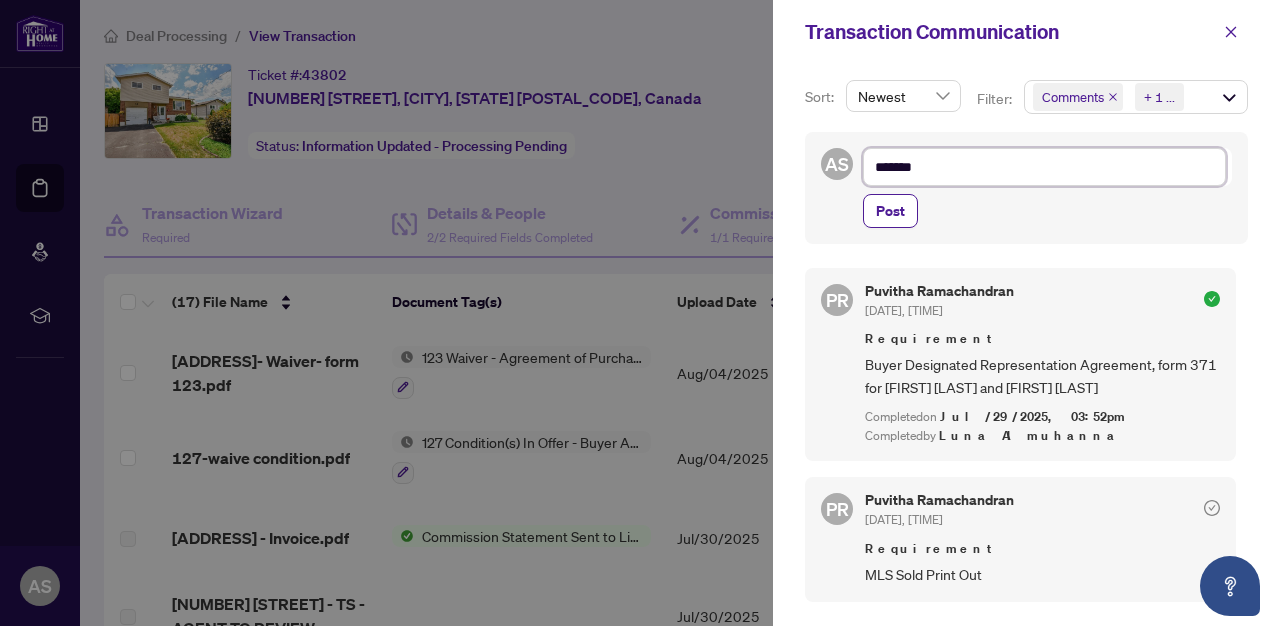 type on "********" 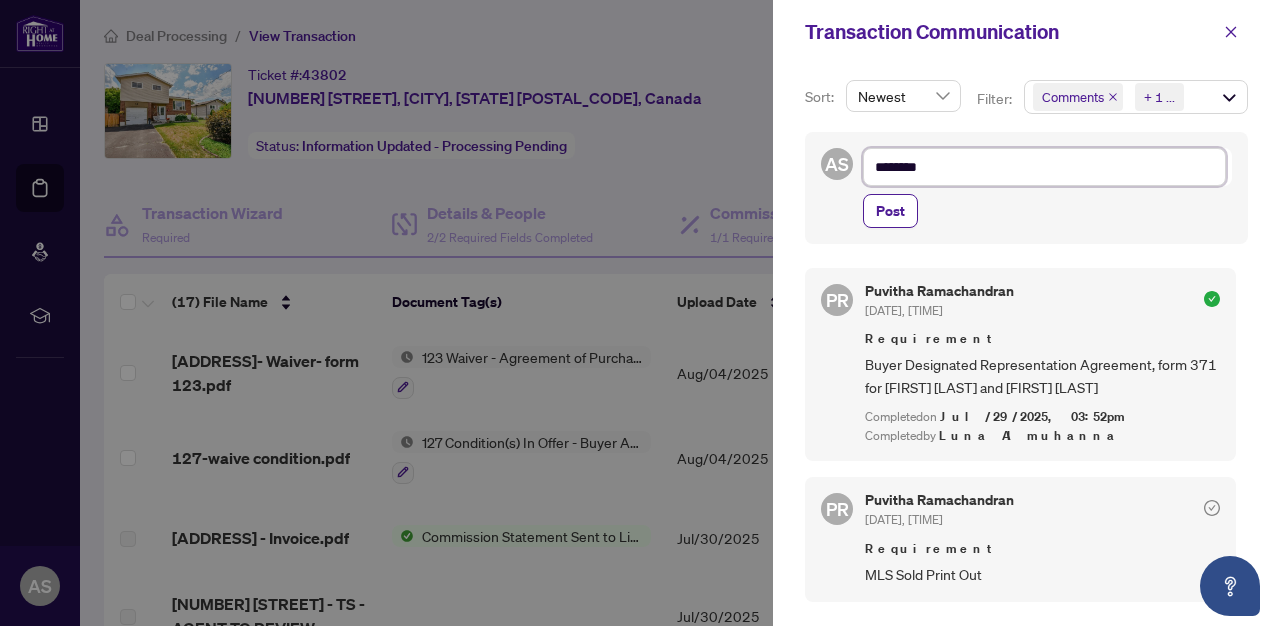 type on "*********" 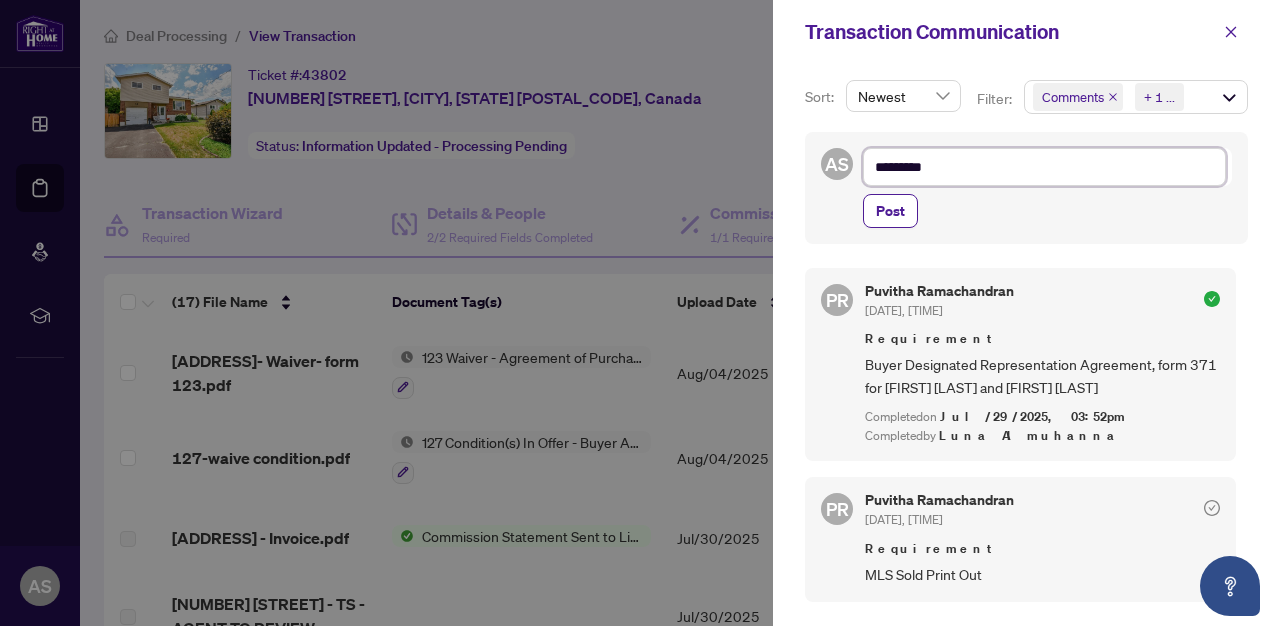 type on "**********" 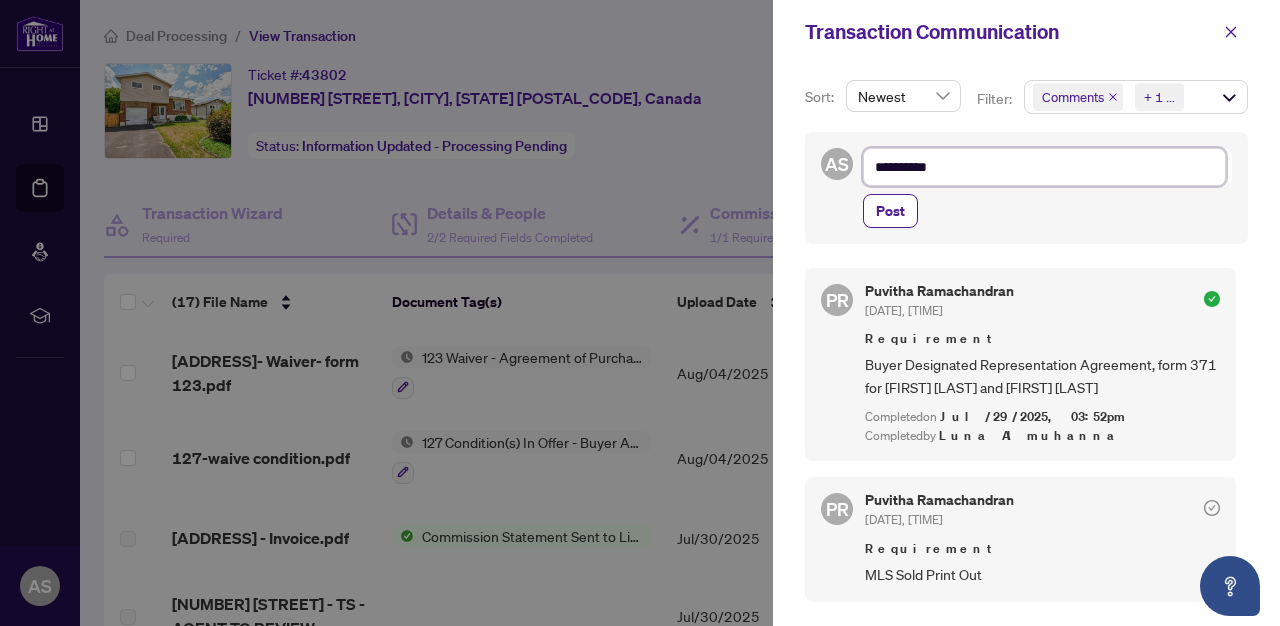 type on "*********" 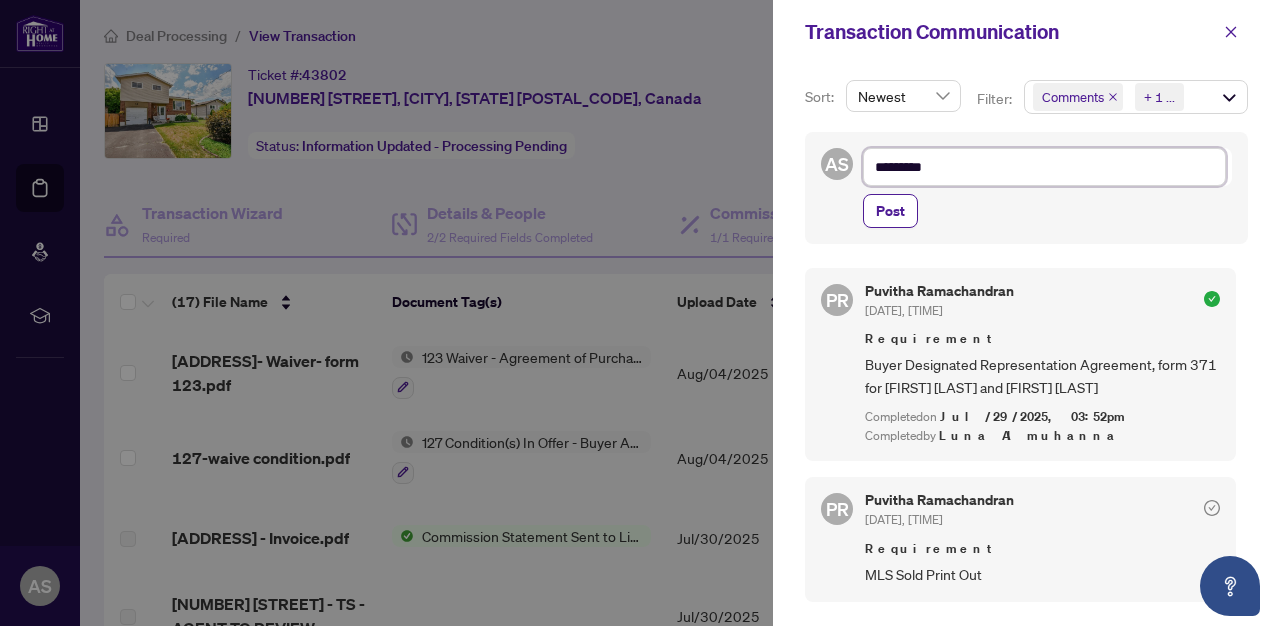 type on "********" 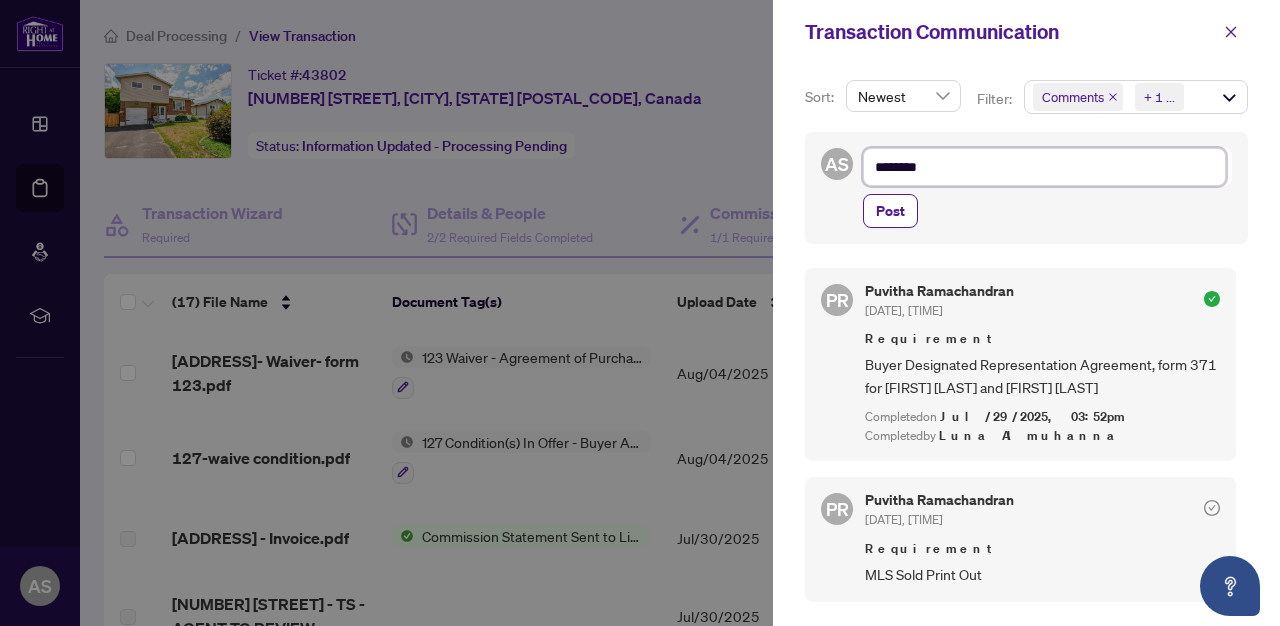 type on "******" 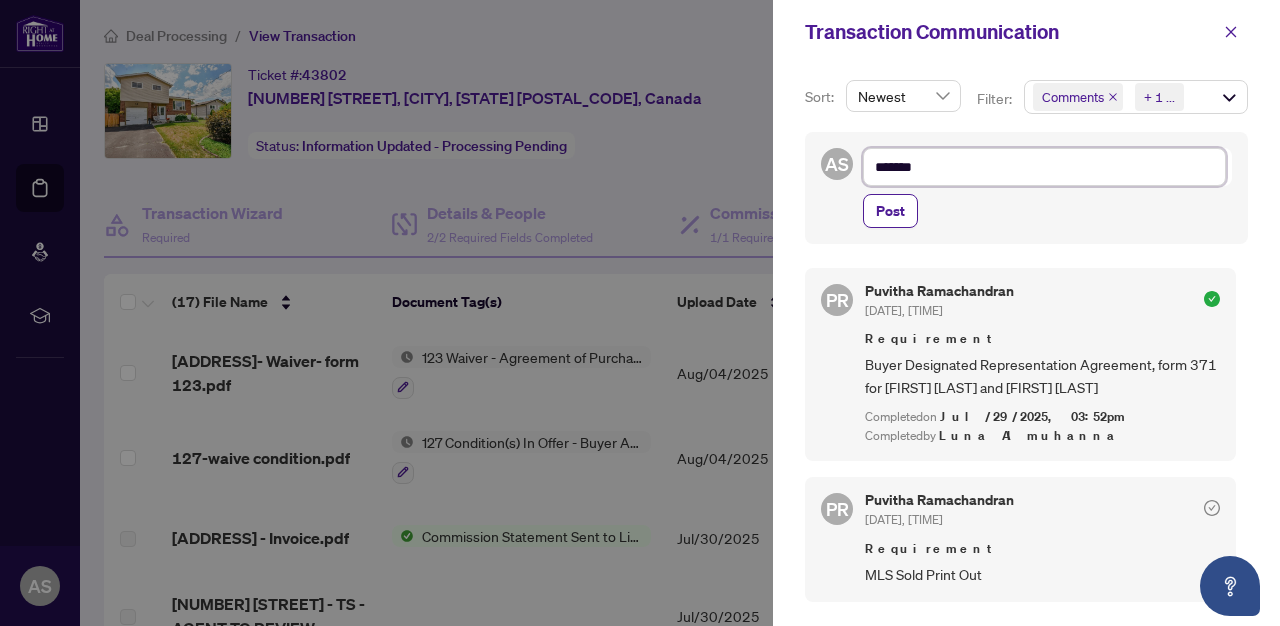 type on "******" 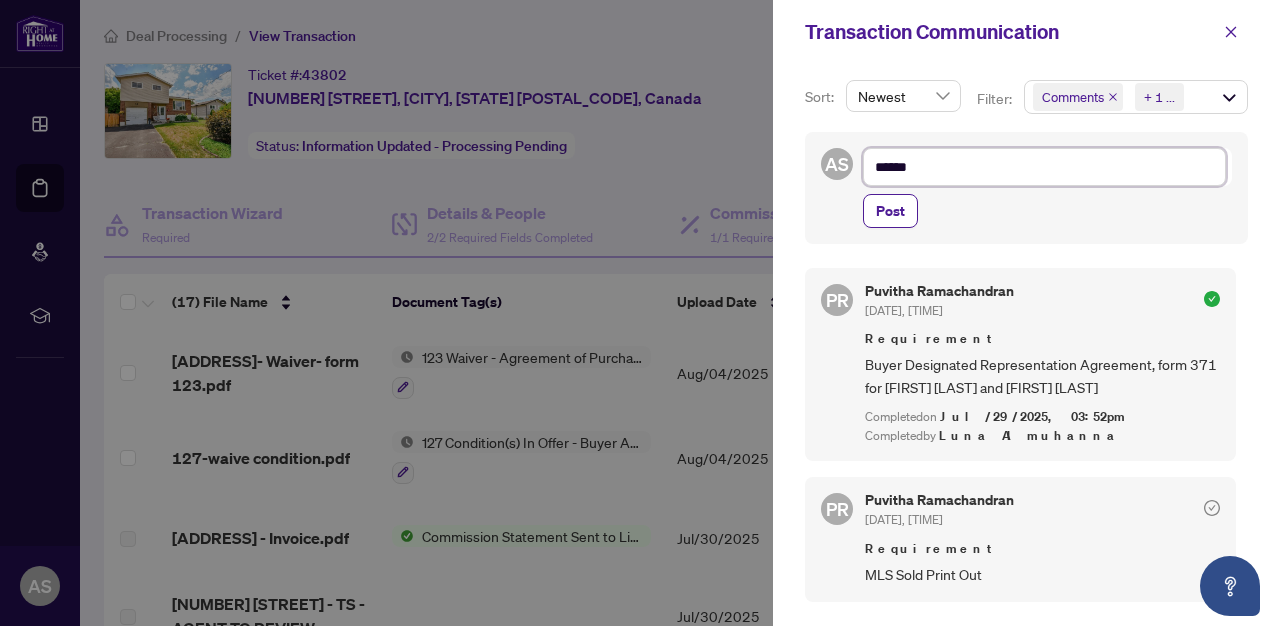 type on "*****" 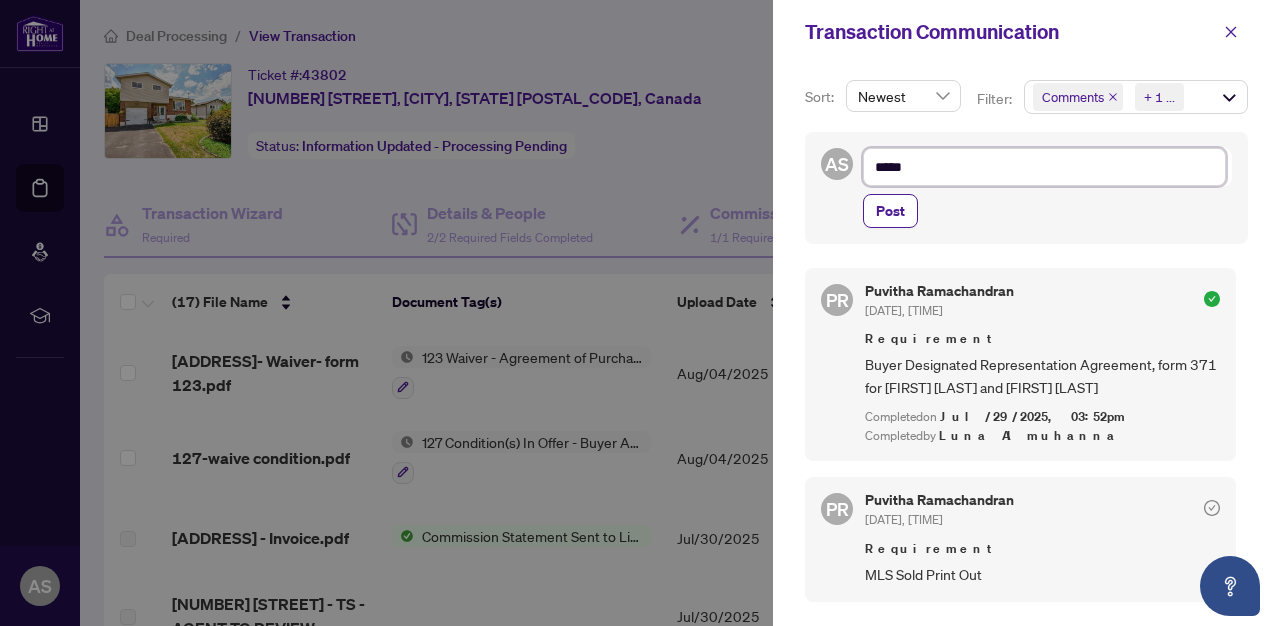 type on "****" 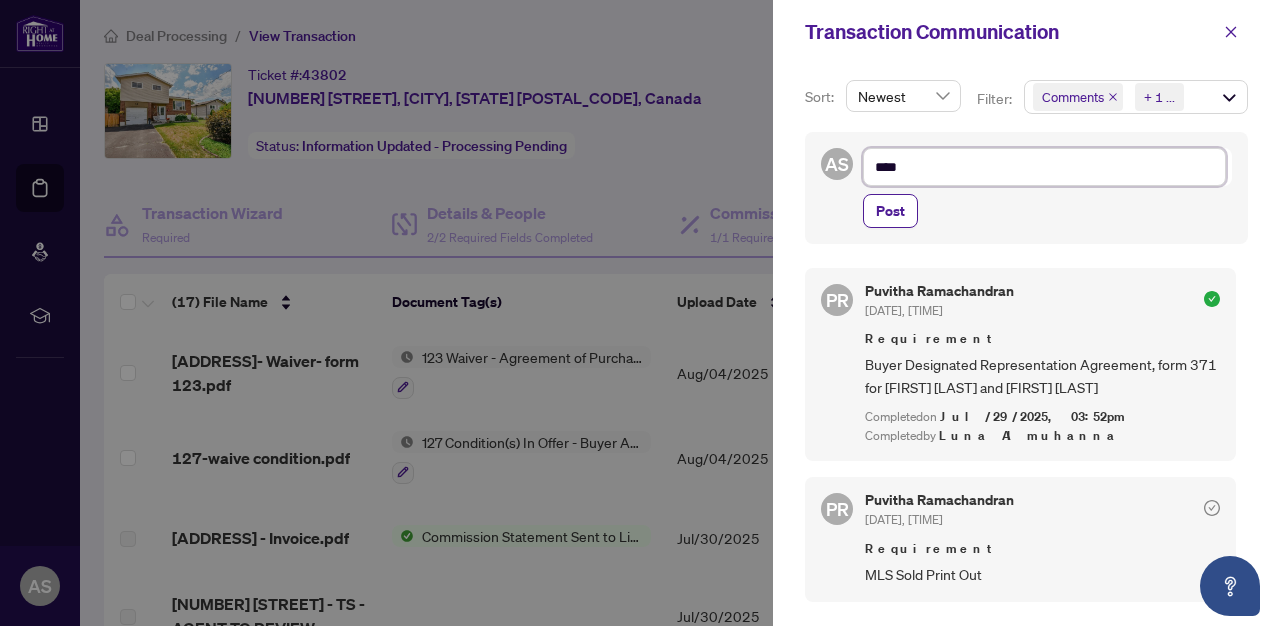 type on "***" 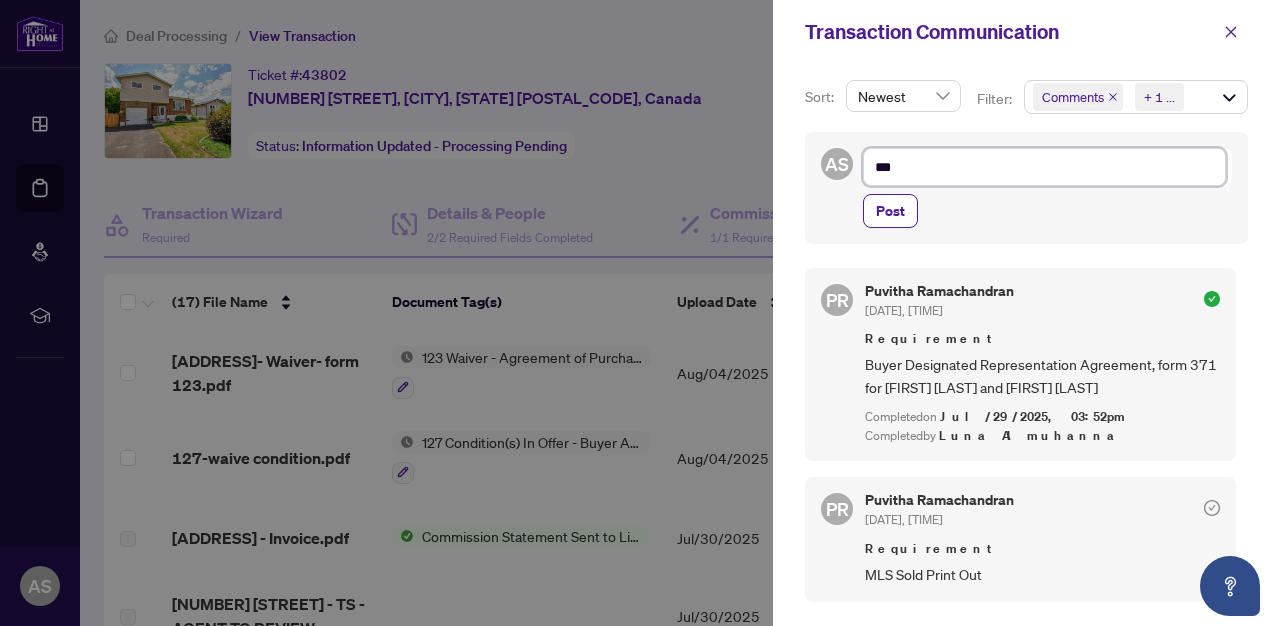 type on "**" 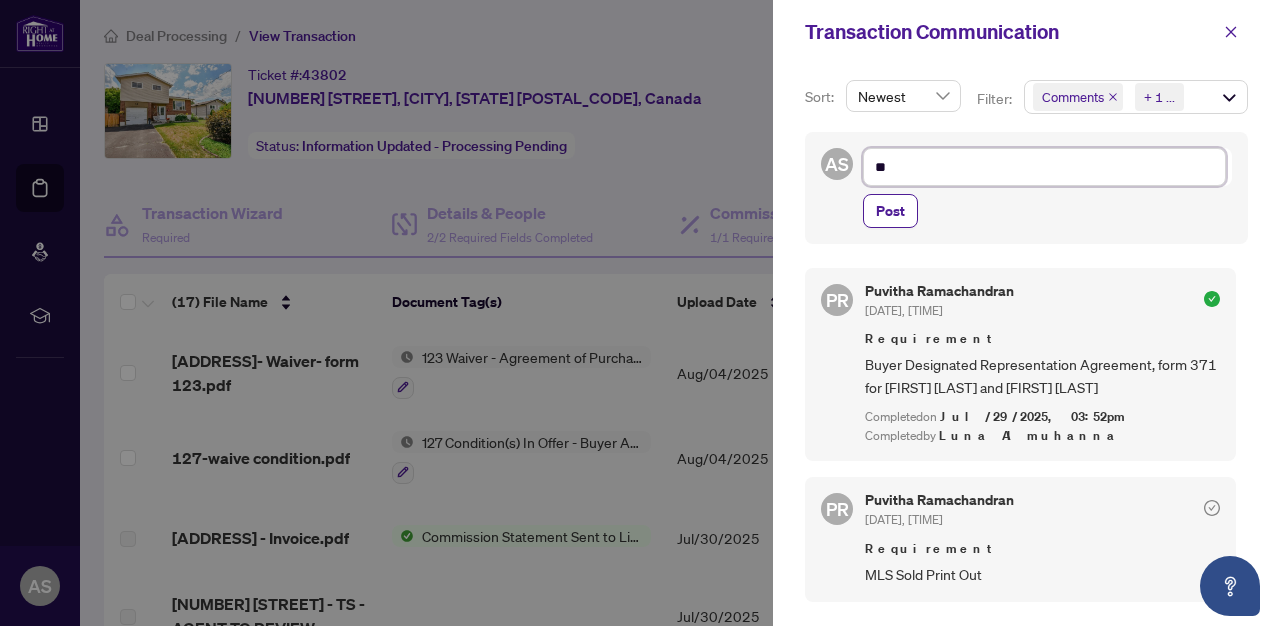 type on "*" 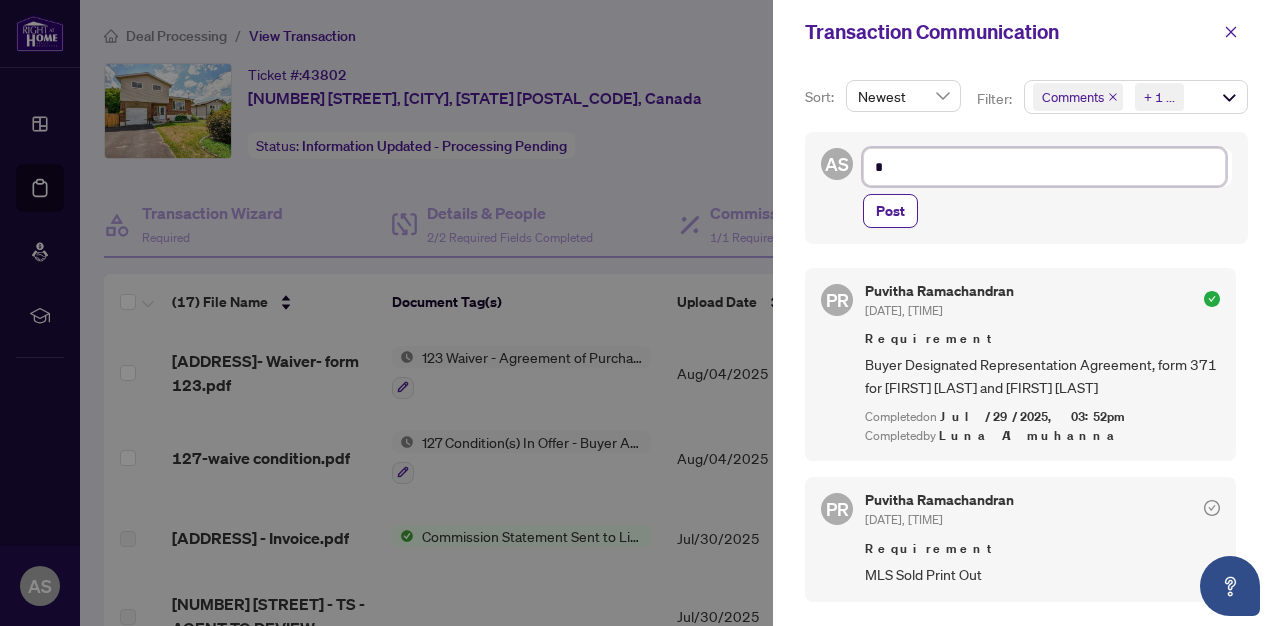 type on "**" 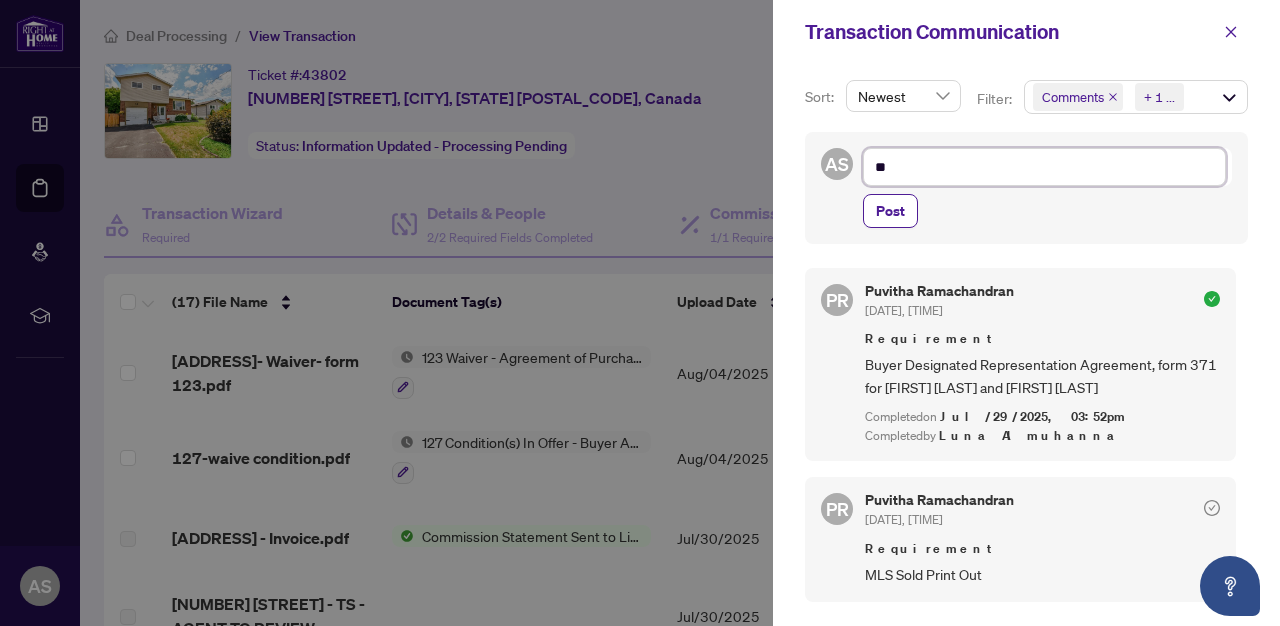 type on "***" 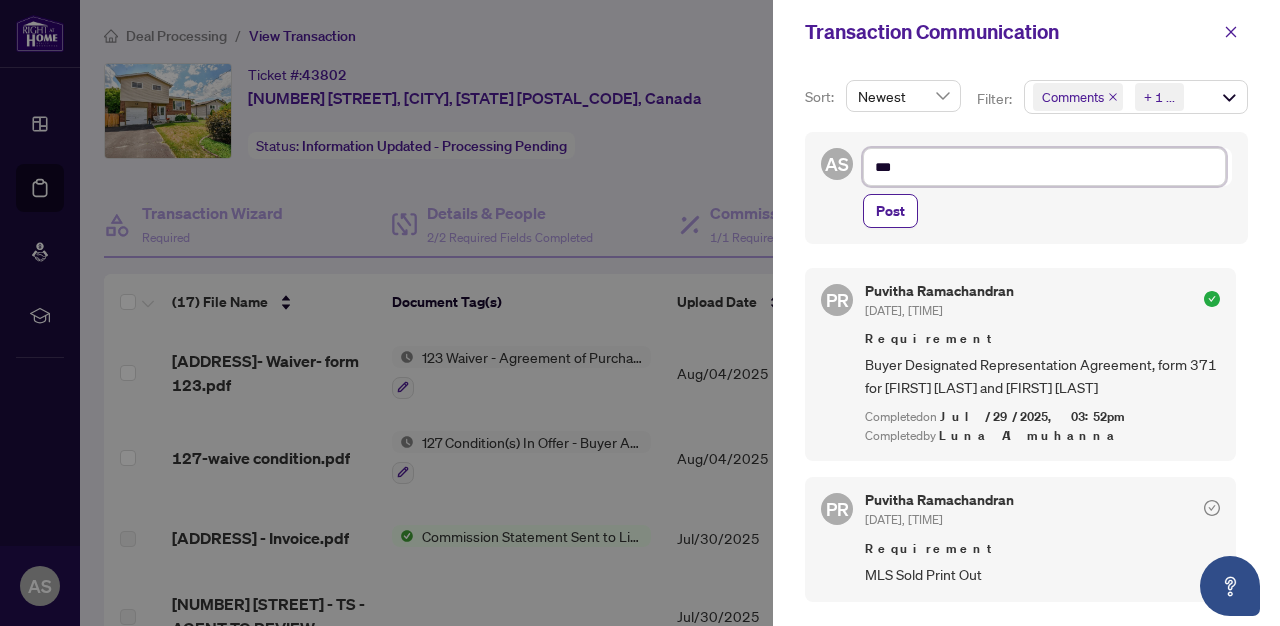 type on "****" 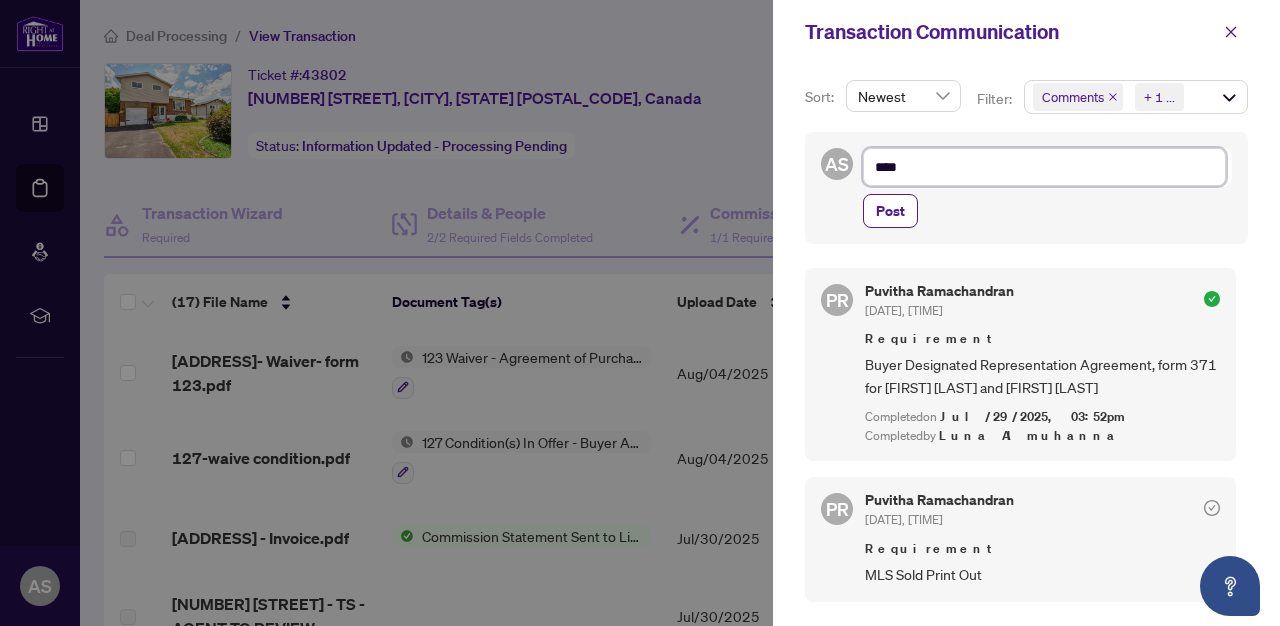 type on "*****" 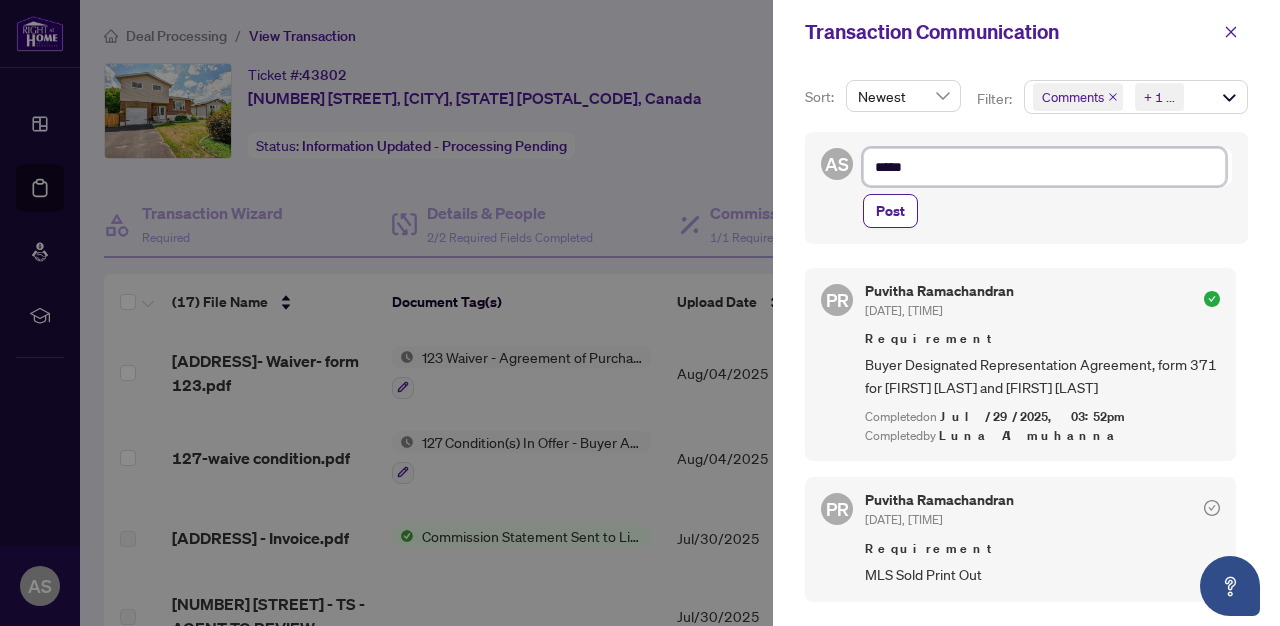 type on "******" 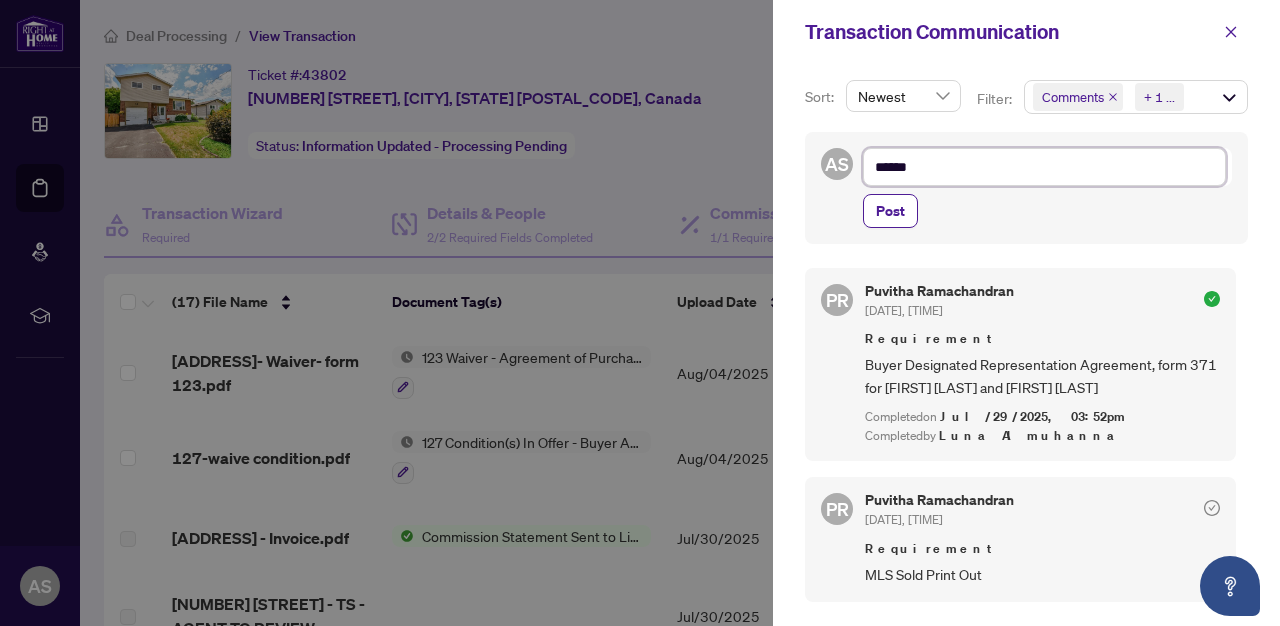 type on "*******" 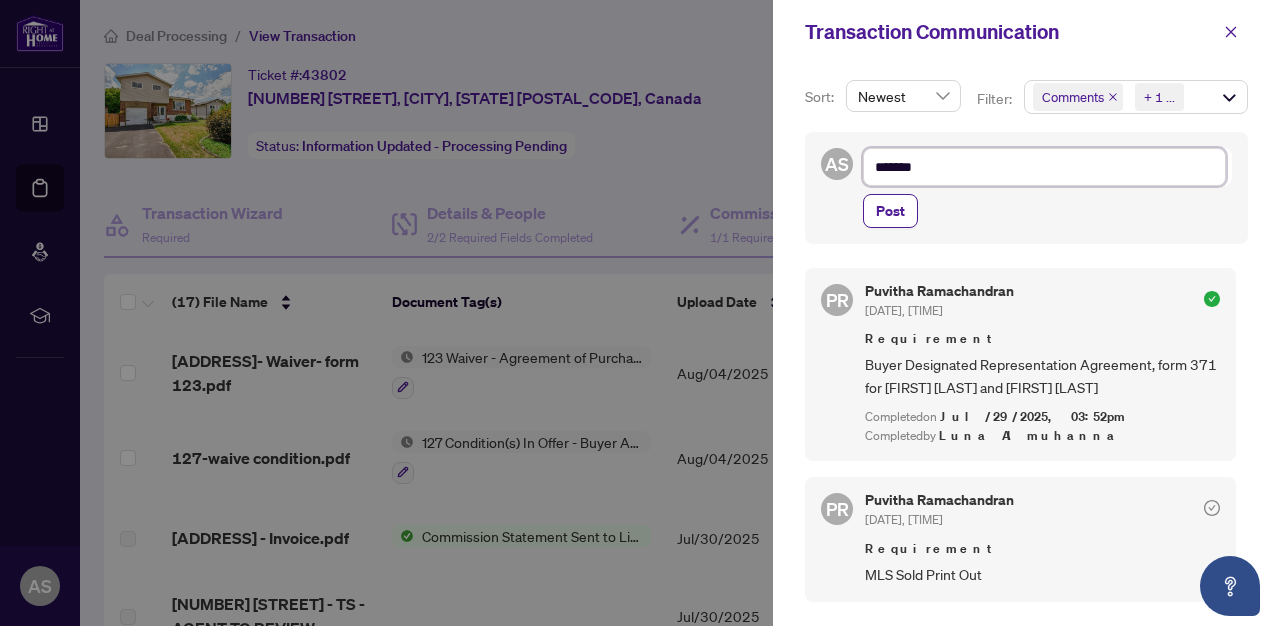 type on "*******" 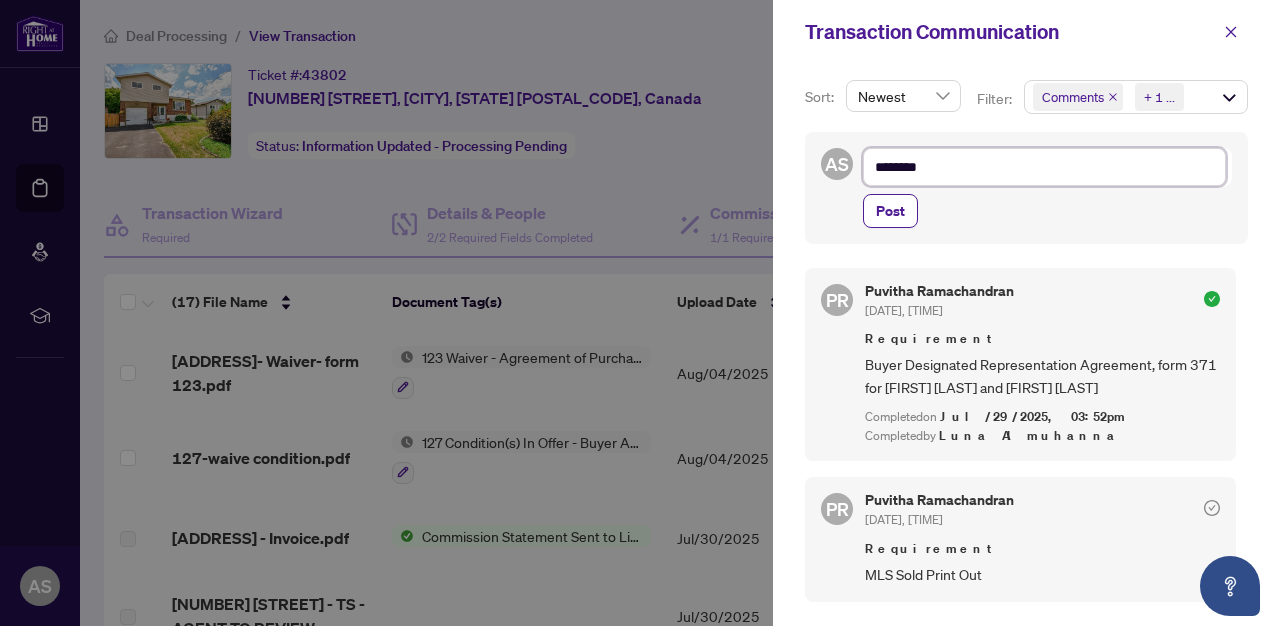 type on "*********" 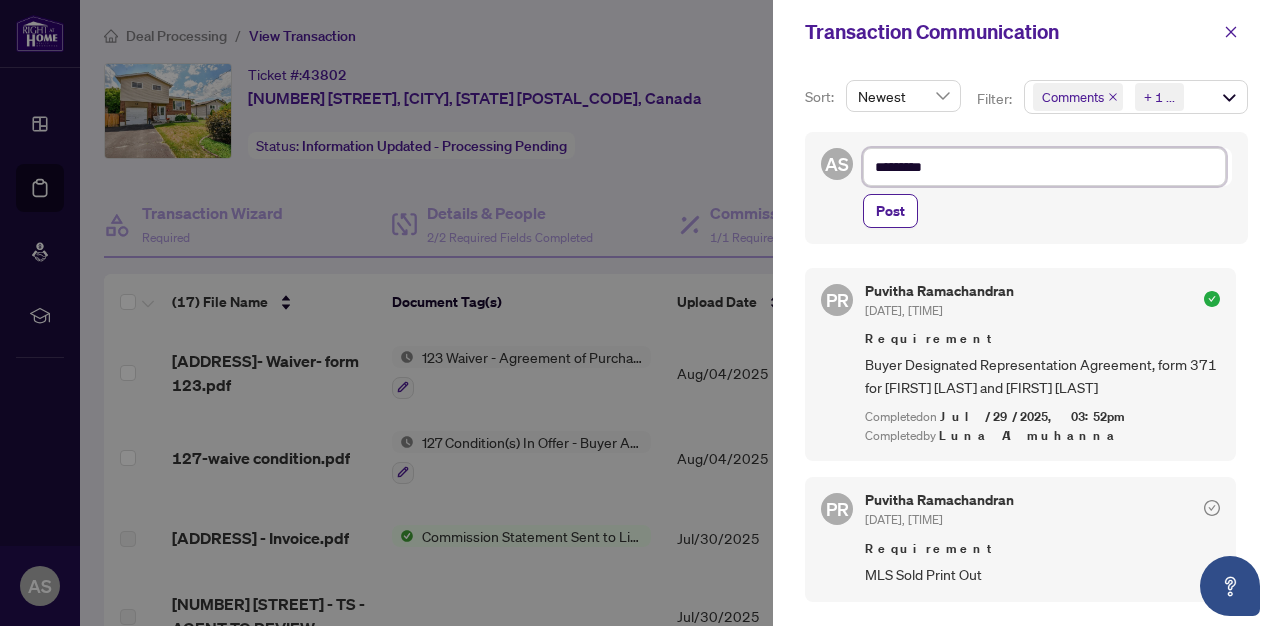 type on "**********" 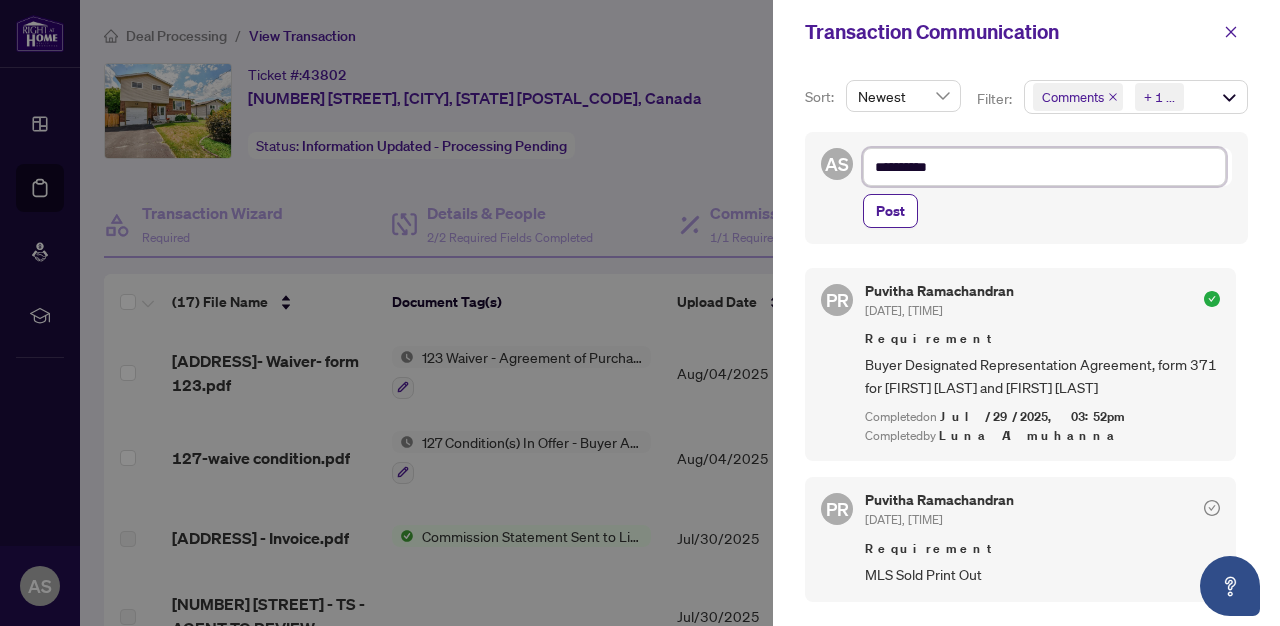 type on "**********" 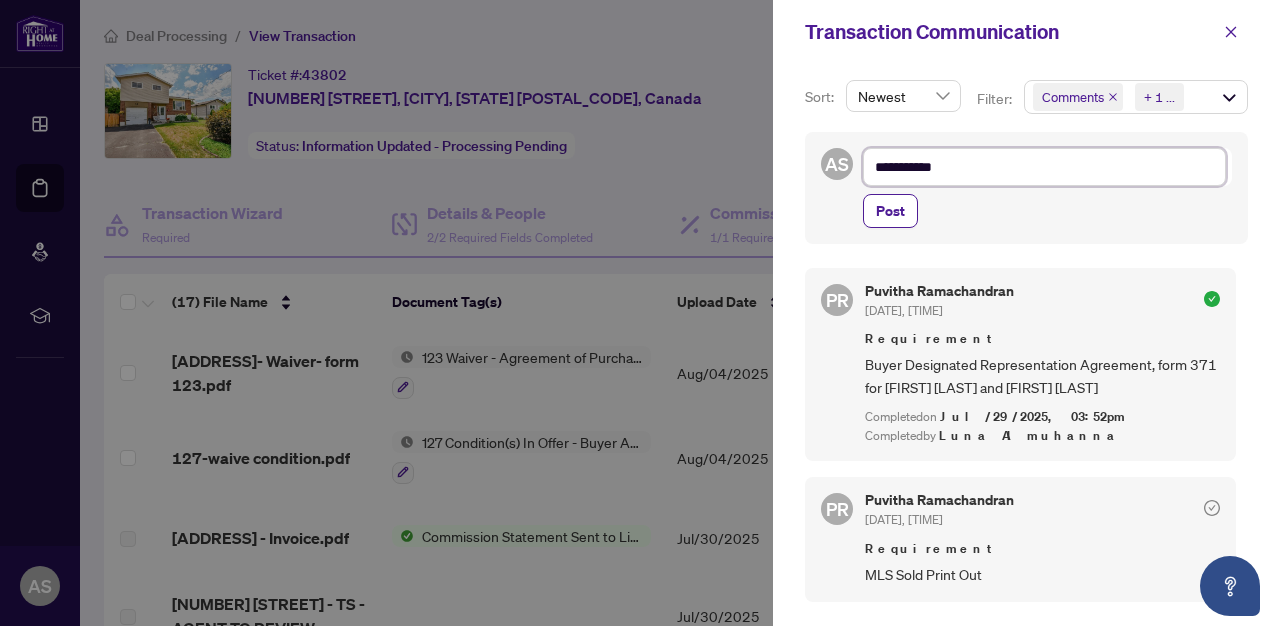 type on "**********" 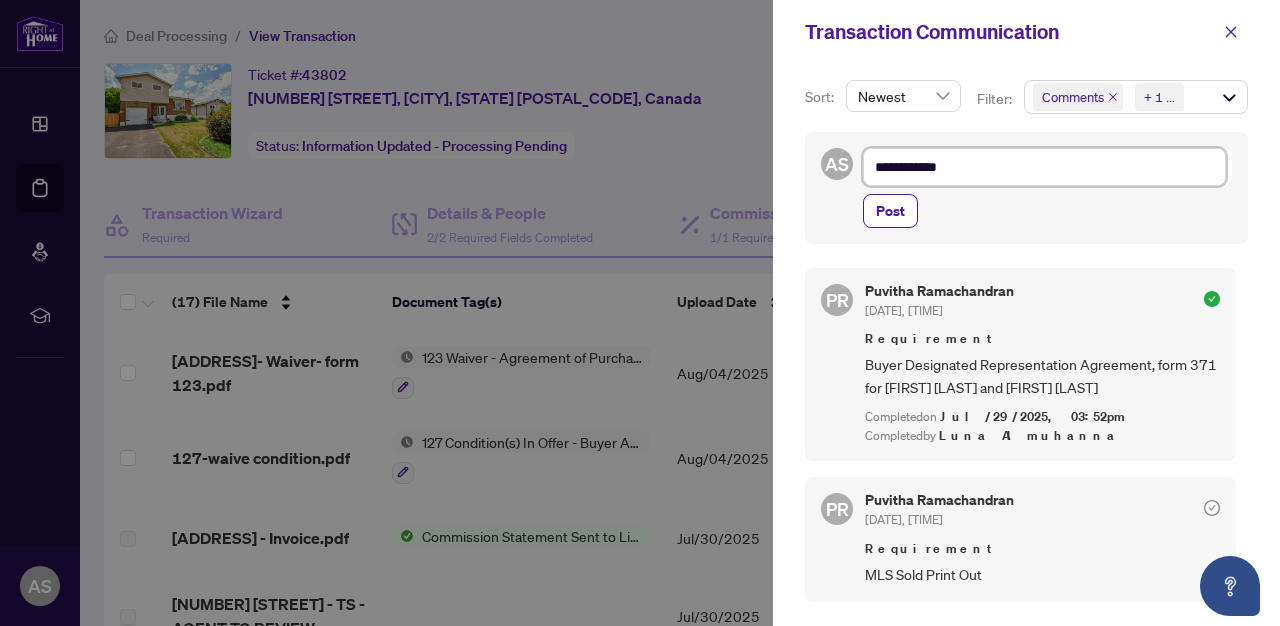 type on "**********" 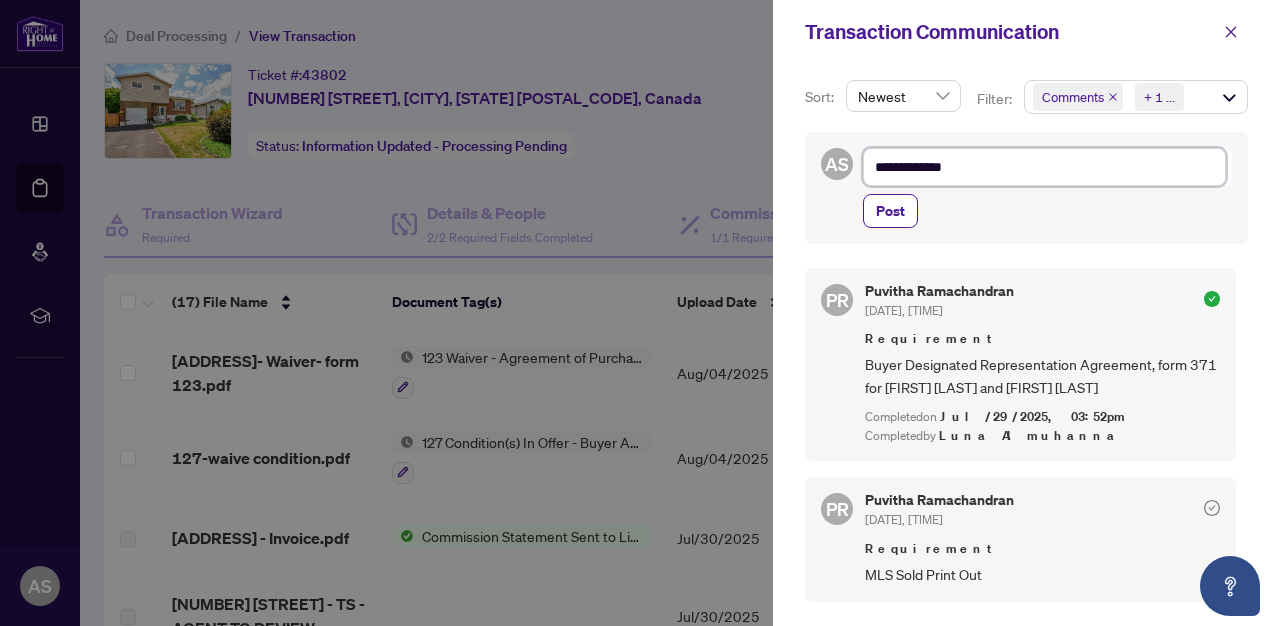 type on "**********" 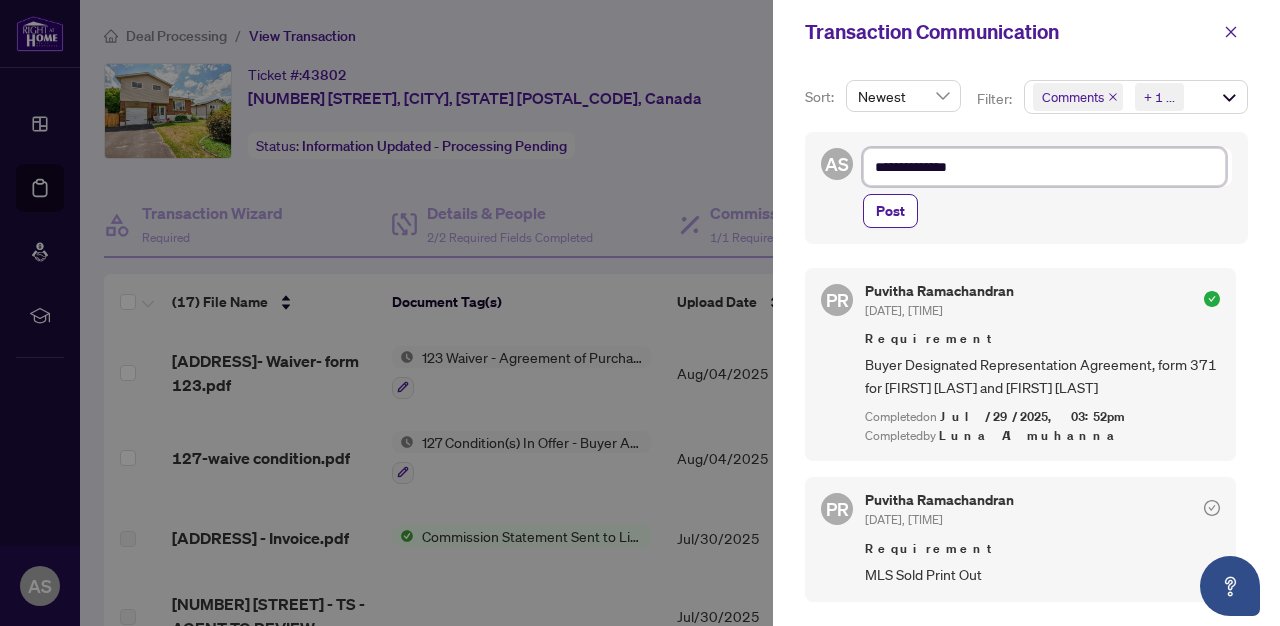 type on "**********" 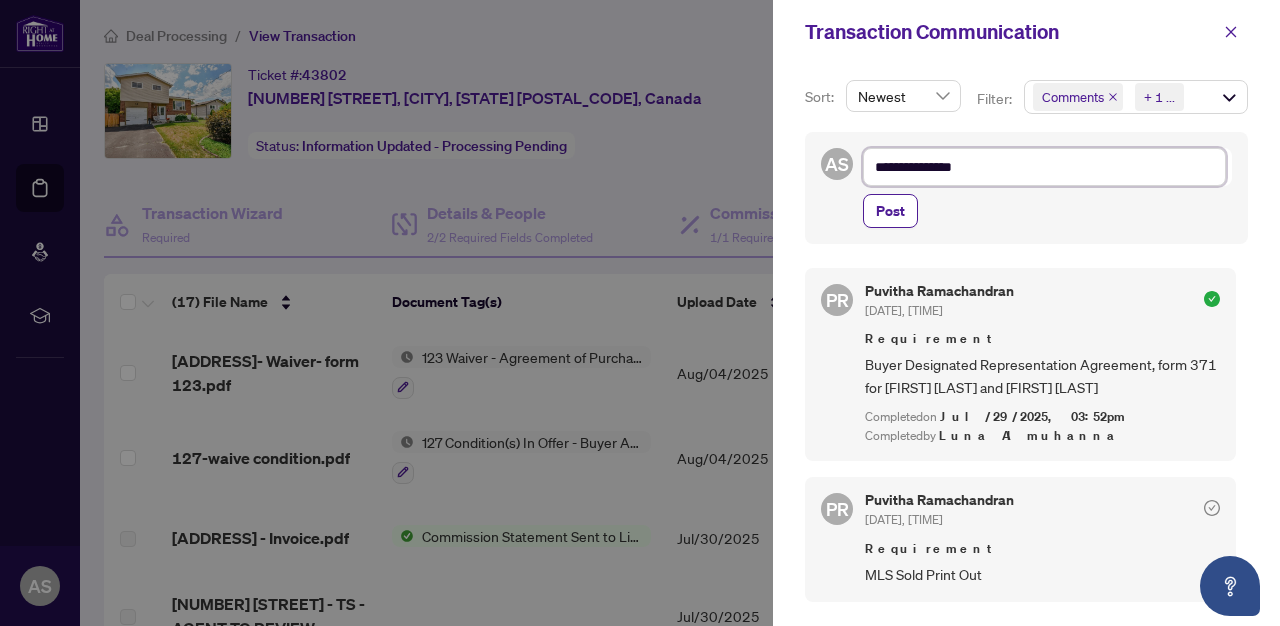 type on "**********" 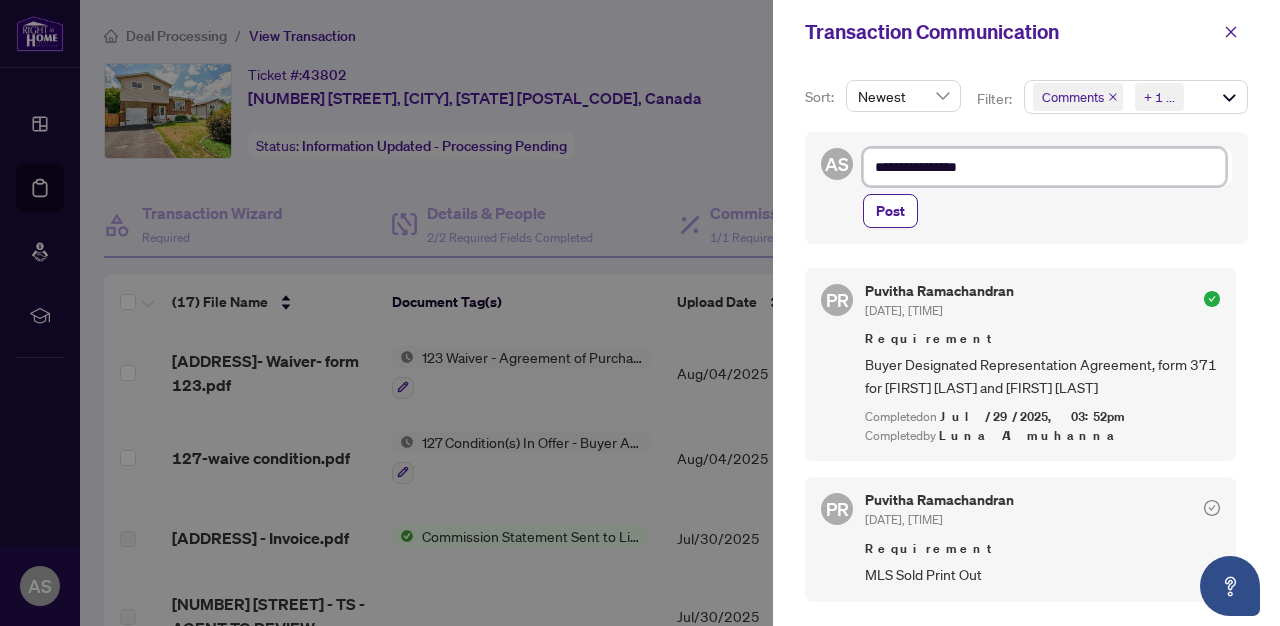 click on "**********" at bounding box center [1044, 167] 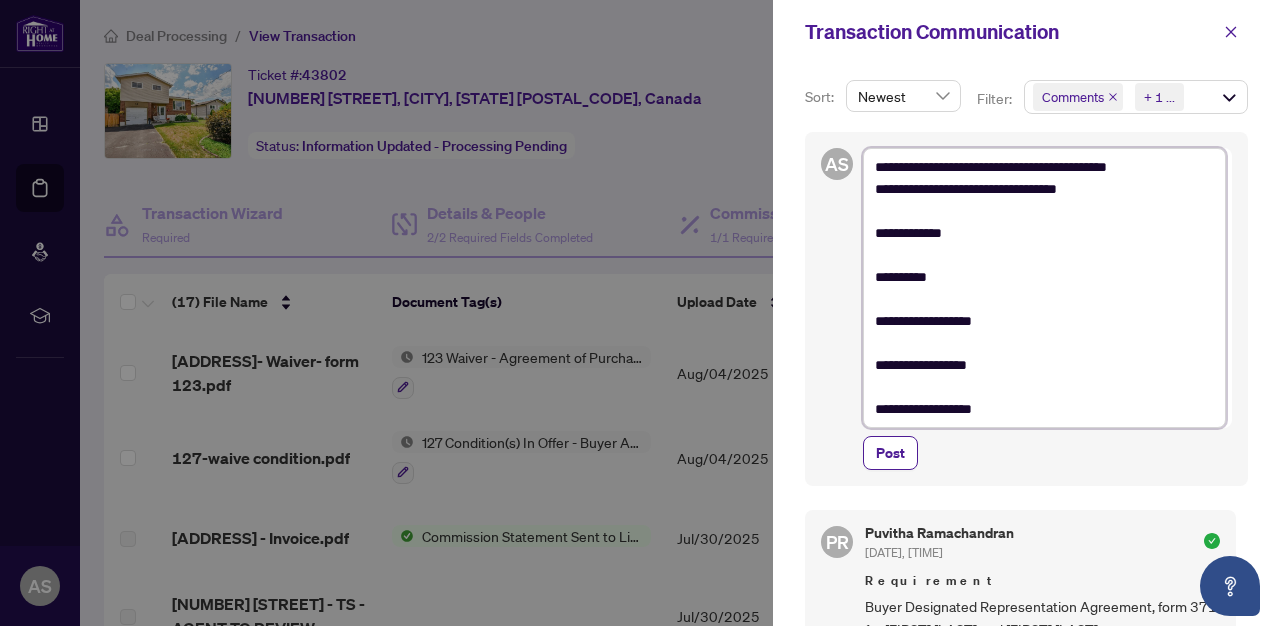 type on "**********" 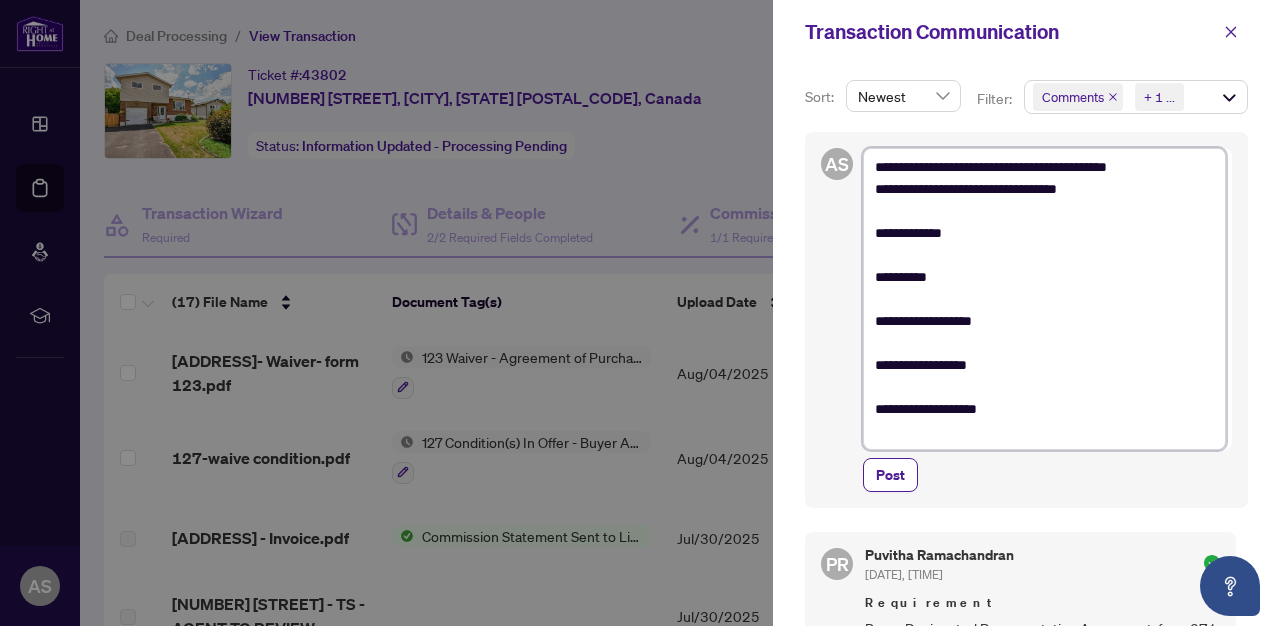 type on "**********" 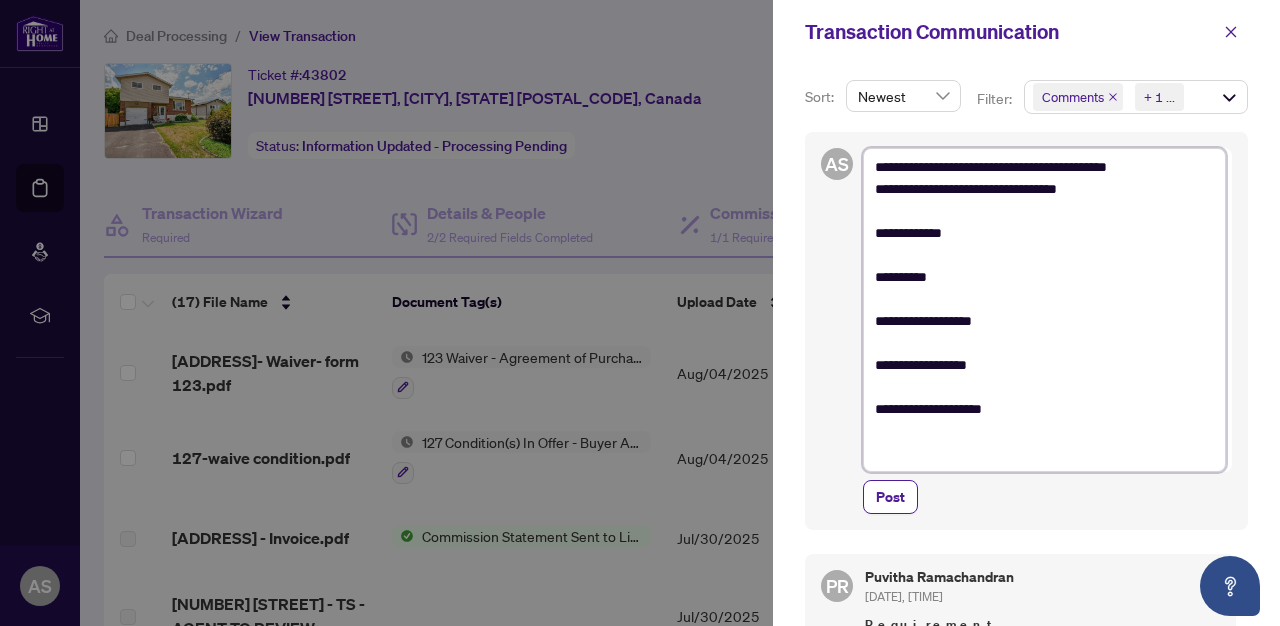 type on "**********" 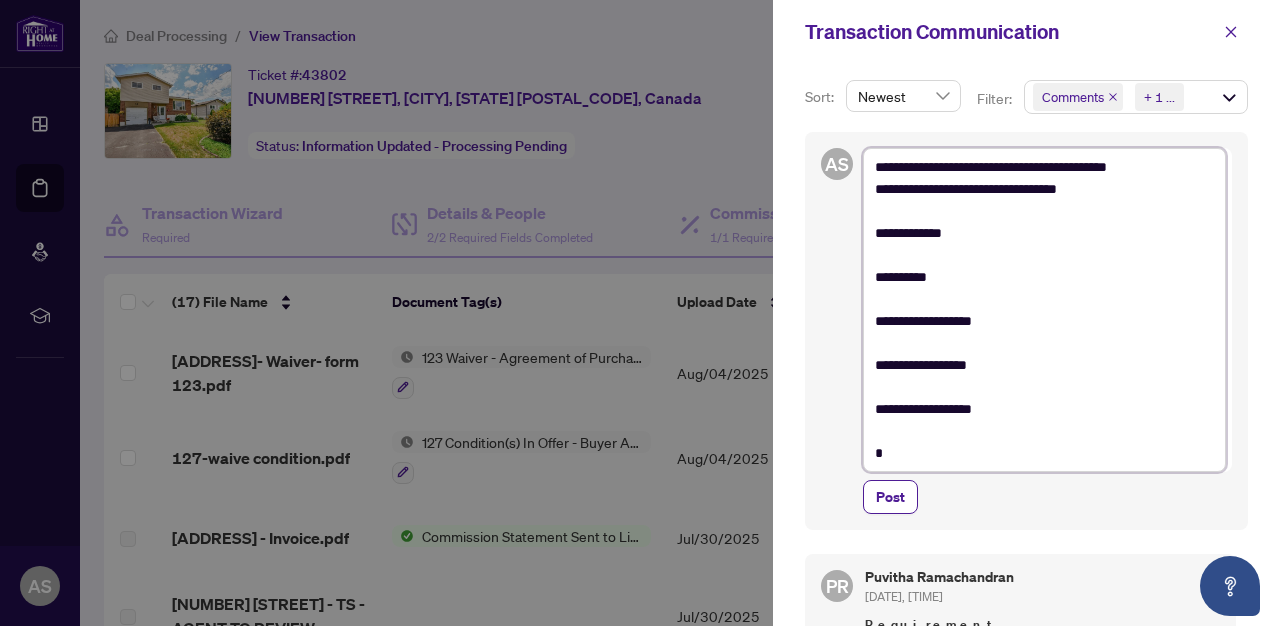 type on "**********" 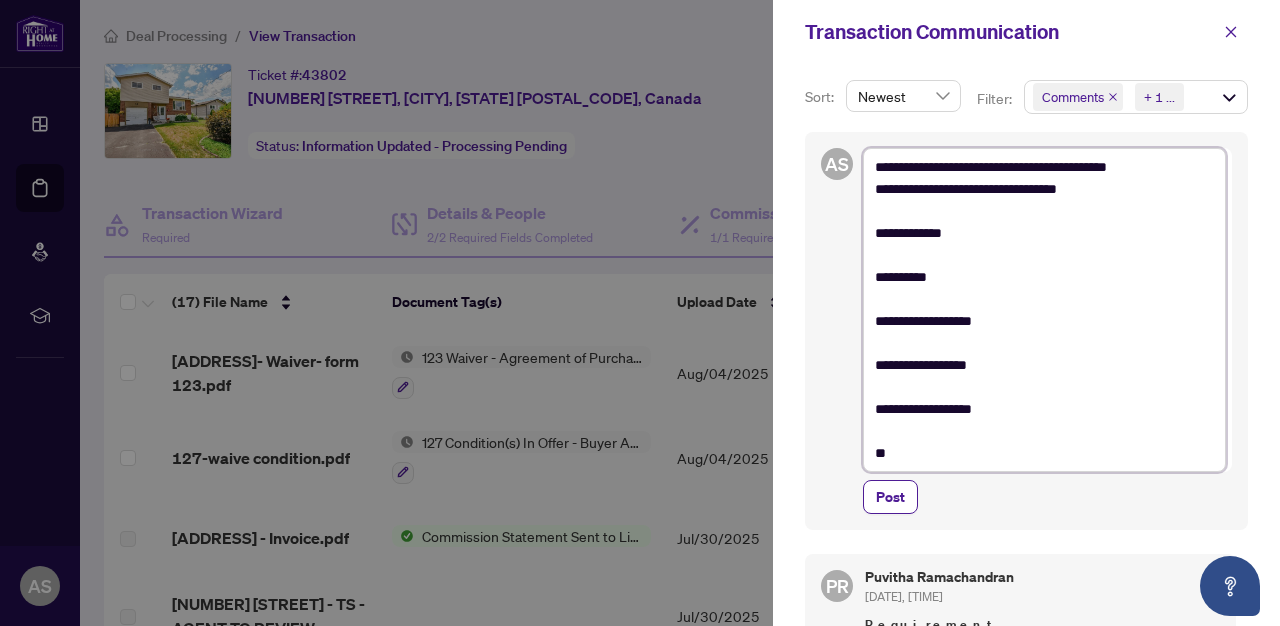 type on "**********" 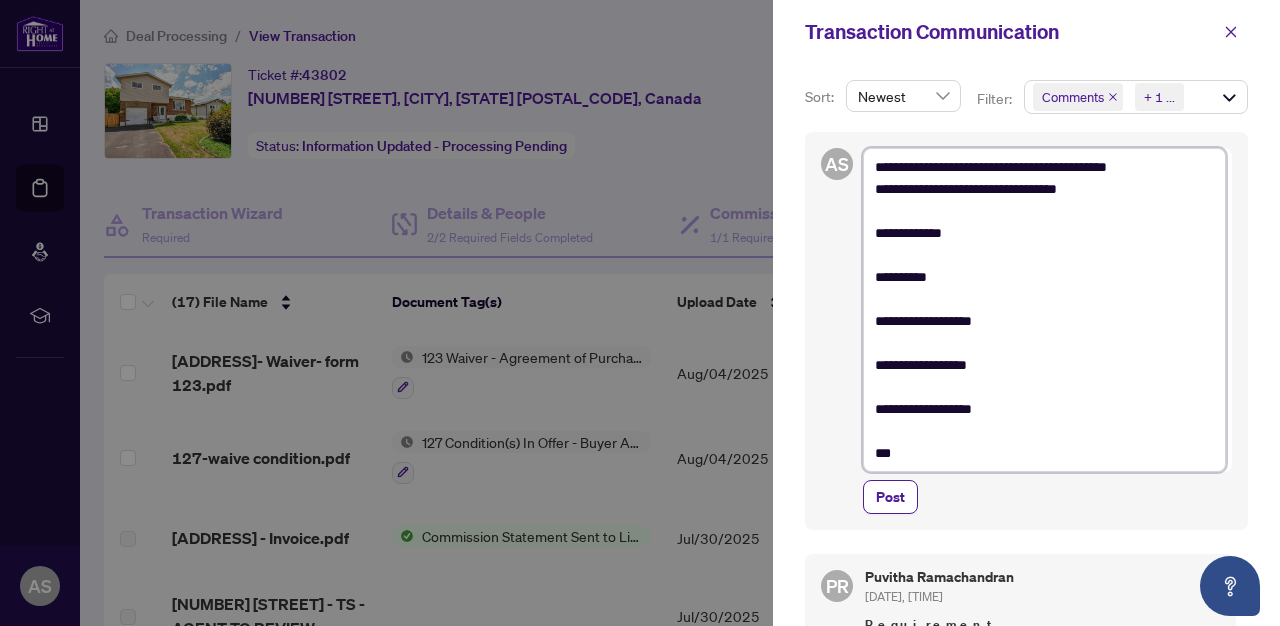 type on "**********" 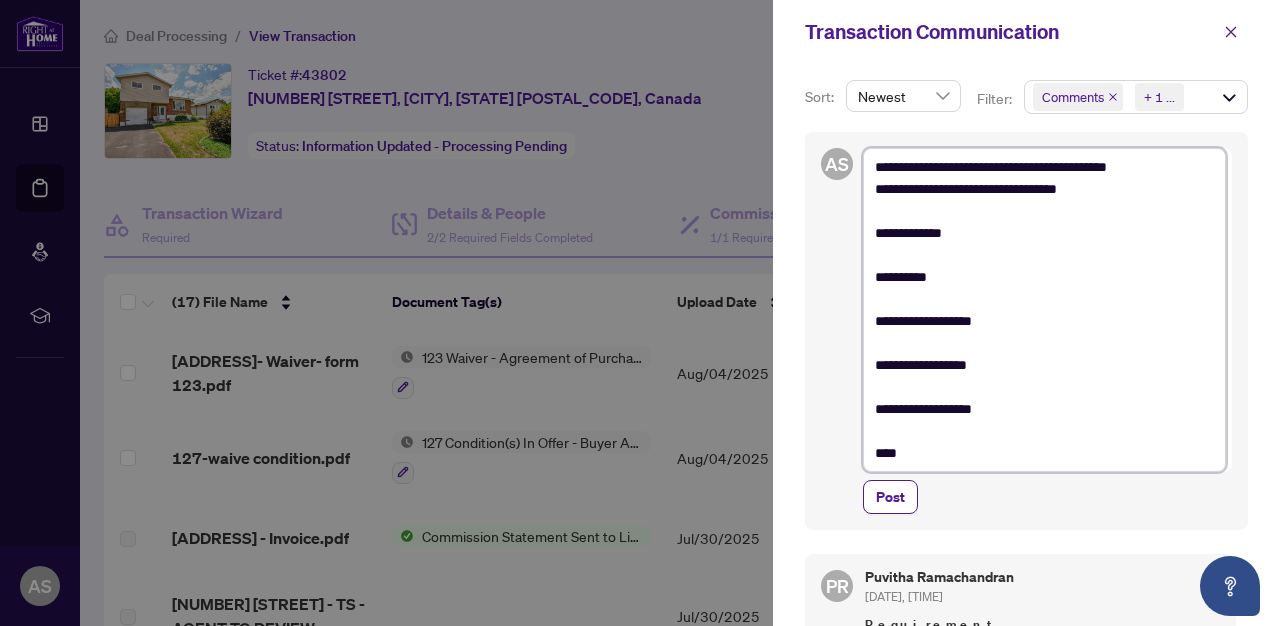 type on "**********" 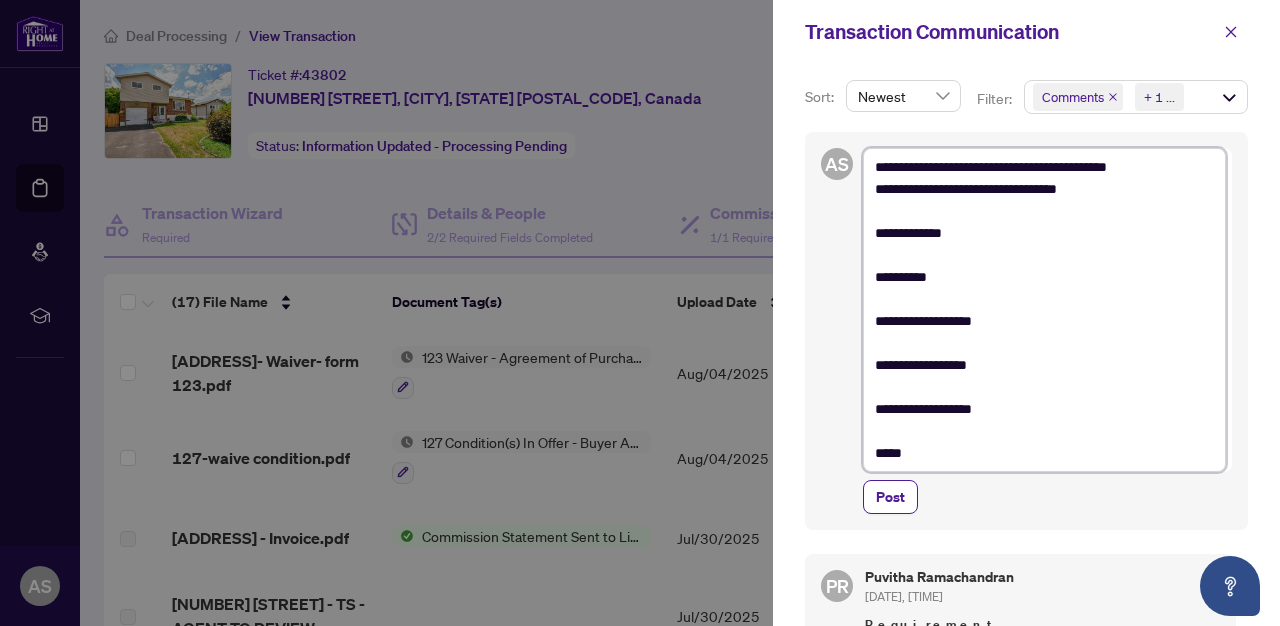 type on "**********" 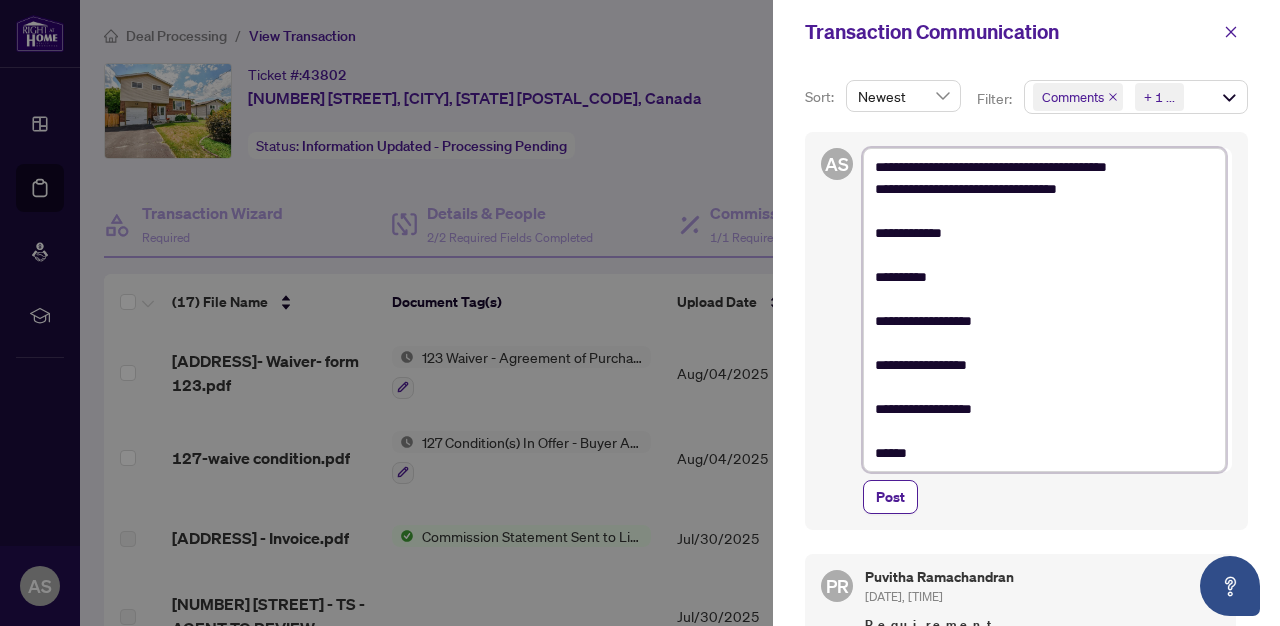 drag, startPoint x: 954, startPoint y: 454, endPoint x: 872, endPoint y: 160, distance: 305.22122 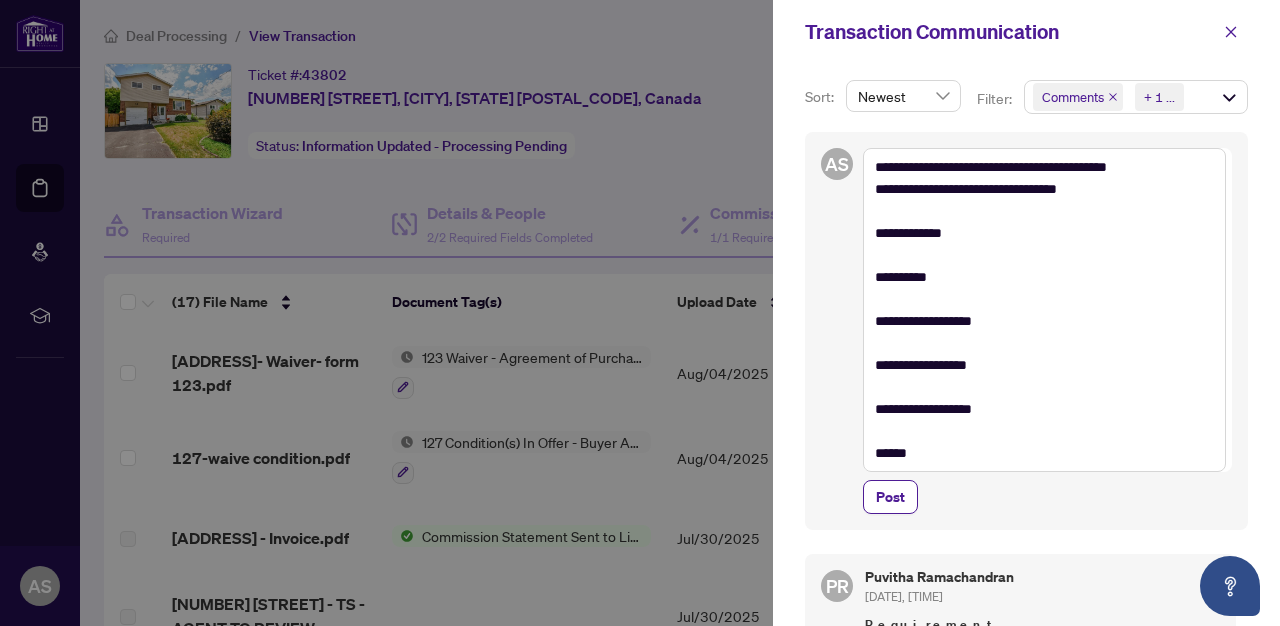 click at bounding box center (640, 313) 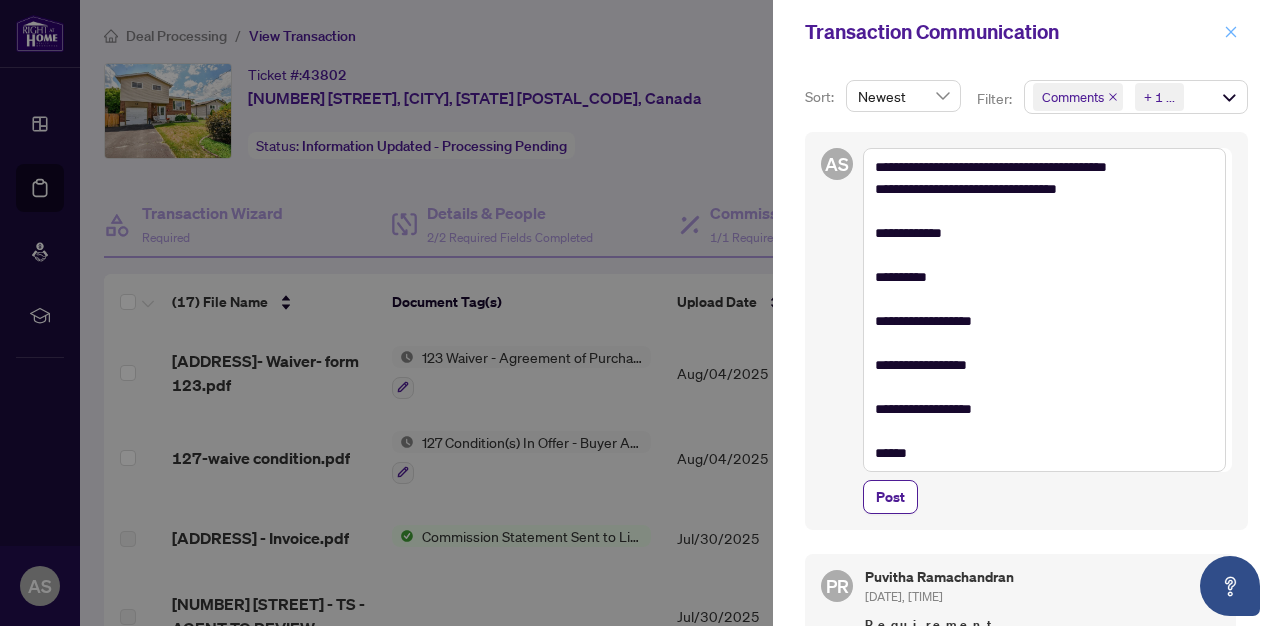 click 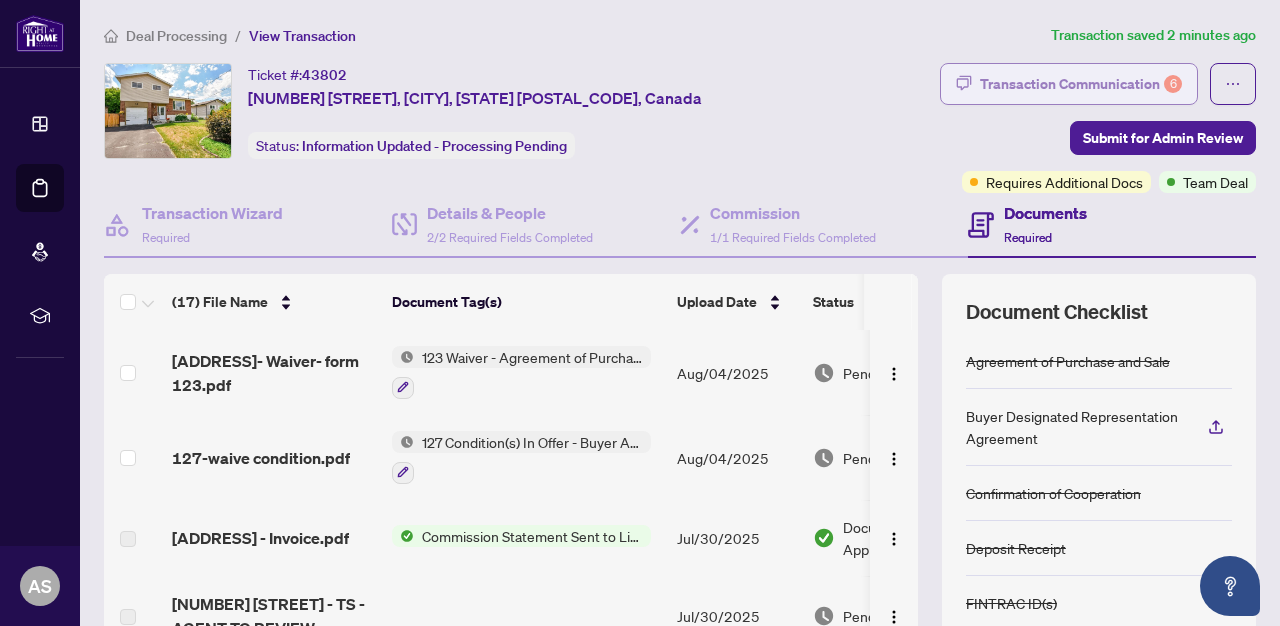 click on "Transaction Communication 6" at bounding box center (1081, 84) 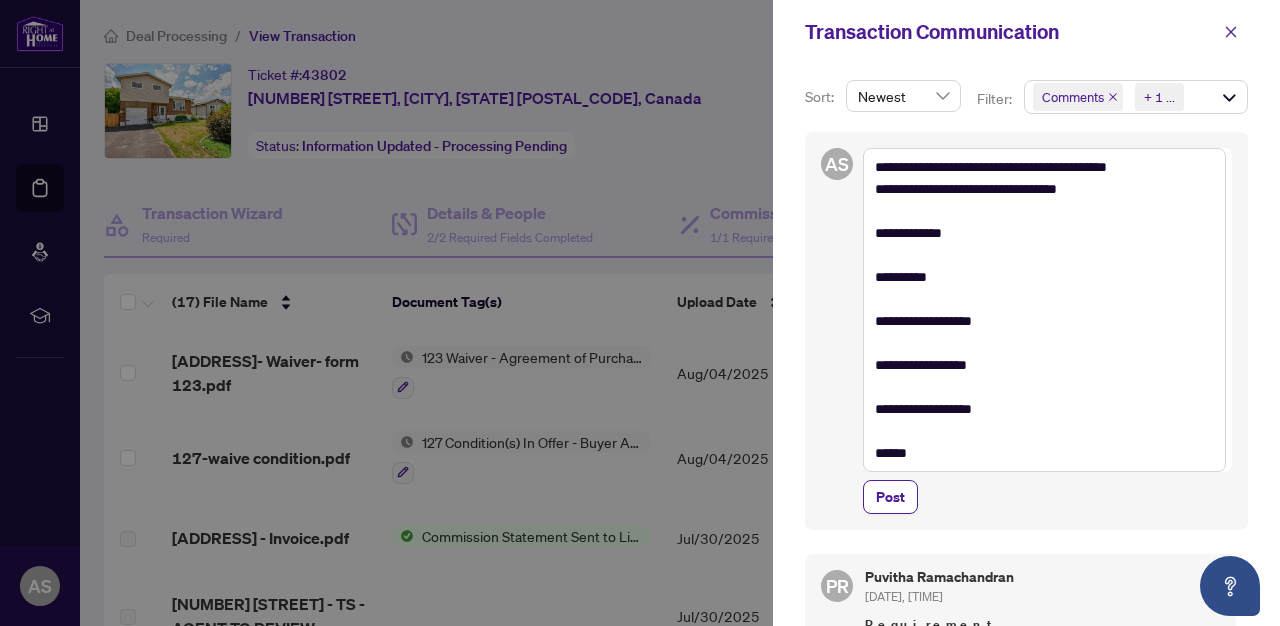 click at bounding box center (640, 313) 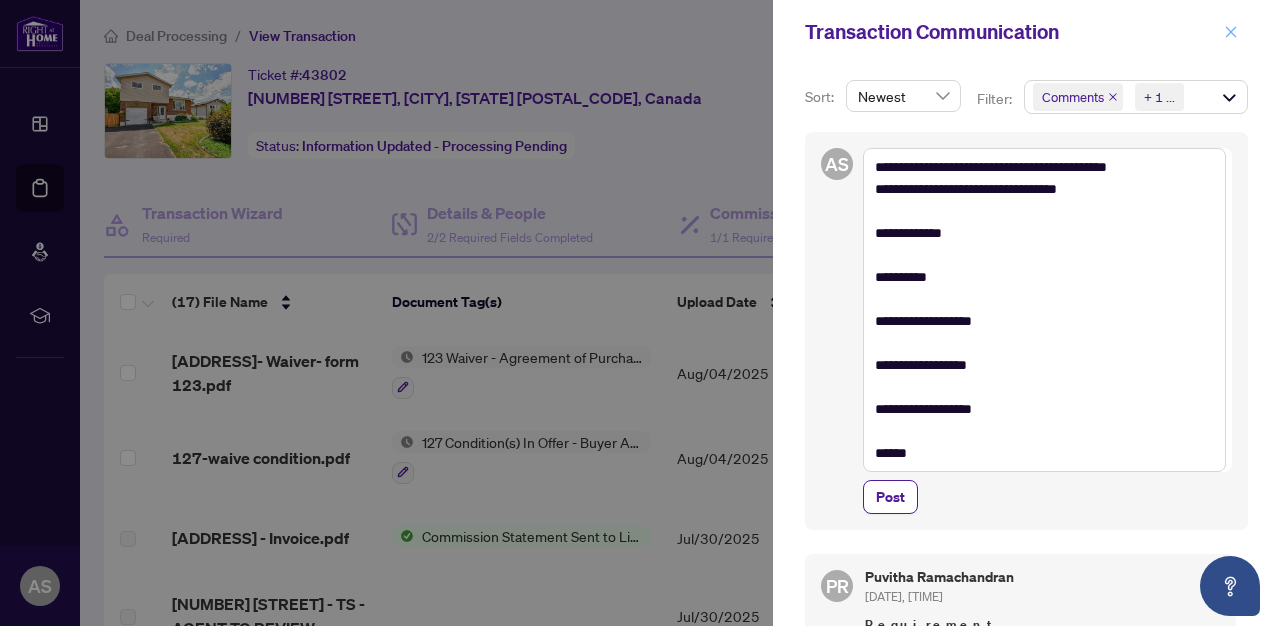 click 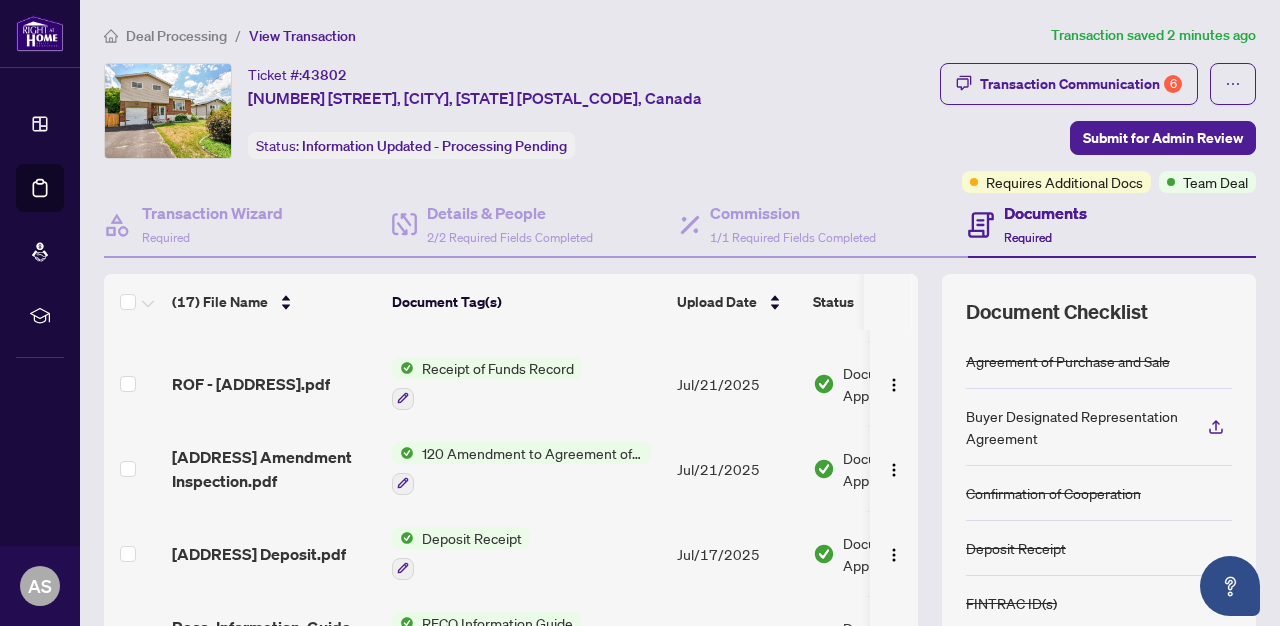 scroll, scrollTop: 807, scrollLeft: 1, axis: both 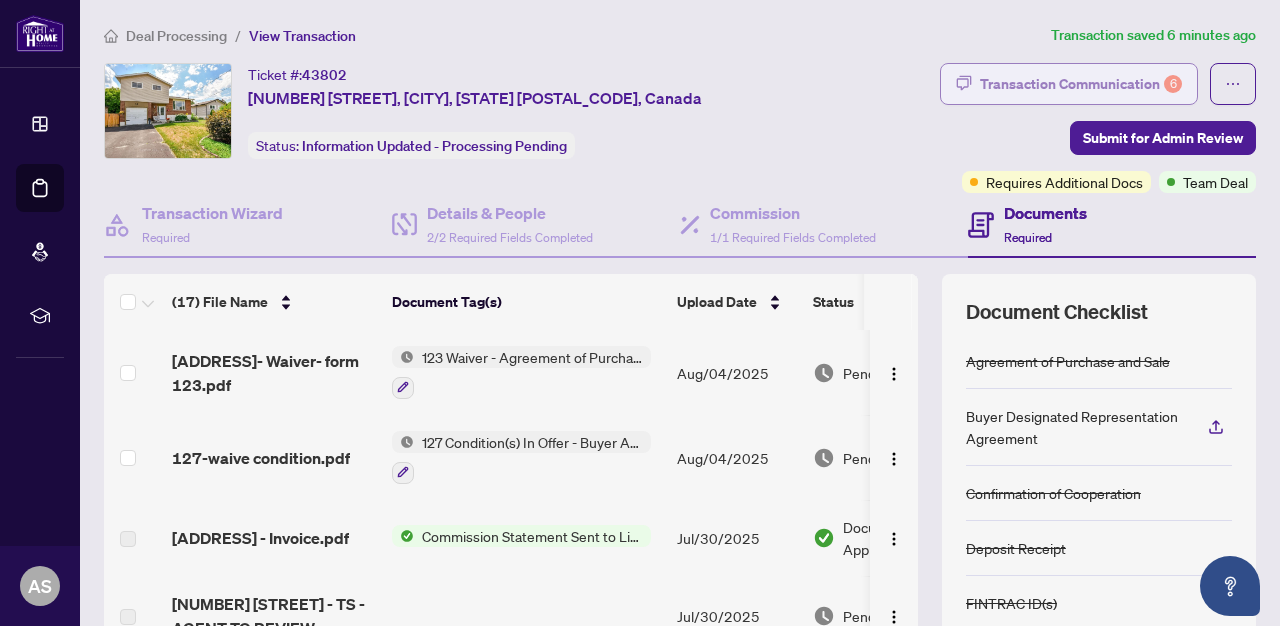 click on "Transaction Communication 6" at bounding box center (1081, 84) 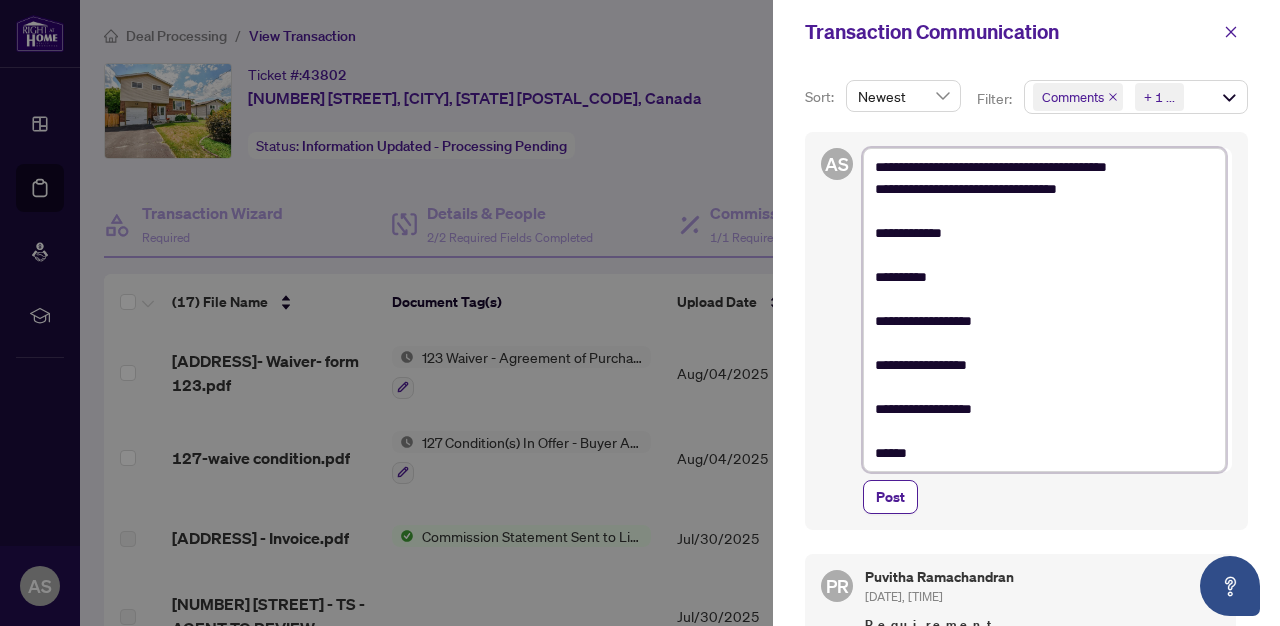 click on "**********" at bounding box center (1044, 310) 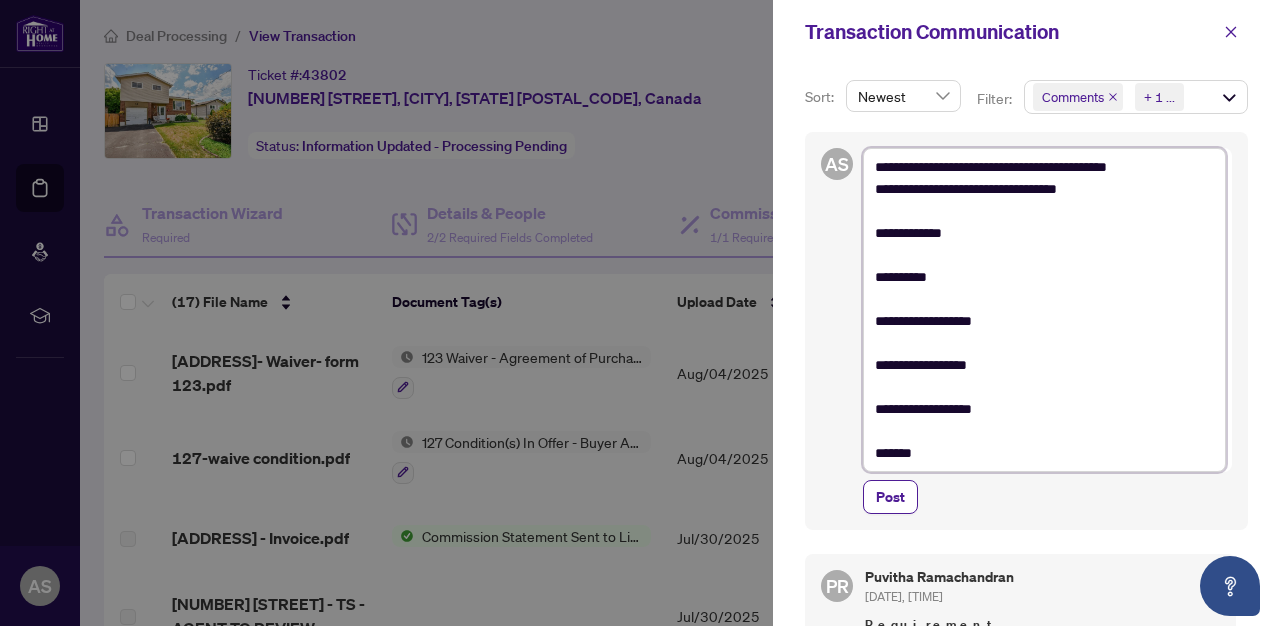 paste on "**********" 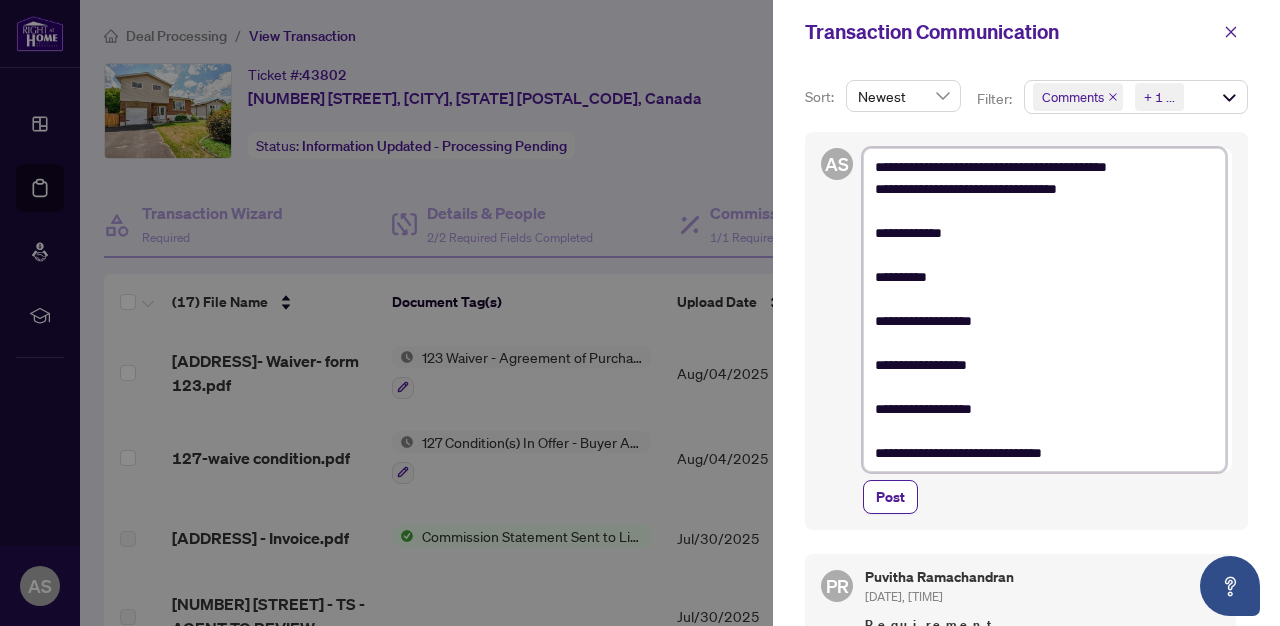 click on "**********" at bounding box center (1044, 310) 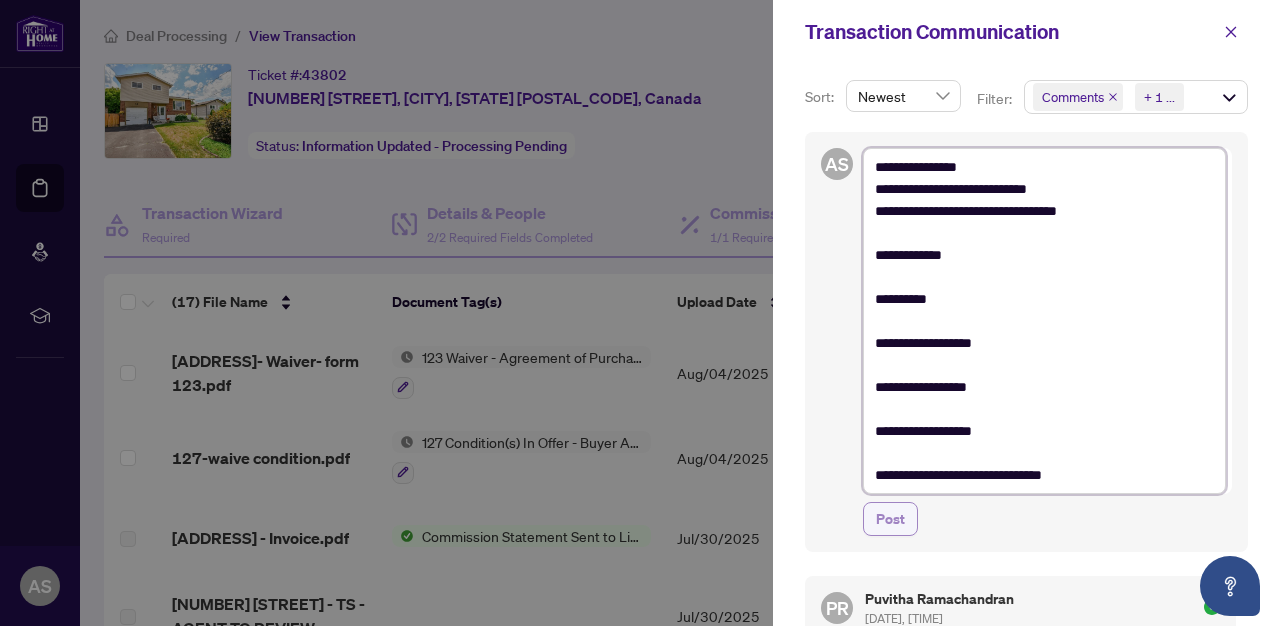 type on "**********" 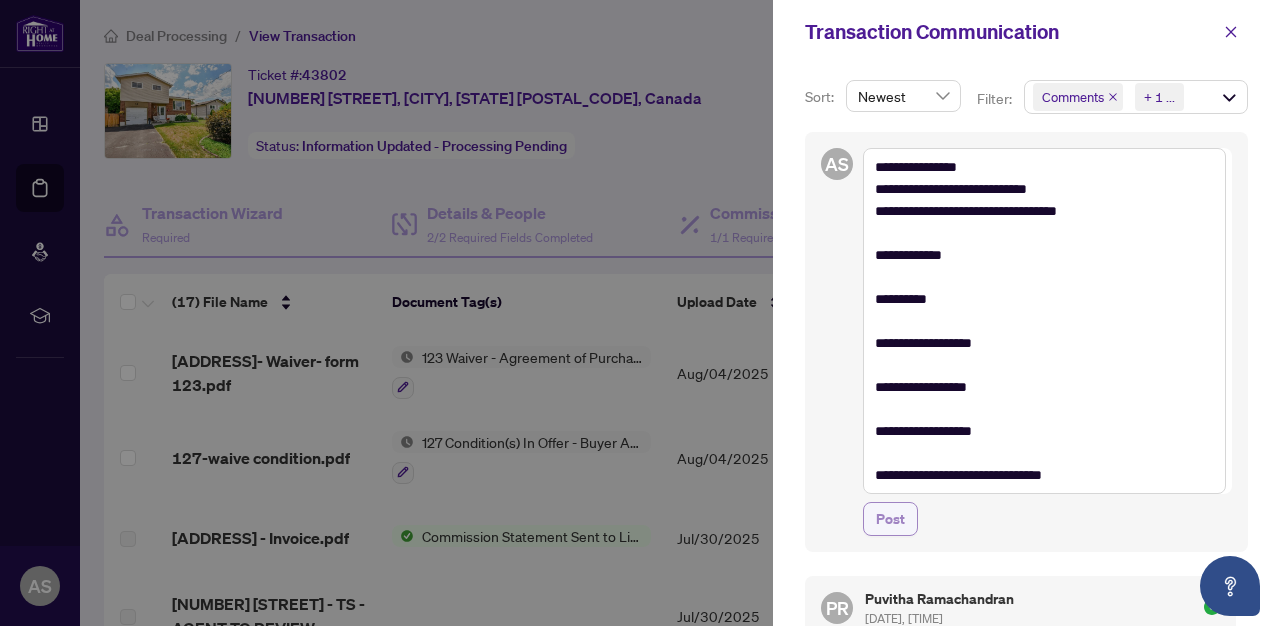 click on "Post" at bounding box center [890, 519] 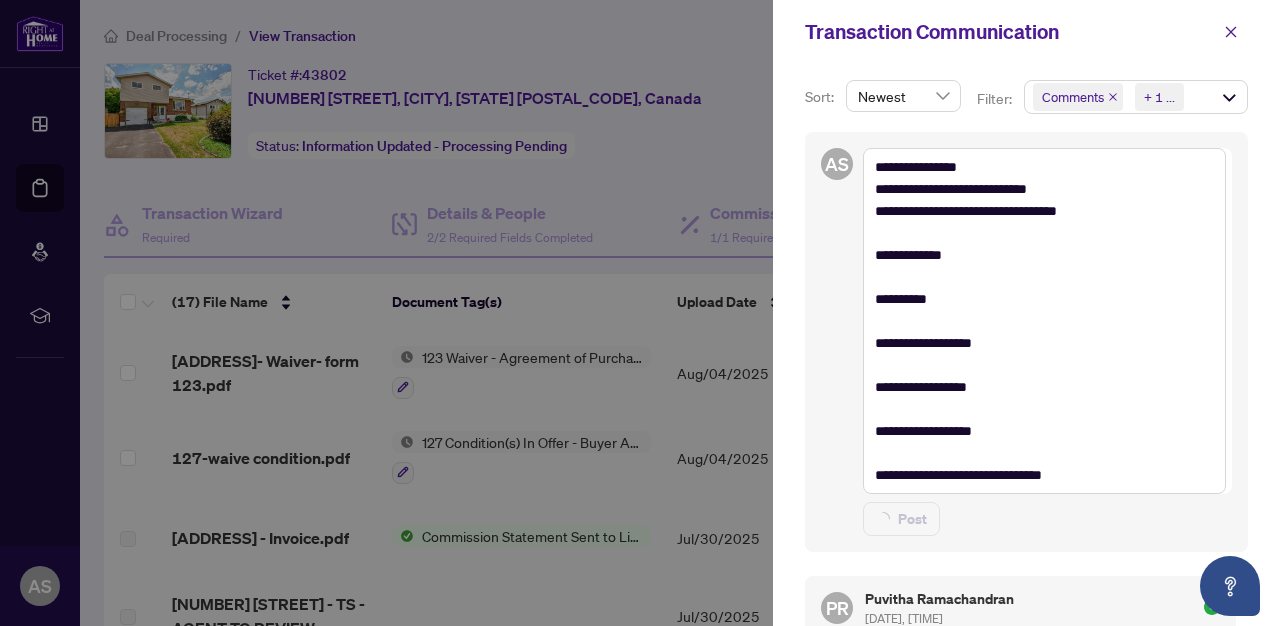 type 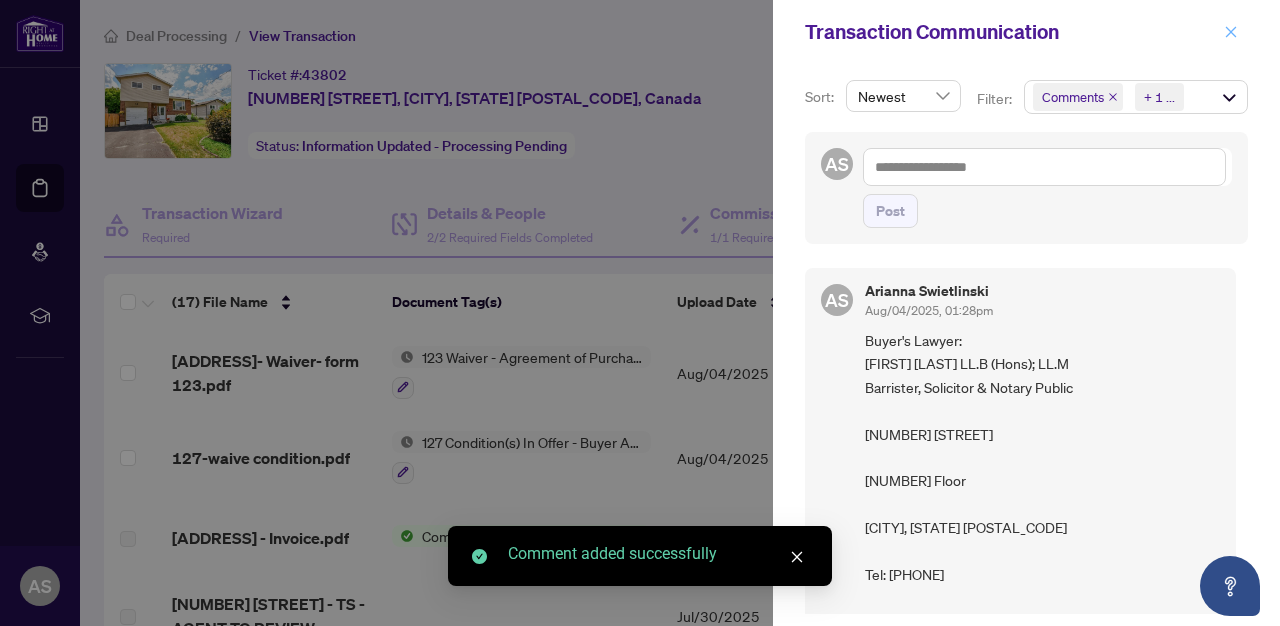 click 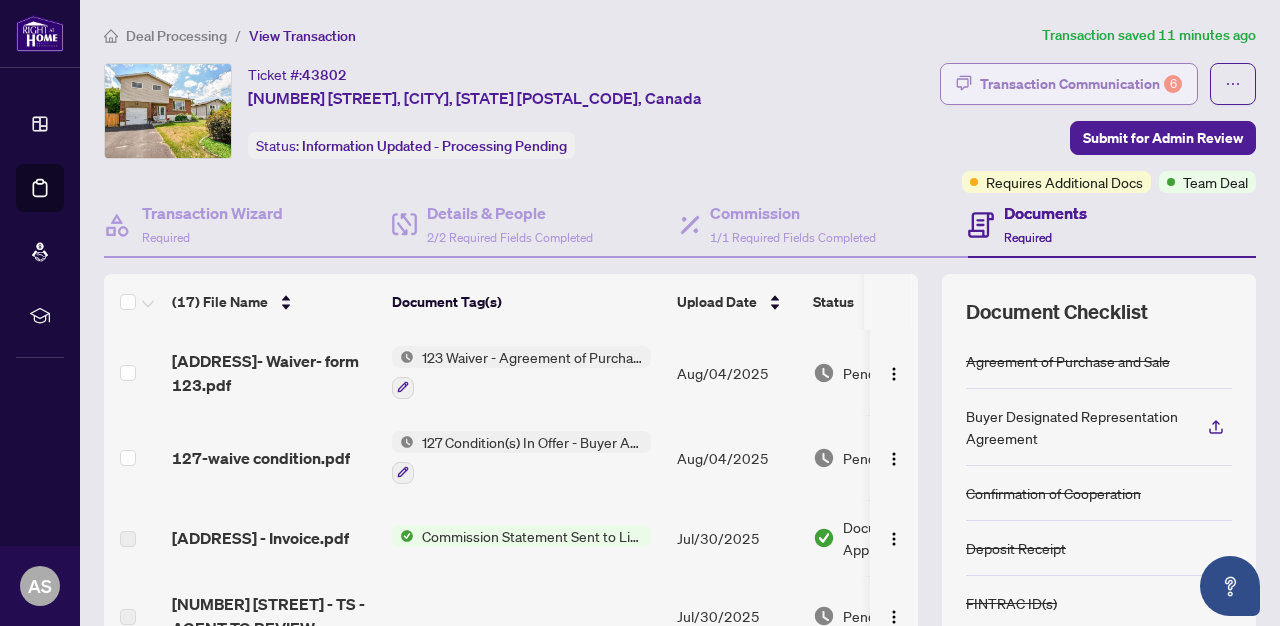 click on "Transaction Communication 6" at bounding box center [1081, 84] 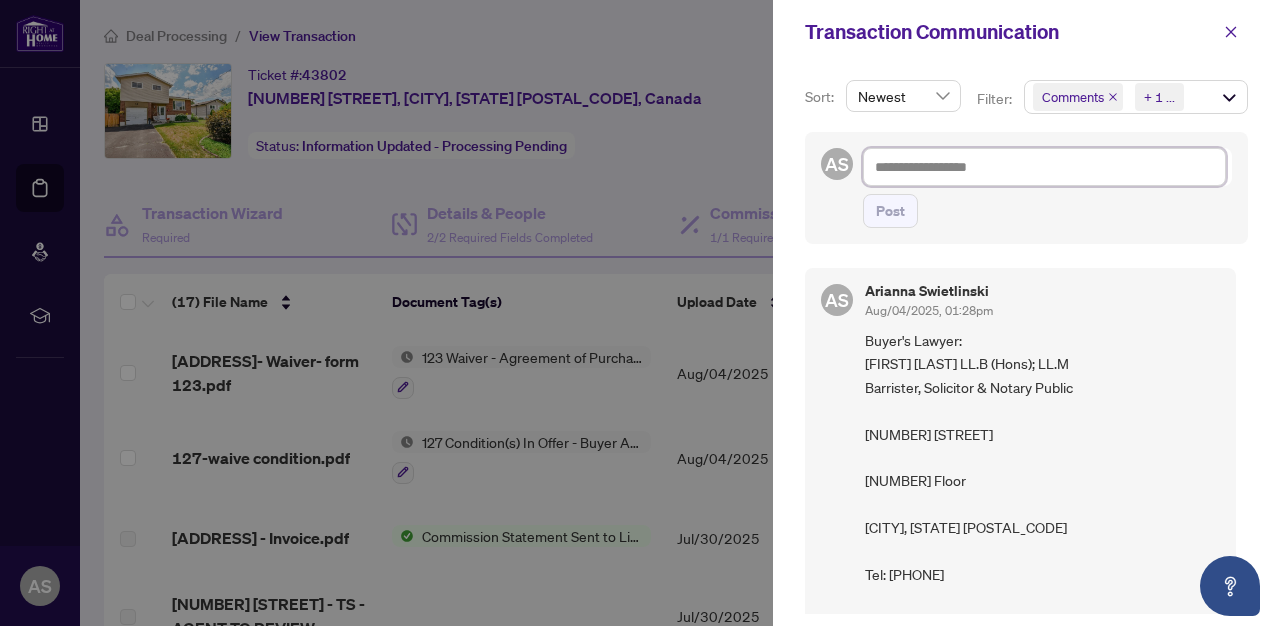 click at bounding box center (1044, 167) 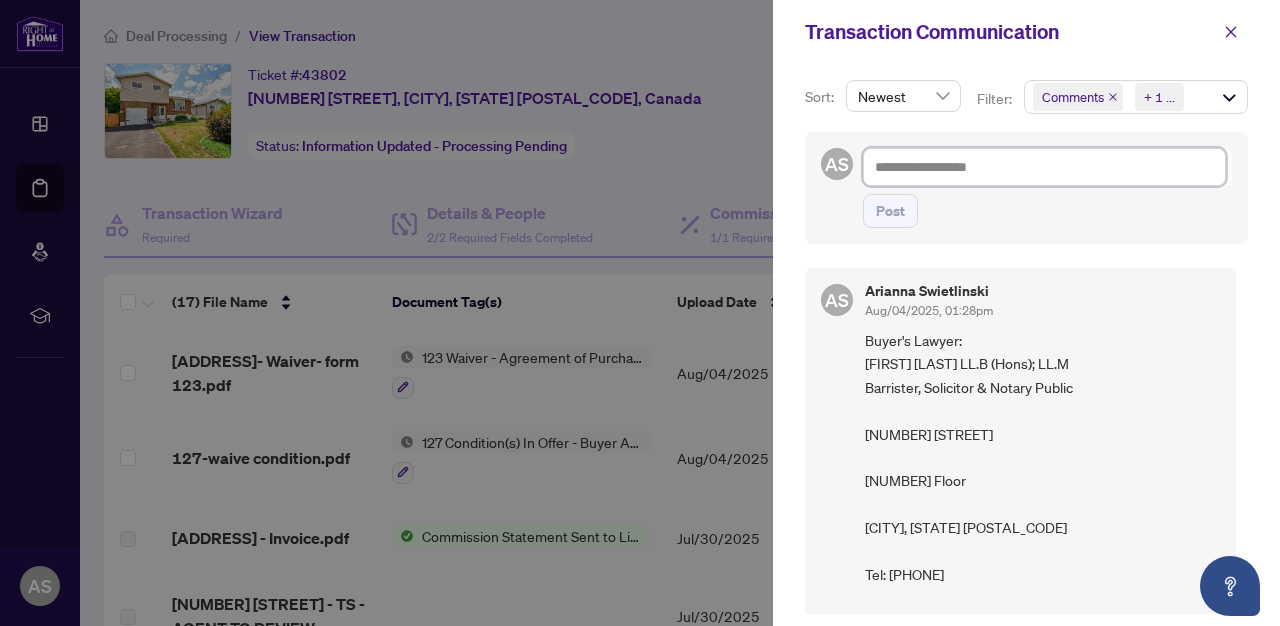 type on "*" 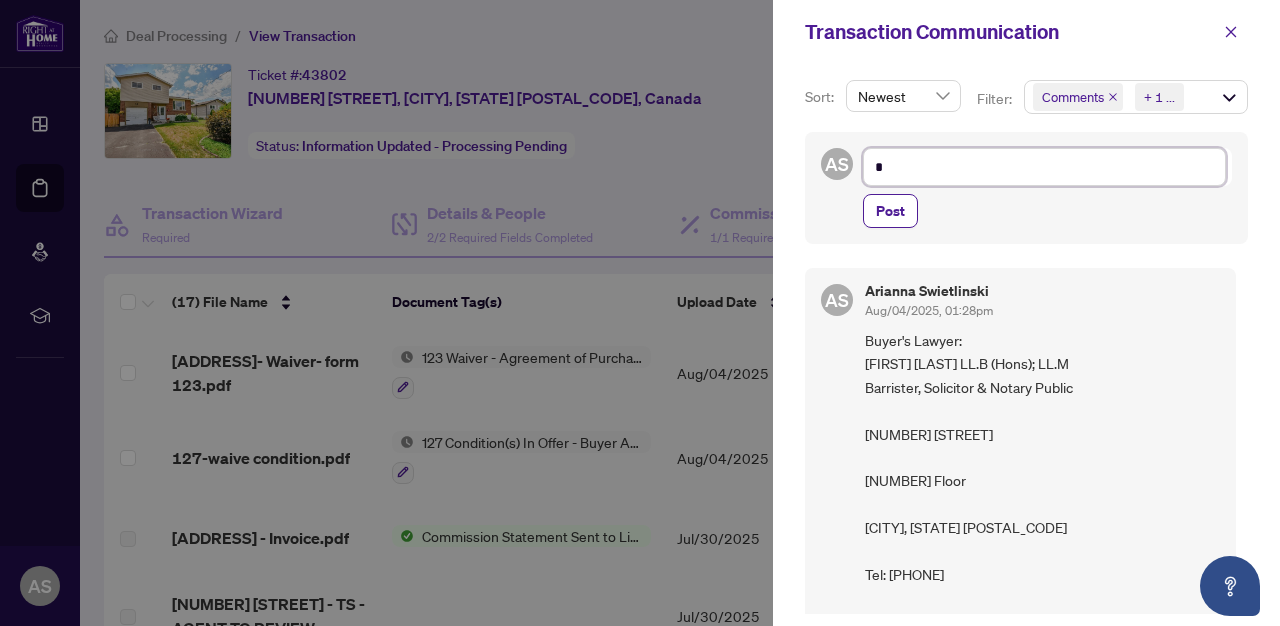 type 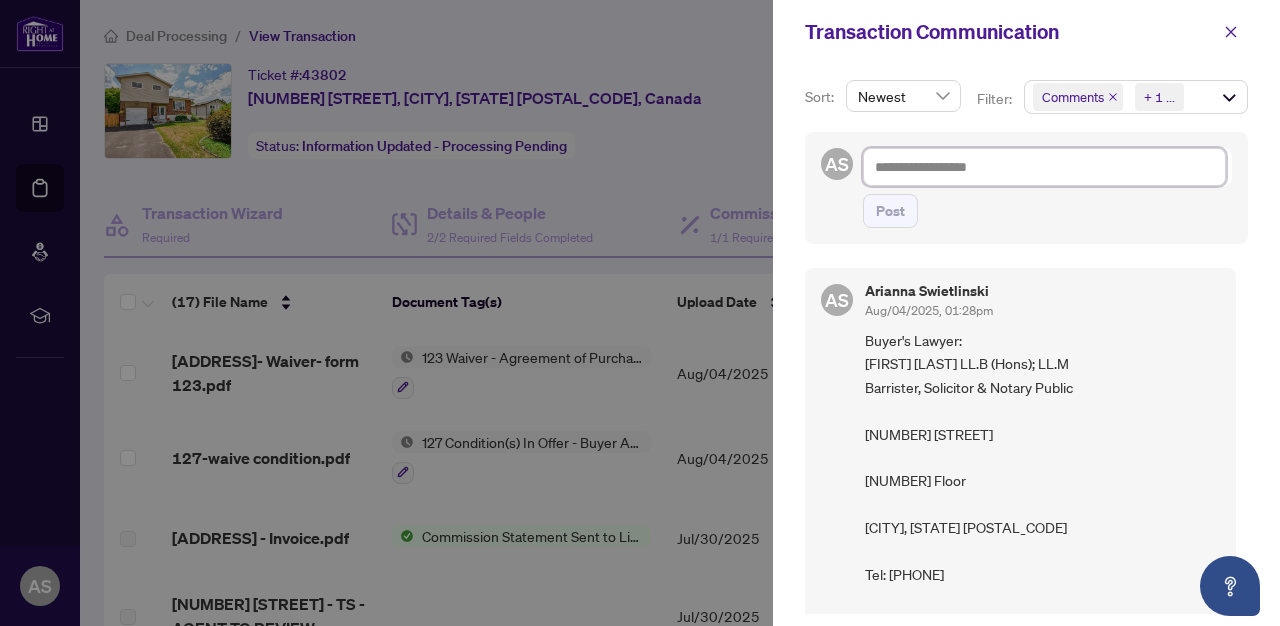 type on "*" 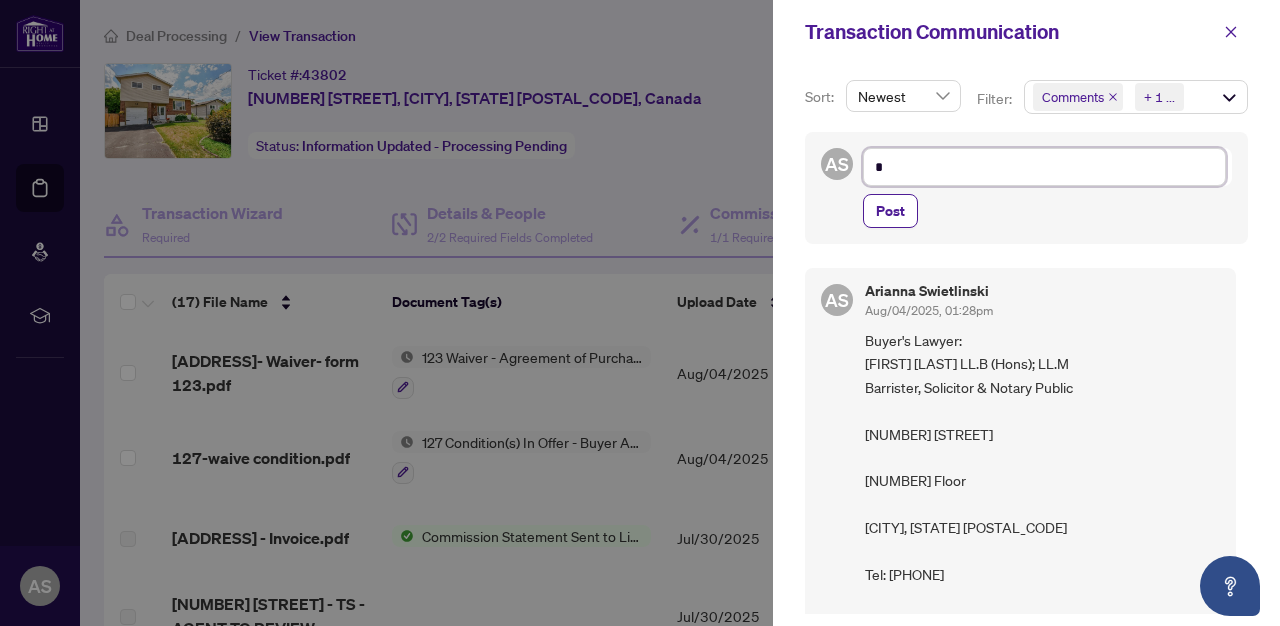 type on "**" 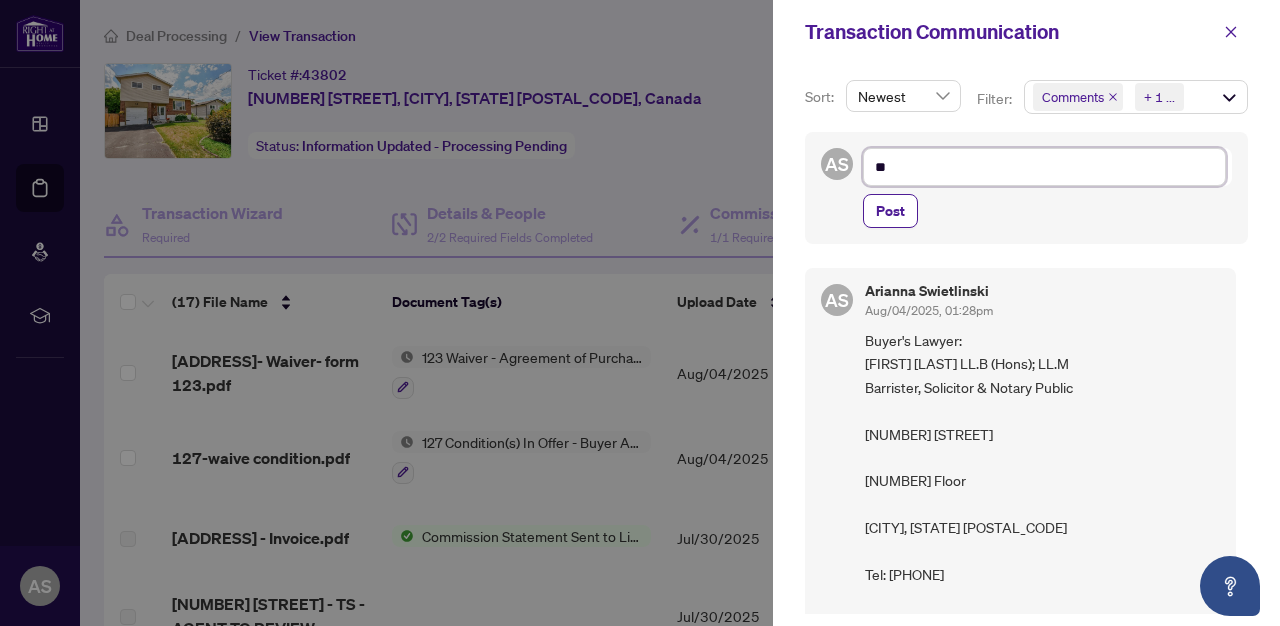 type on "*" 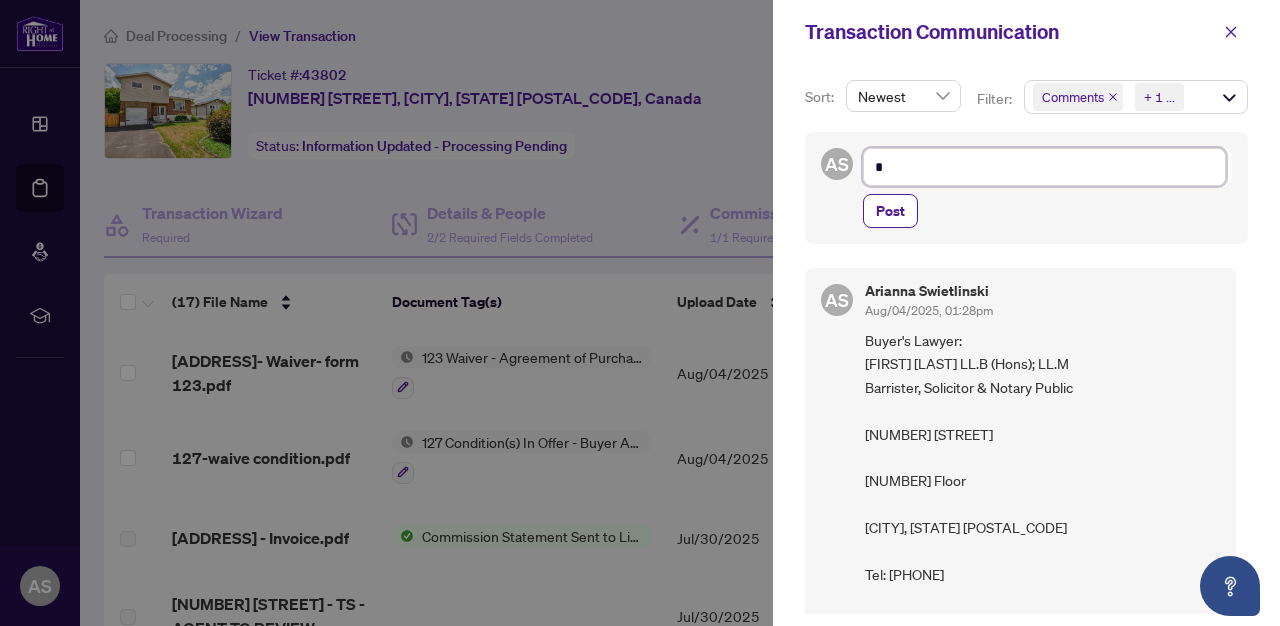 type 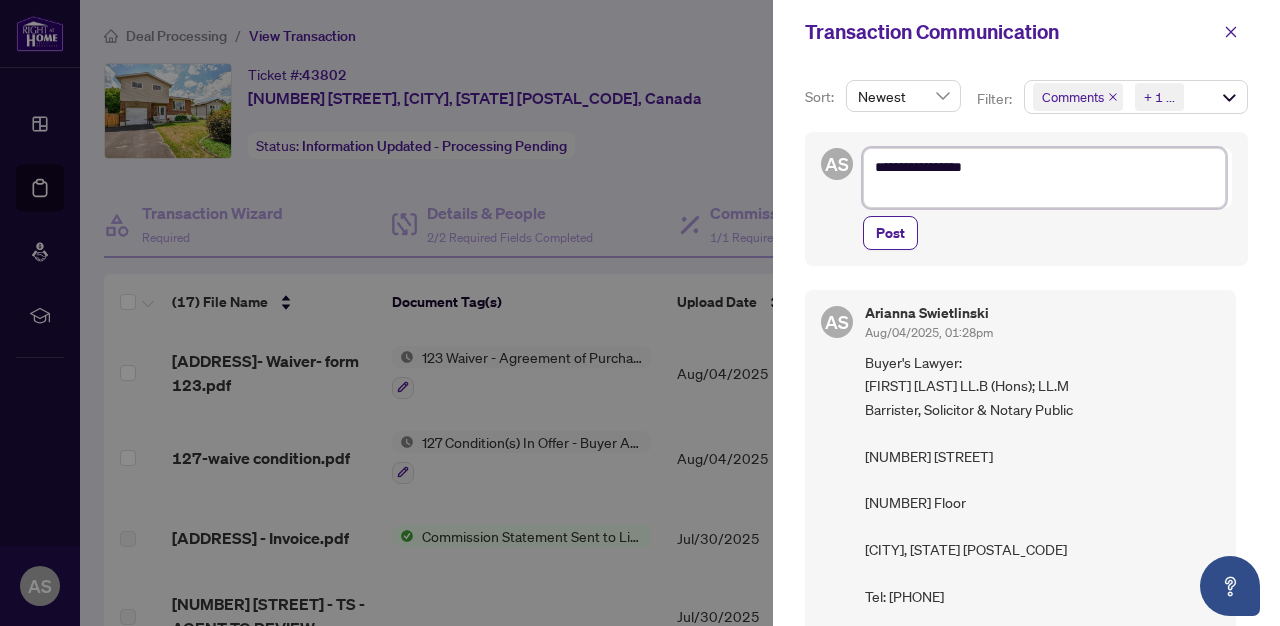 paste on "**********" 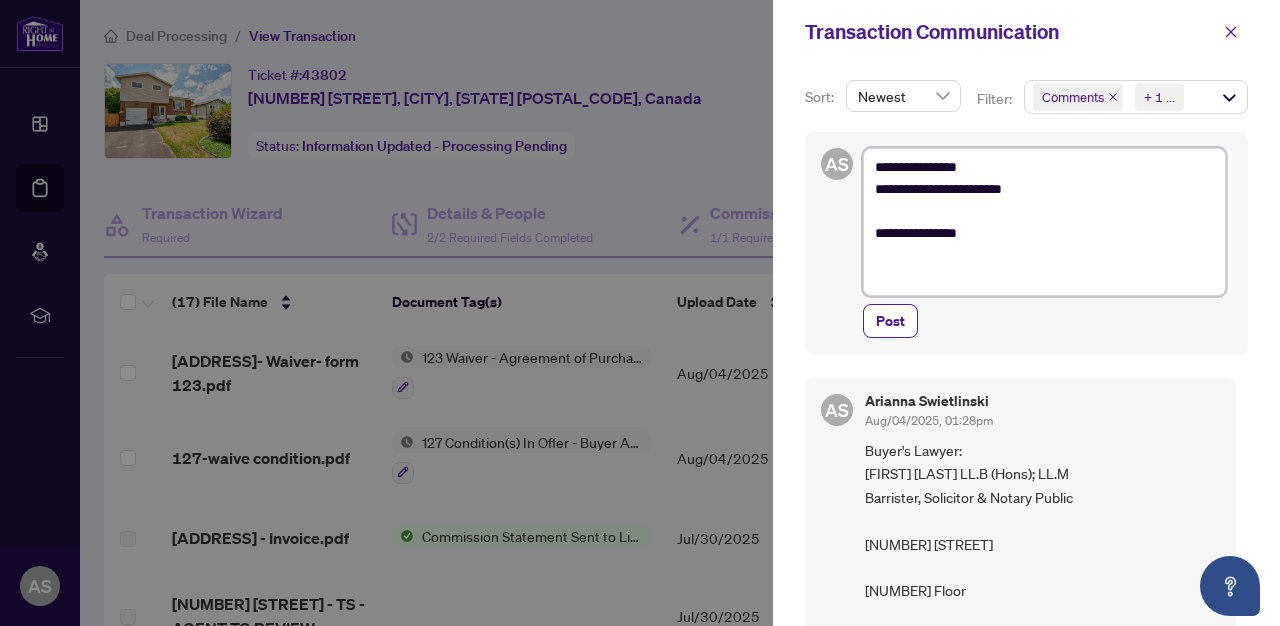 paste on "**********" 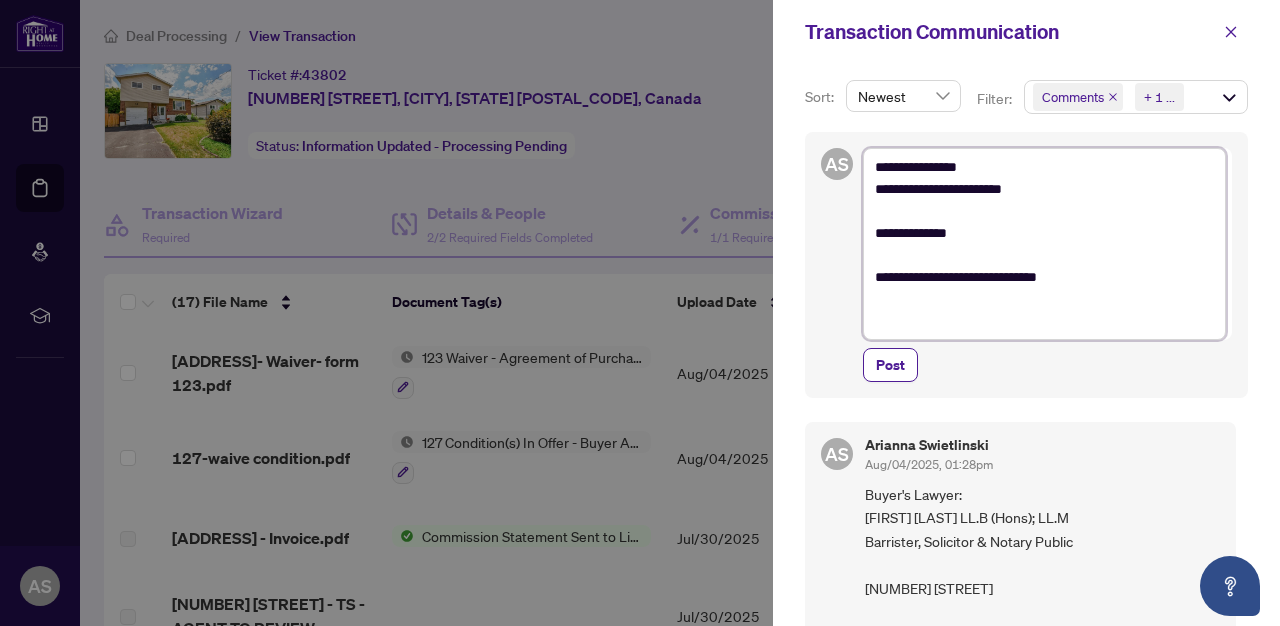 paste on "**********" 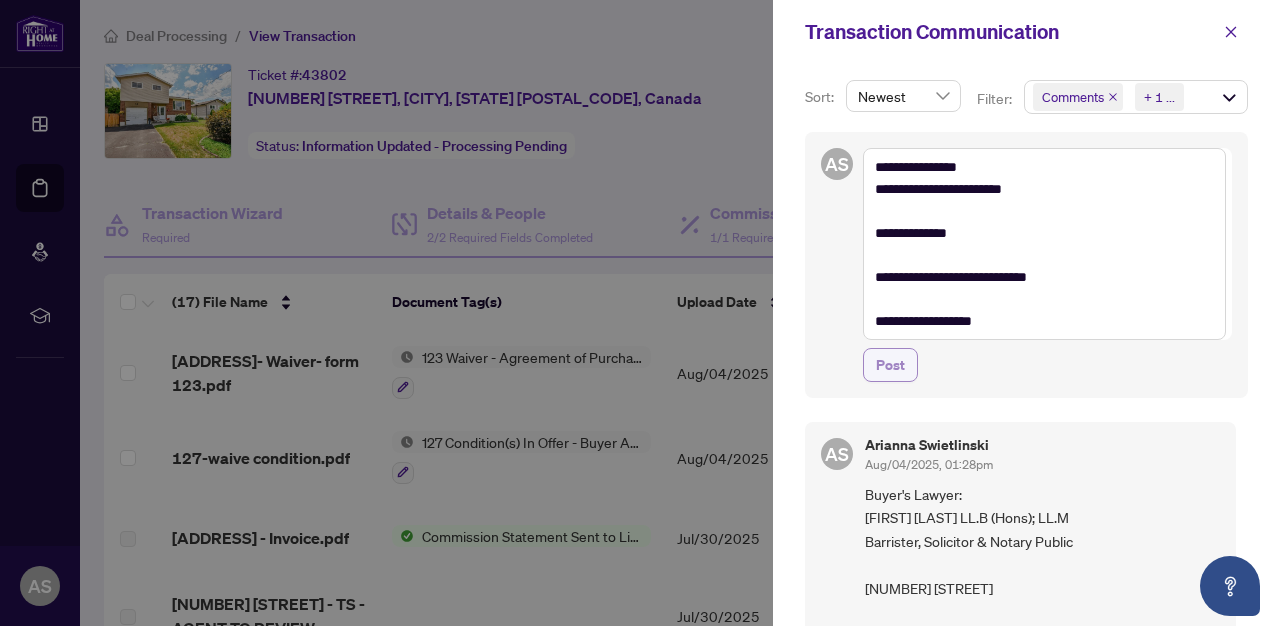 click on "Post" at bounding box center (890, 365) 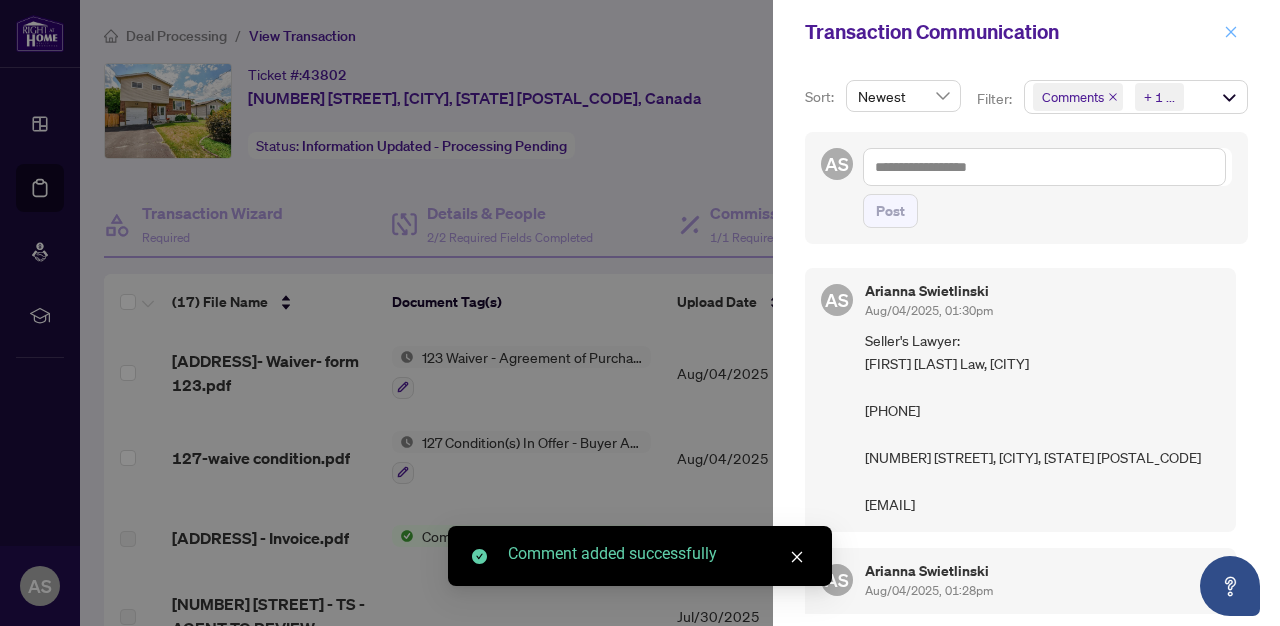 click 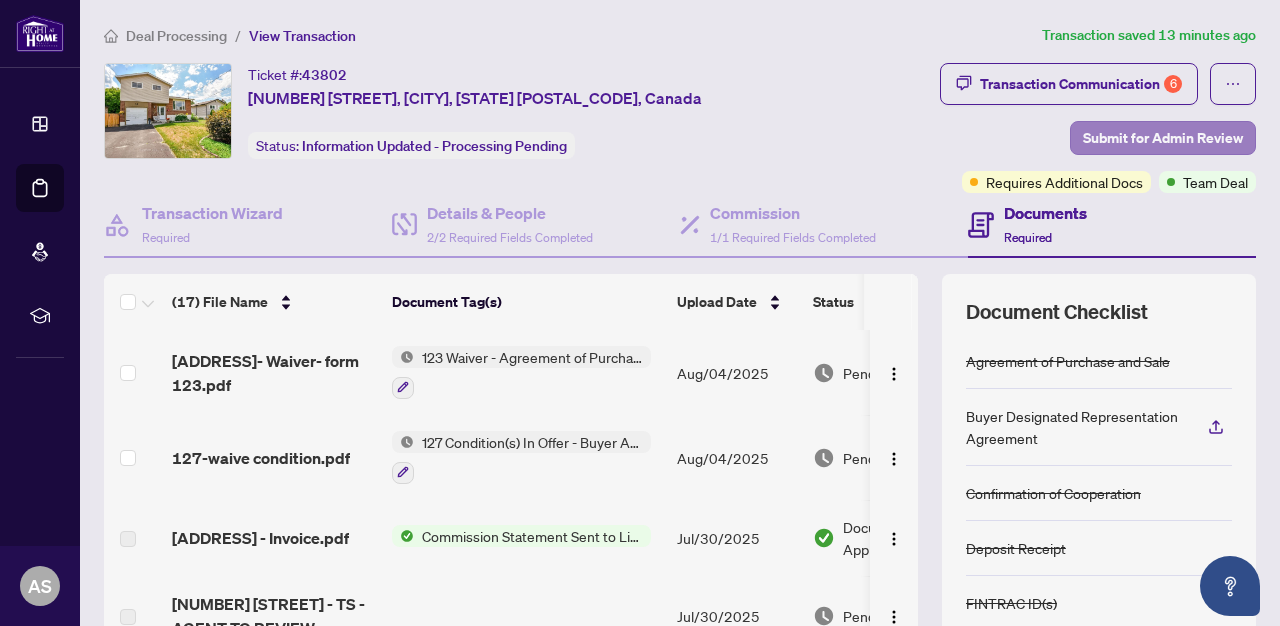 click on "Submit for Admin Review" at bounding box center (1163, 138) 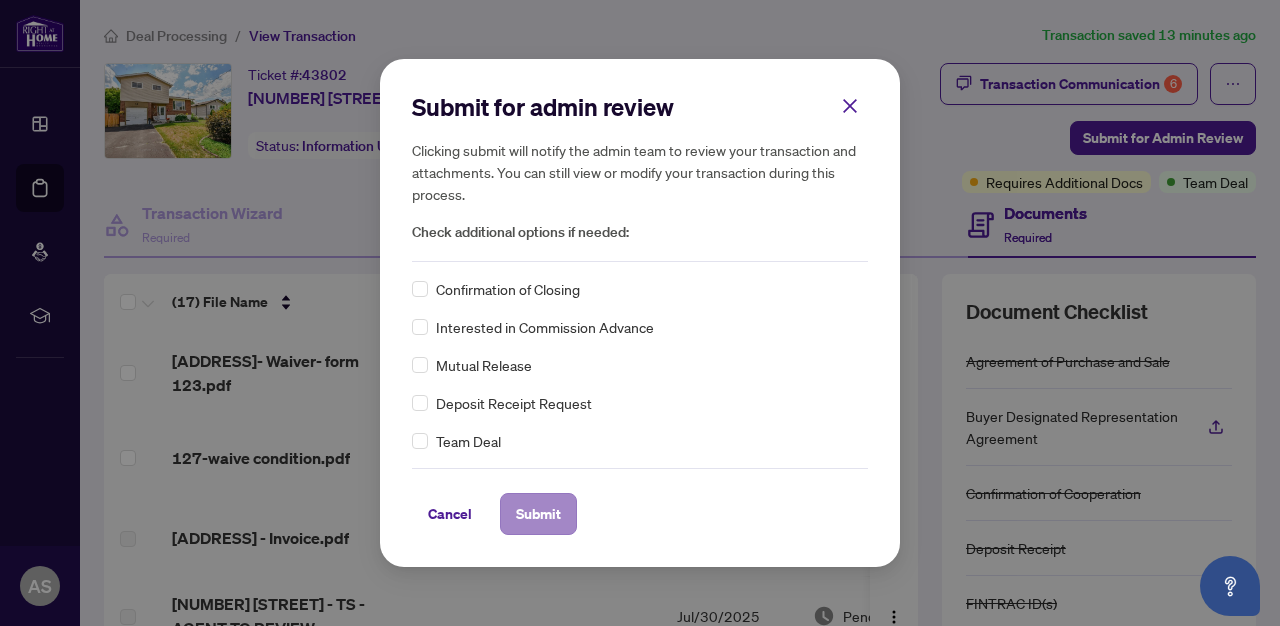 click on "Submit" at bounding box center (538, 514) 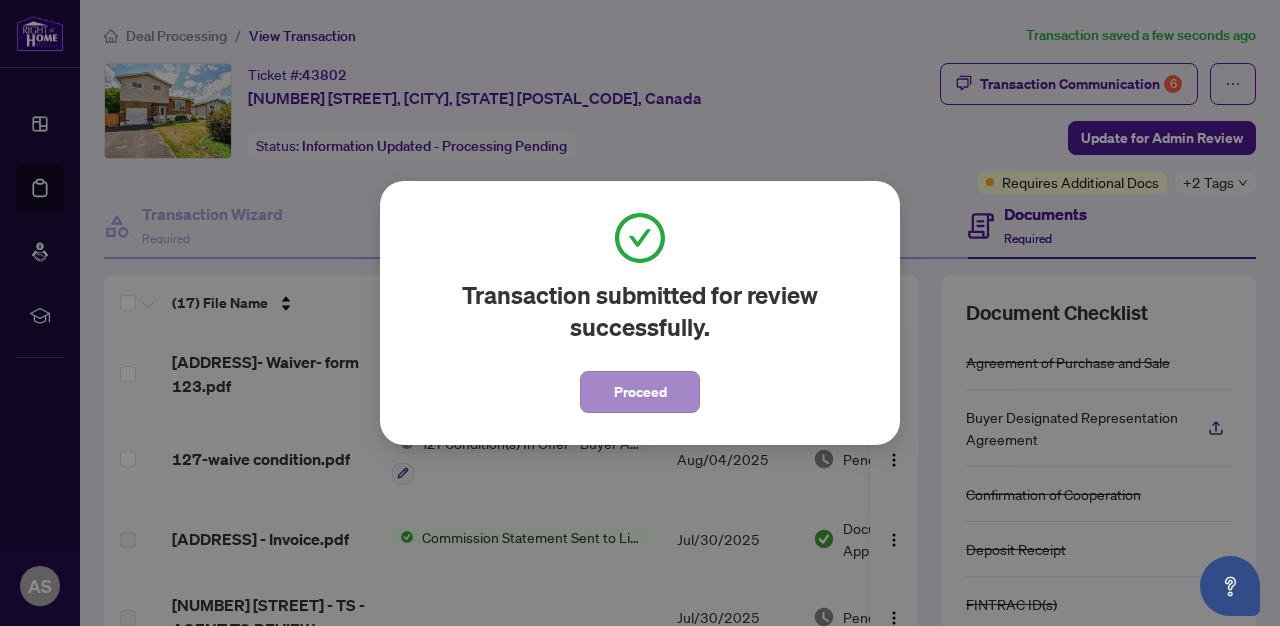 click on "Proceed" at bounding box center [640, 392] 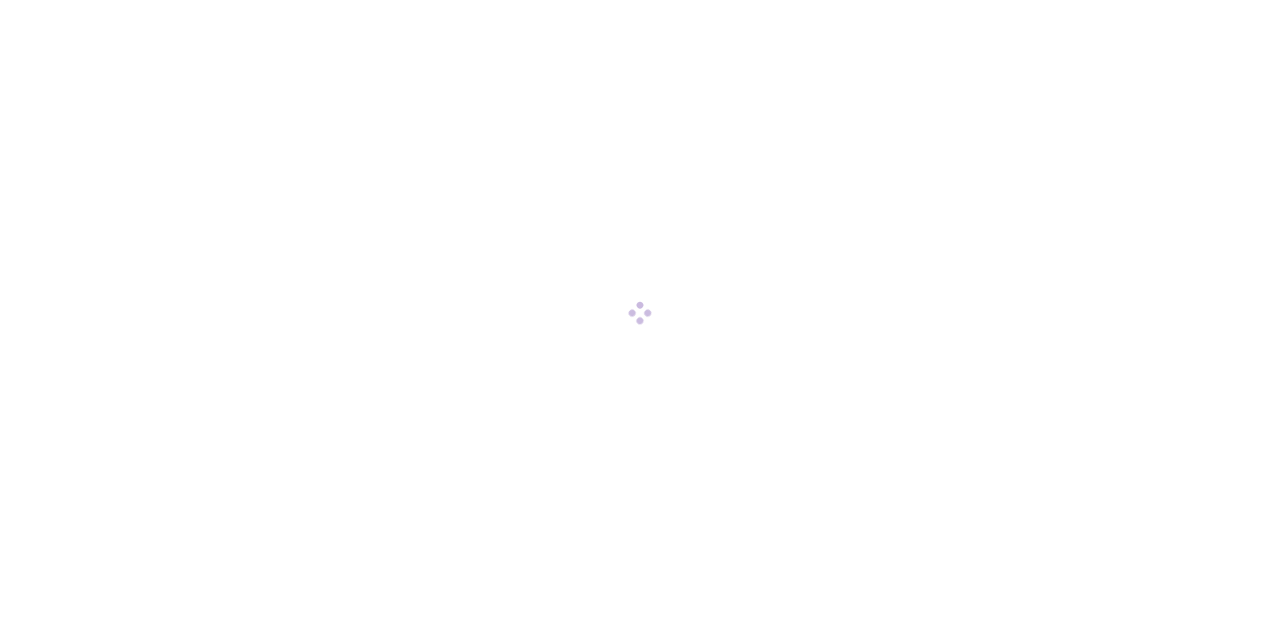 scroll, scrollTop: 0, scrollLeft: 0, axis: both 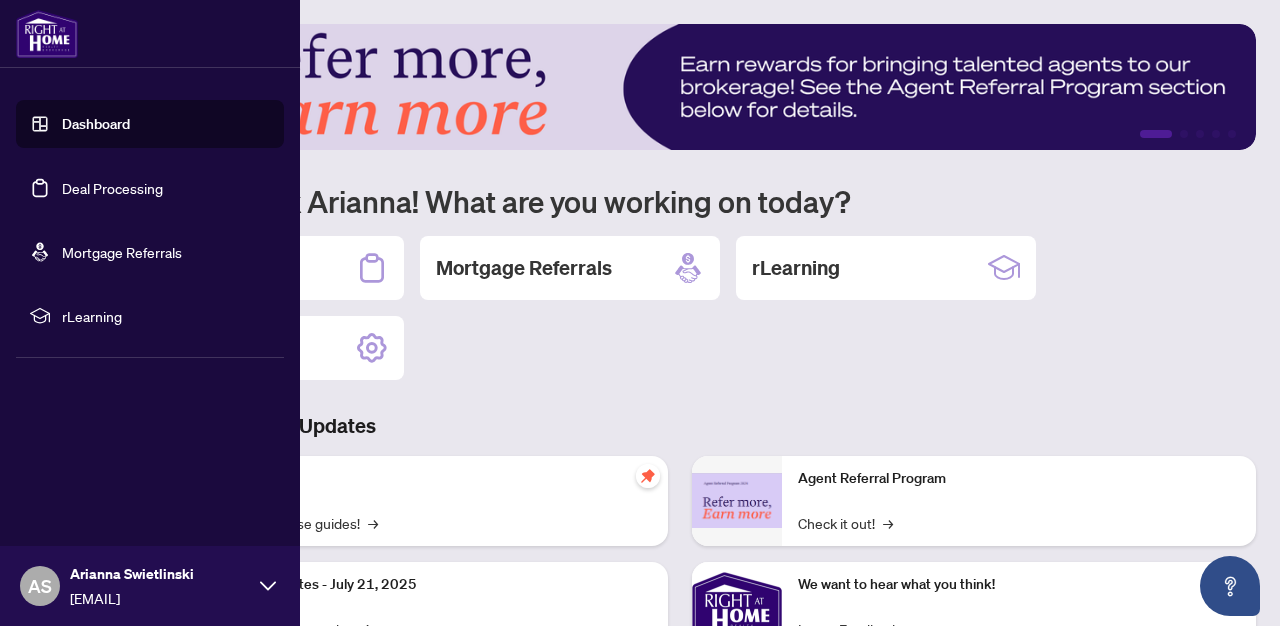 click on "Deal Processing" at bounding box center [112, 188] 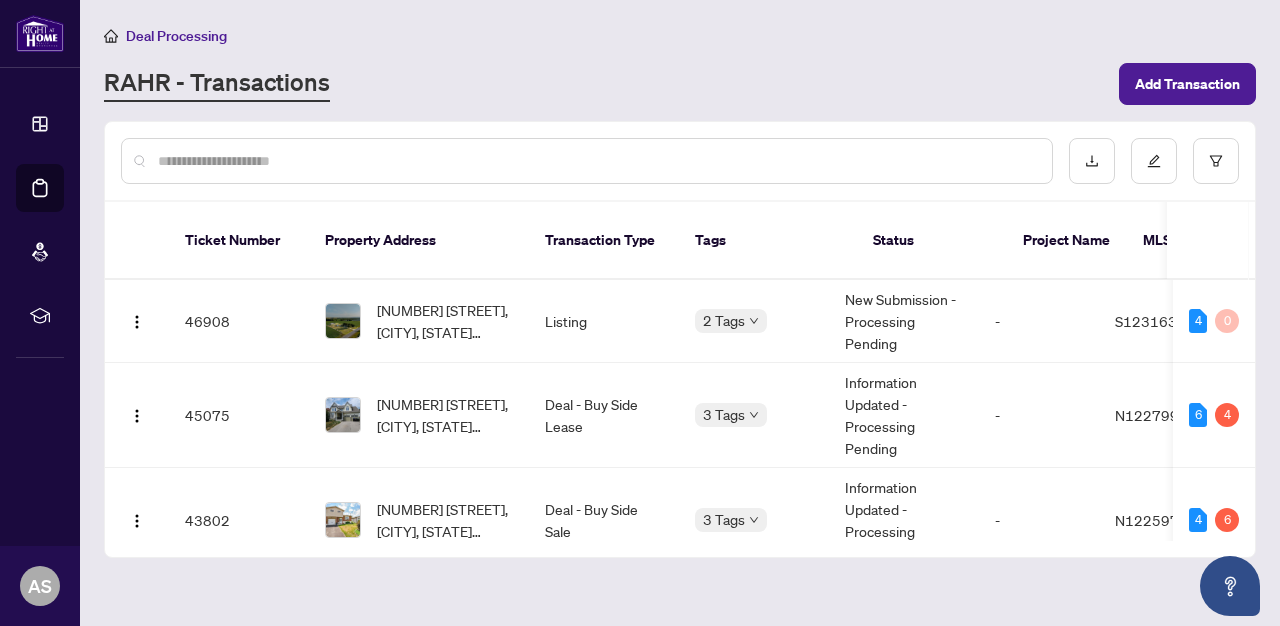 click at bounding box center (597, 161) 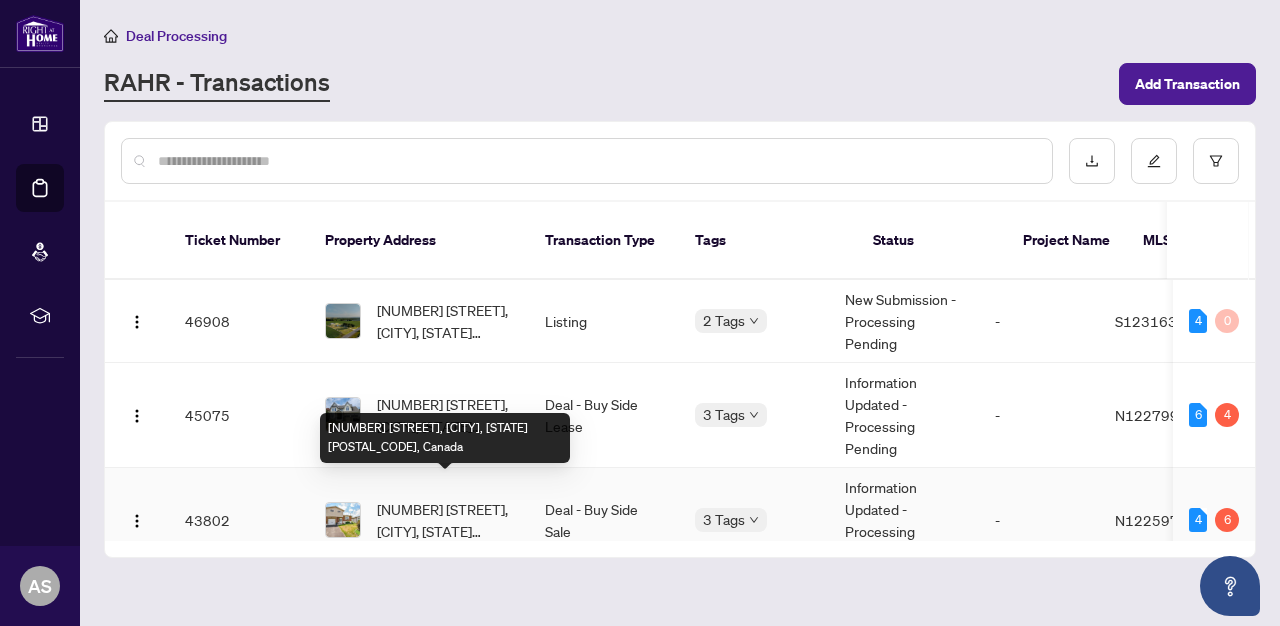 click on "[NUMBER] [STREET], [CITY], [STATE] [POSTAL_CODE], Canada" at bounding box center [445, 520] 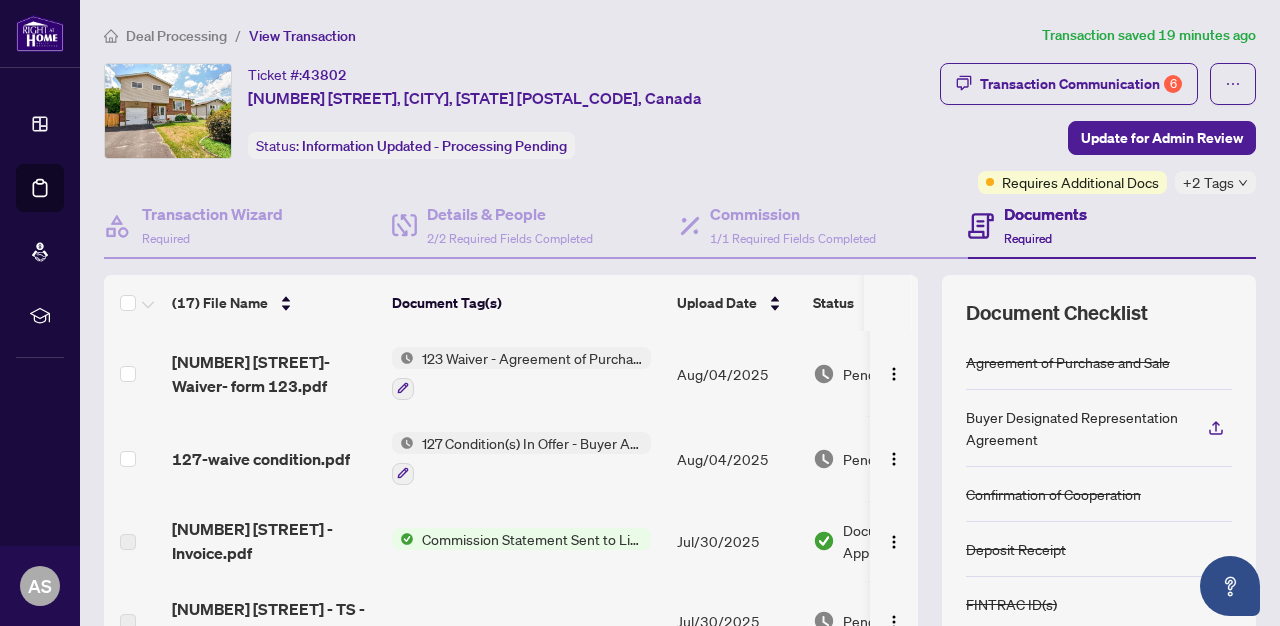 scroll, scrollTop: 0, scrollLeft: 0, axis: both 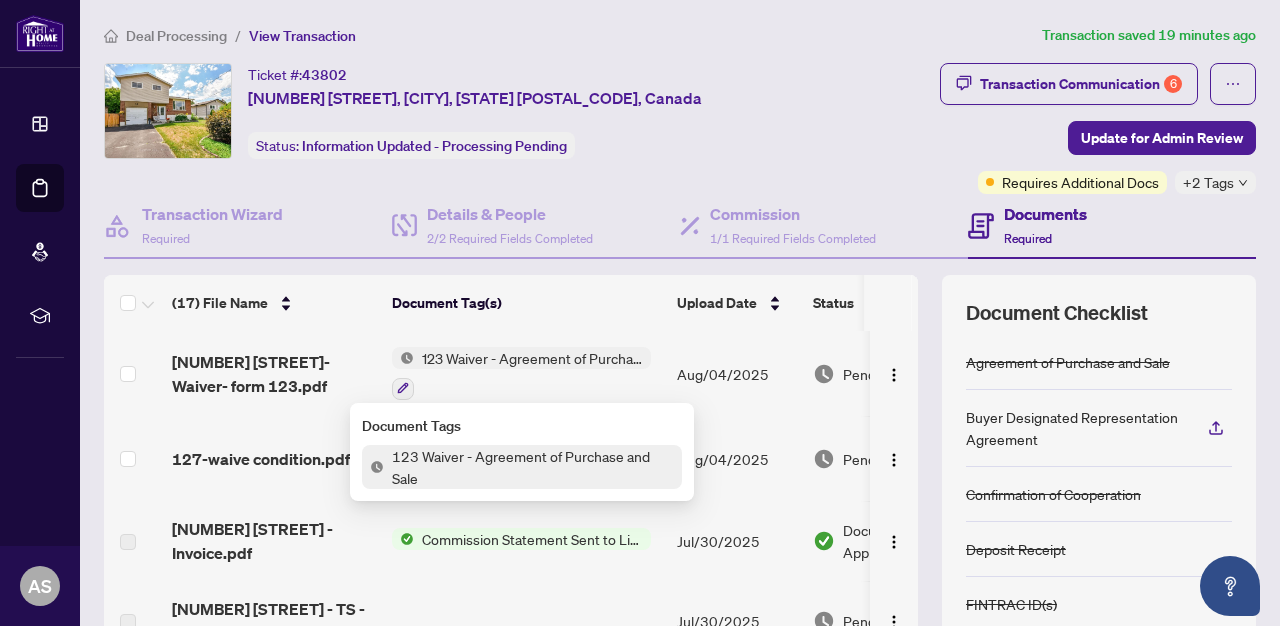 click on "123 Waiver - Agreement of Purchase and Sale" at bounding box center (533, 467) 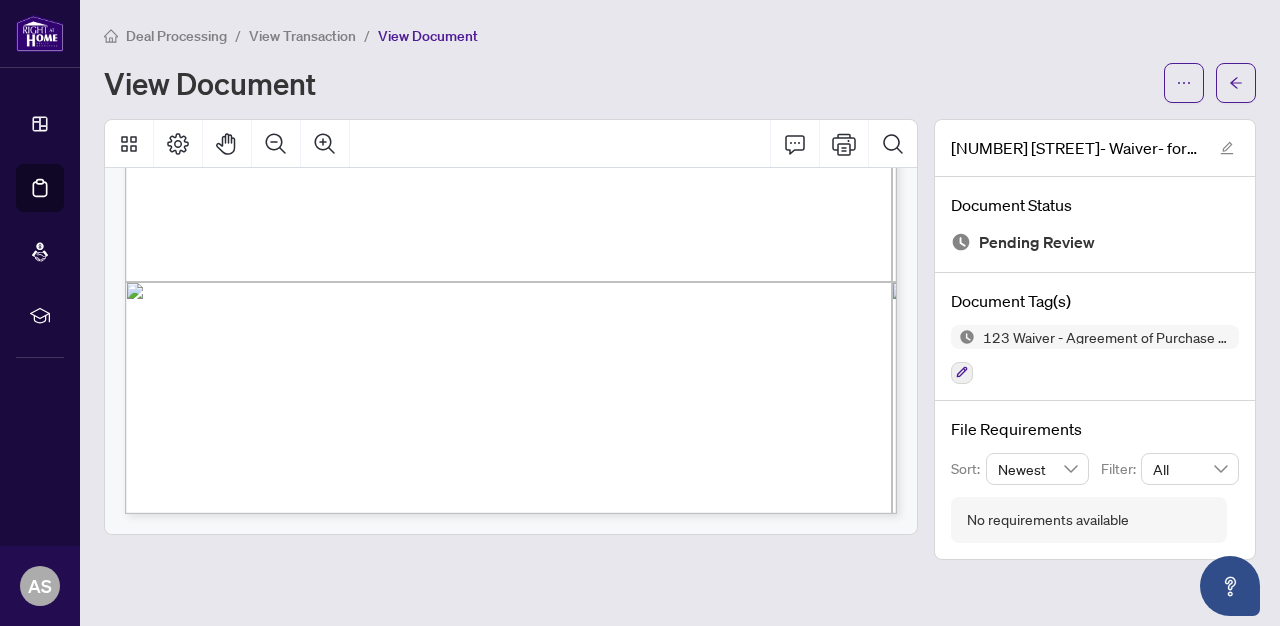 scroll, scrollTop: 674, scrollLeft: 0, axis: vertical 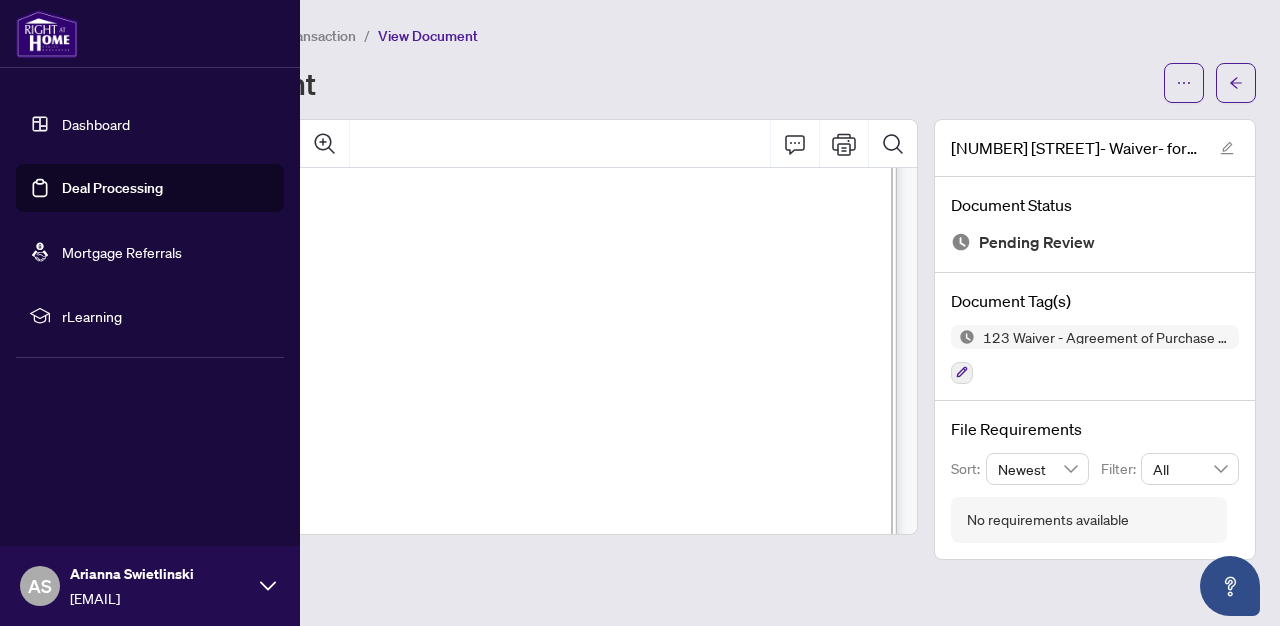 click on "Deal Processing" at bounding box center (112, 188) 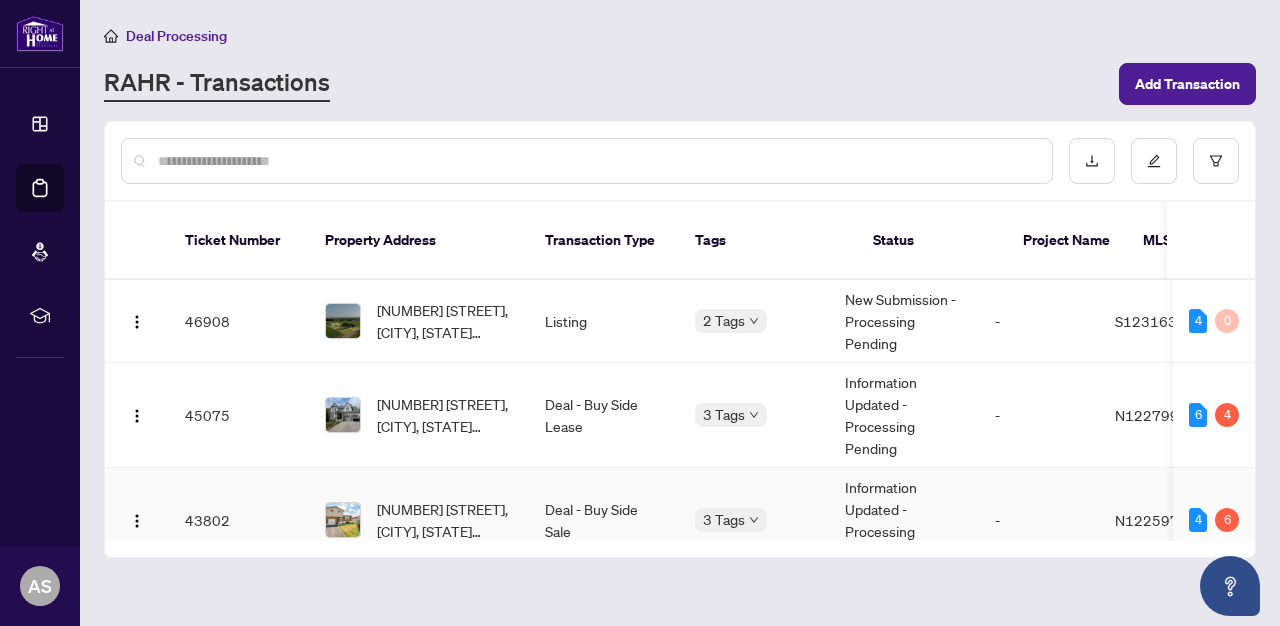 click on "[NUMBER] [STREET], [CITY], [STATE] [POSTAL_CODE], Canada" at bounding box center [445, 520] 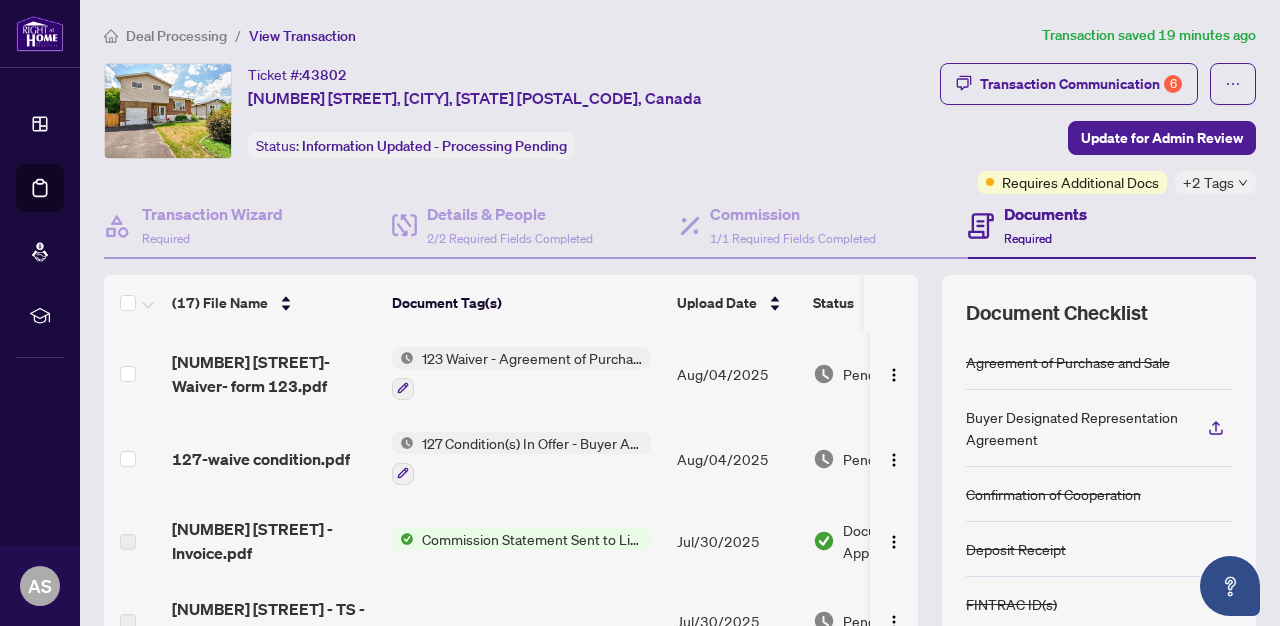 click on "127 Condition(s) In Offer - Buyer Acknowledgement" at bounding box center (532, 443) 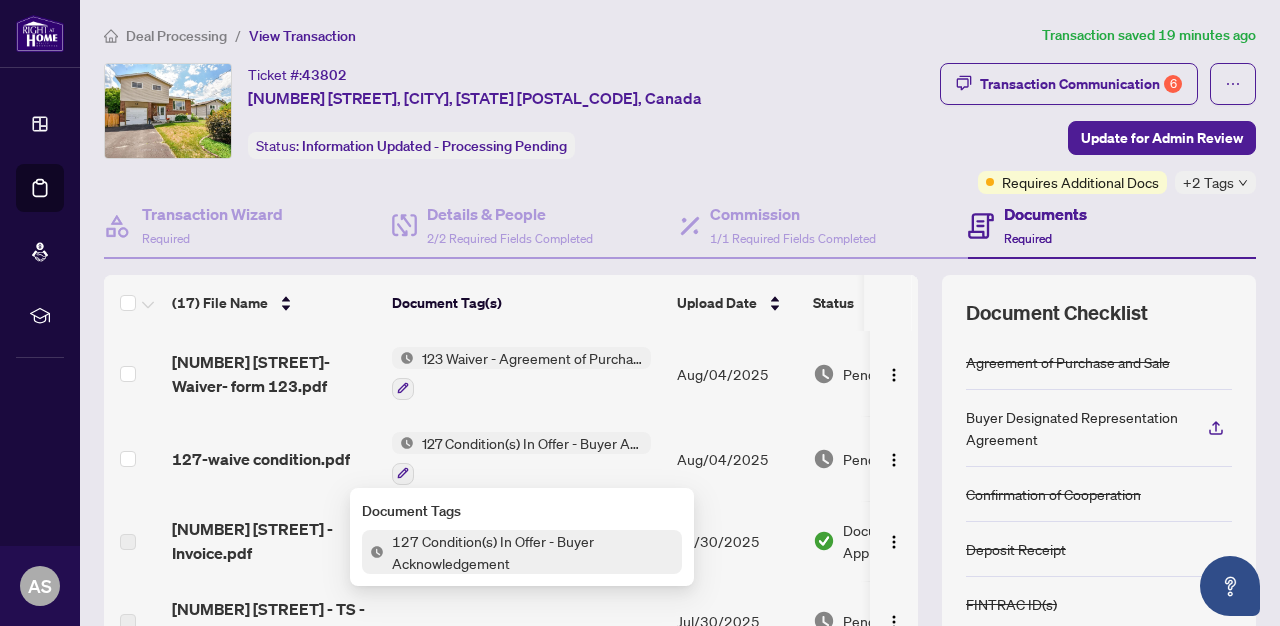 click on "127 Condition(s) In Offer - Buyer Acknowledgement" at bounding box center (533, 552) 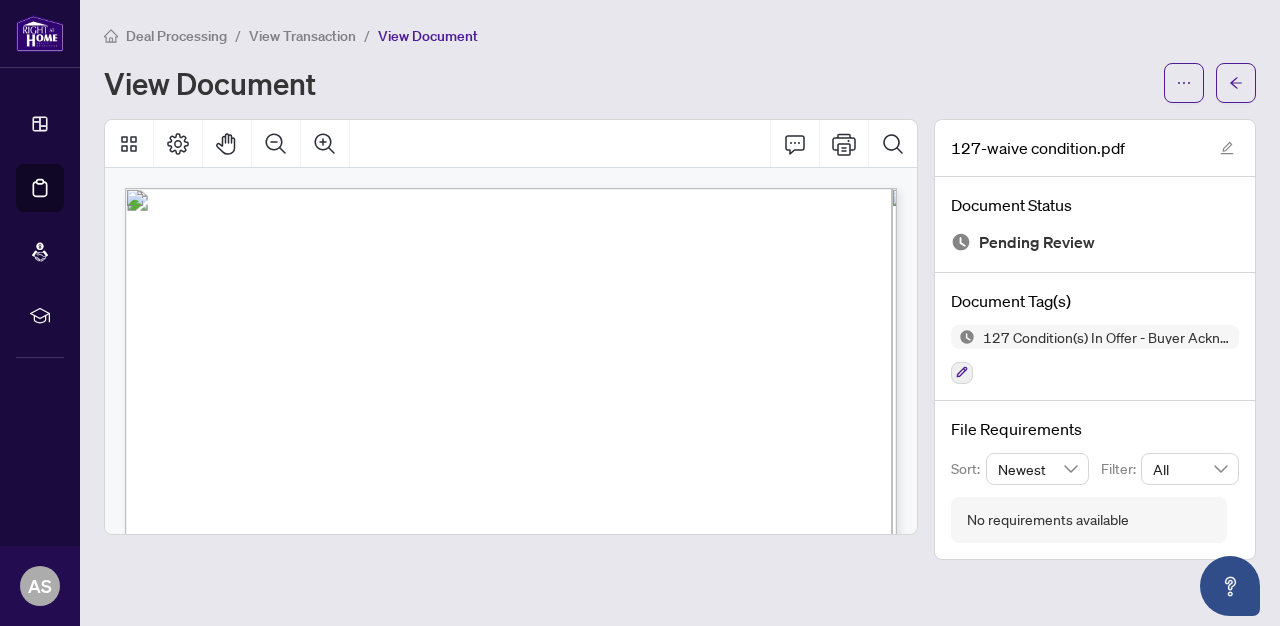 scroll, scrollTop: 0, scrollLeft: 0, axis: both 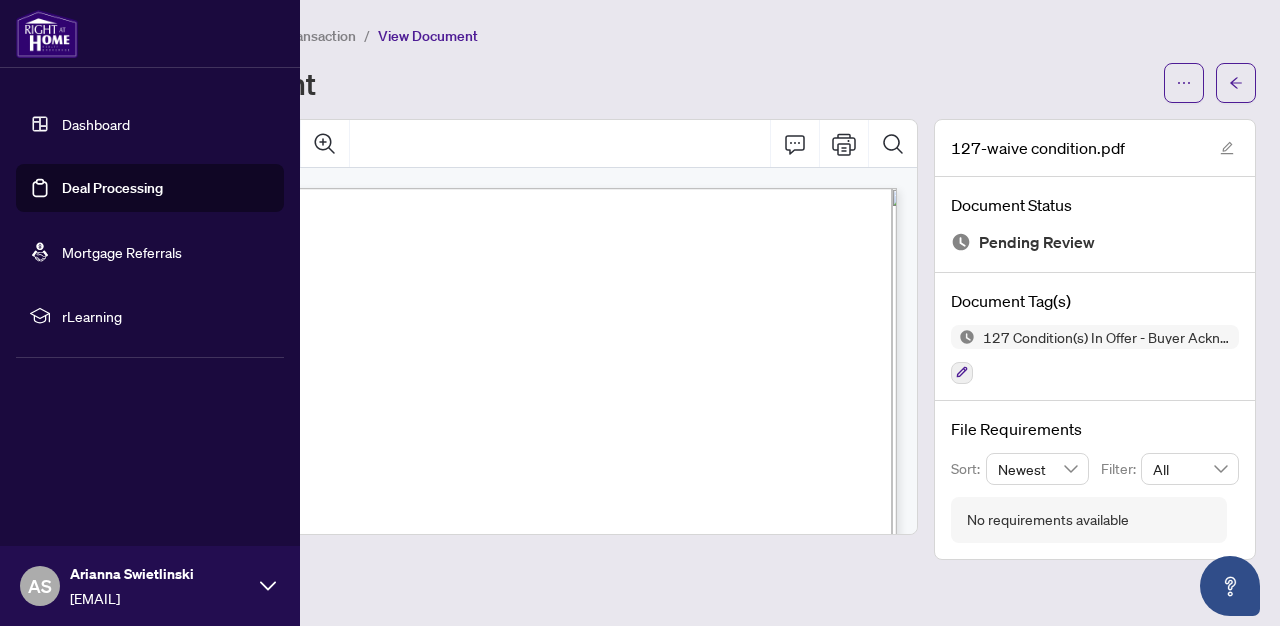 click on "Deal Processing" at bounding box center [112, 188] 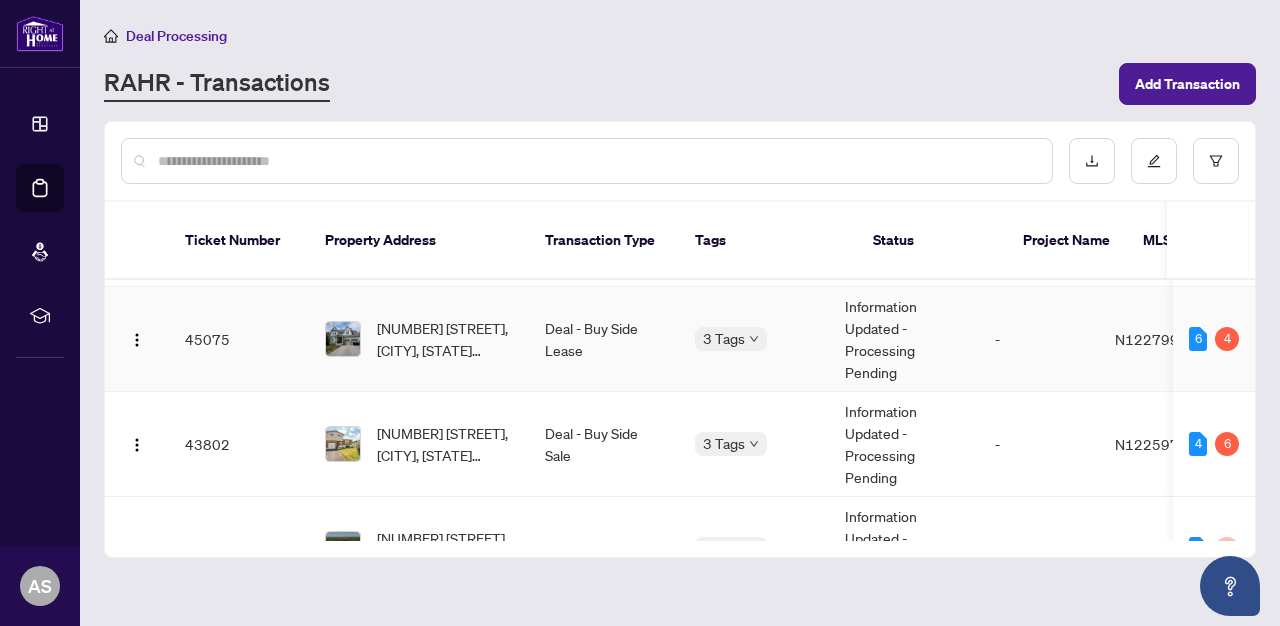 scroll, scrollTop: 96, scrollLeft: 0, axis: vertical 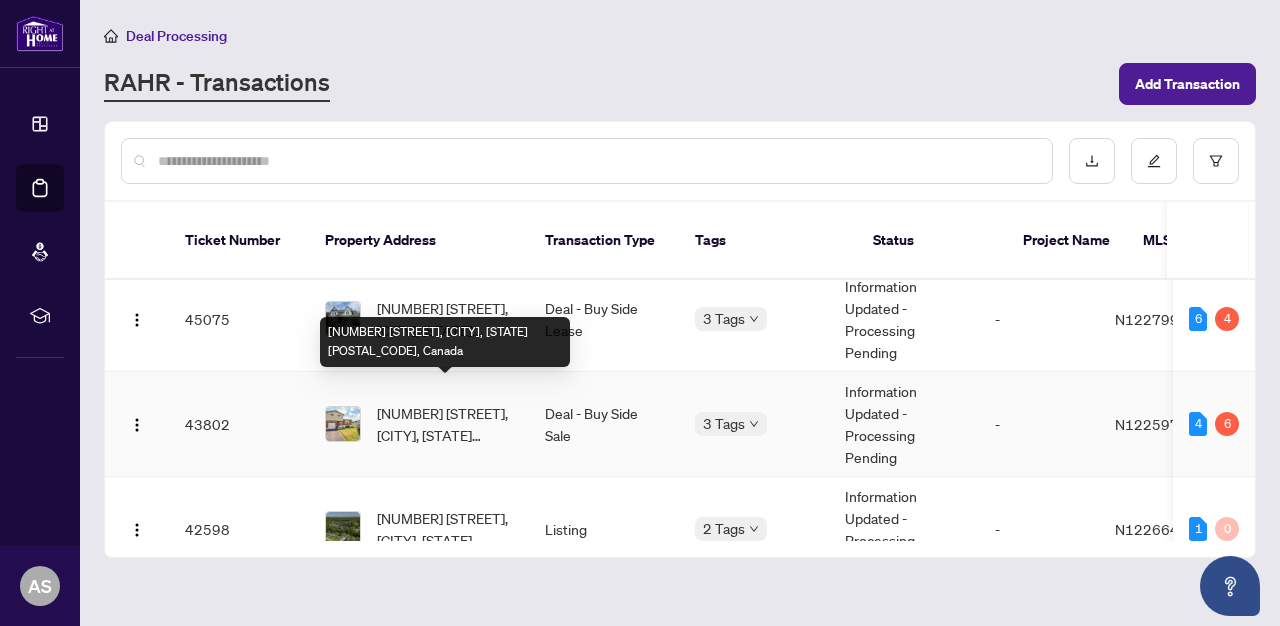 click on "[NUMBER] [STREET], [CITY], [STATE] [POSTAL_CODE], Canada" at bounding box center (445, 424) 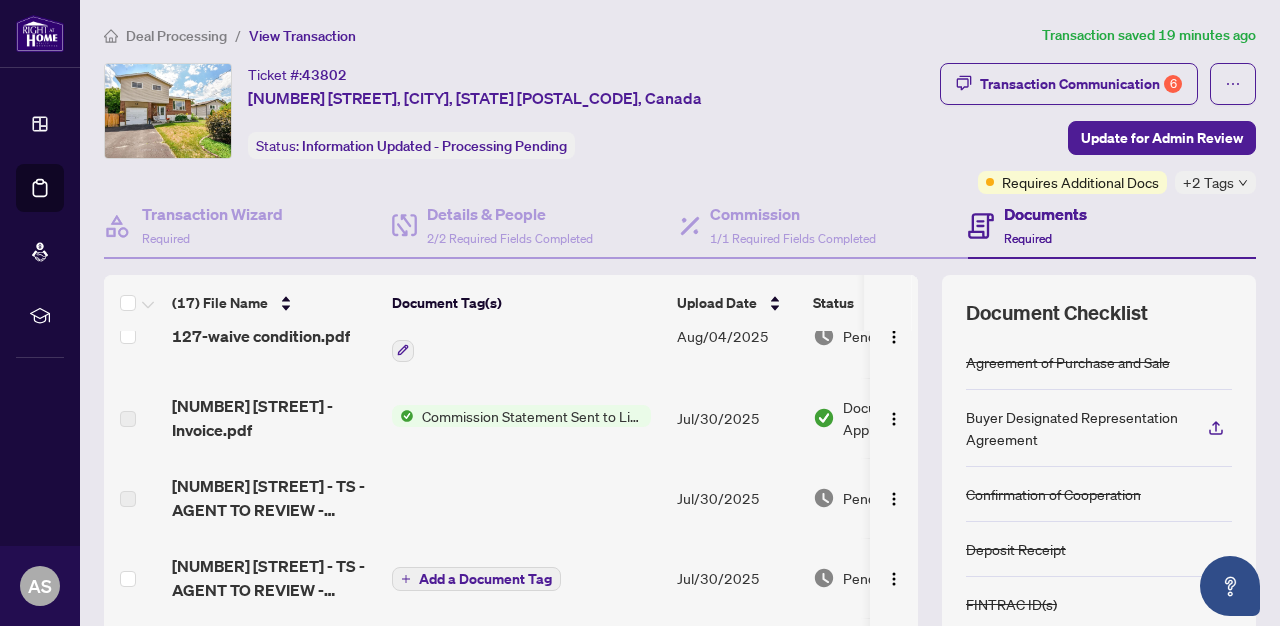 scroll, scrollTop: 145, scrollLeft: 0, axis: vertical 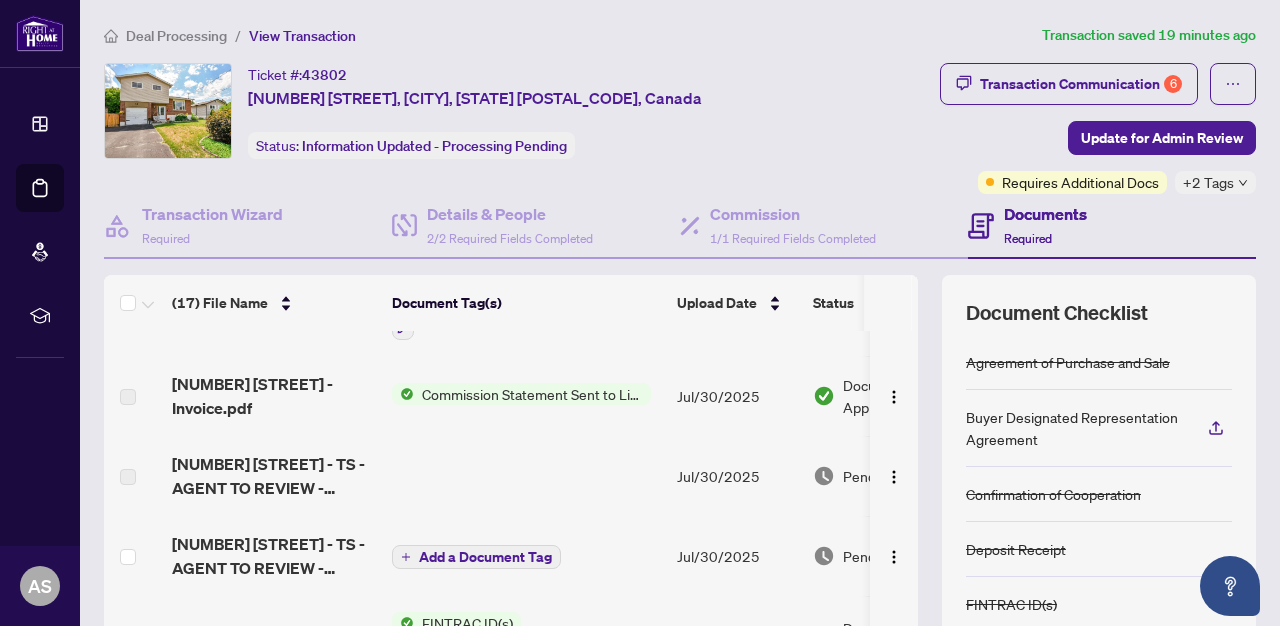 click on "Commission Statement Sent to Listing Brokerage" at bounding box center (532, 394) 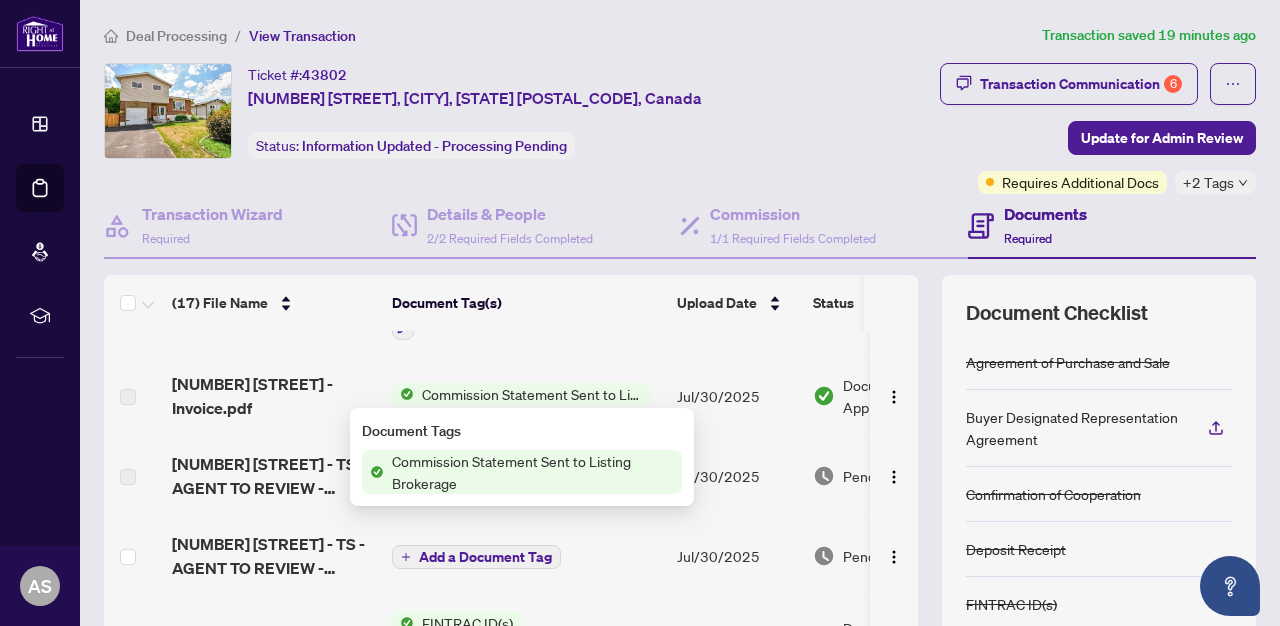 click on "Commission Statement Sent to Listing Brokerage" at bounding box center [533, 472] 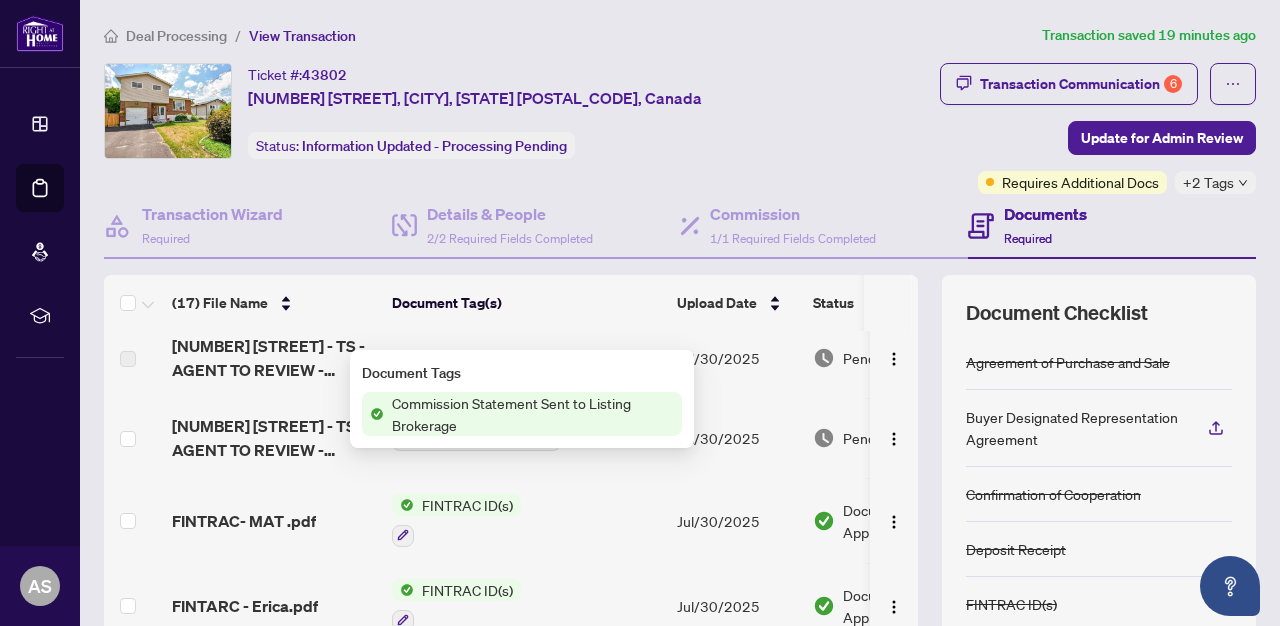 scroll, scrollTop: 335, scrollLeft: 0, axis: vertical 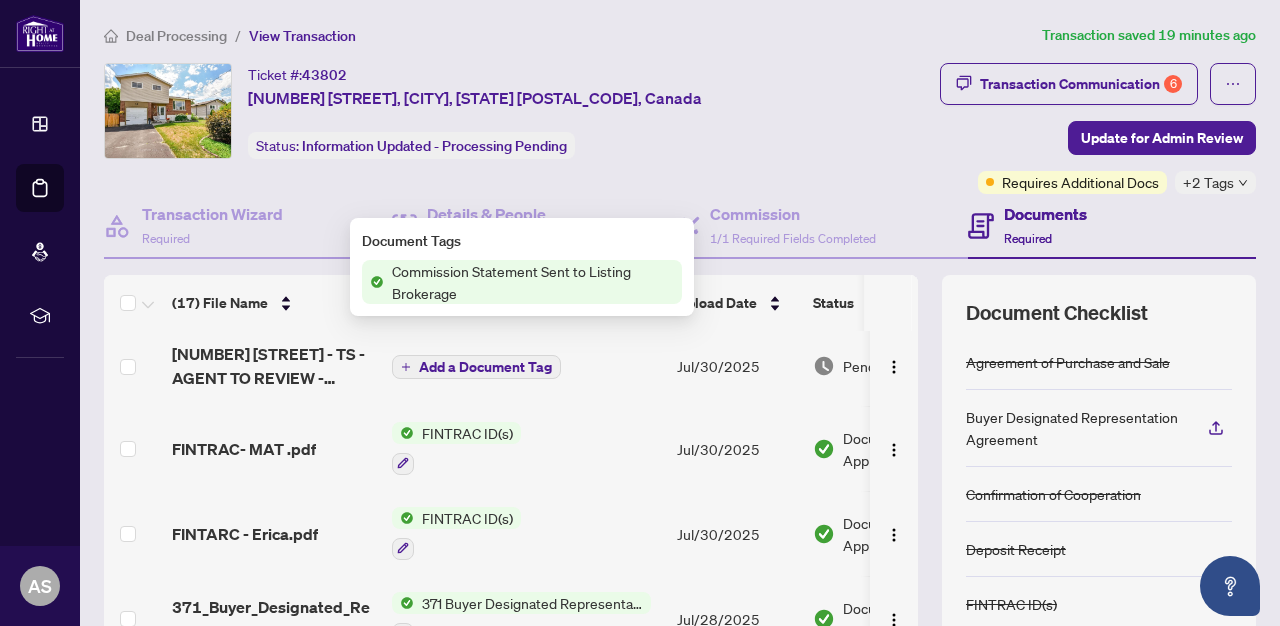 click on "FINTRAC ID(s)" at bounding box center [467, 433] 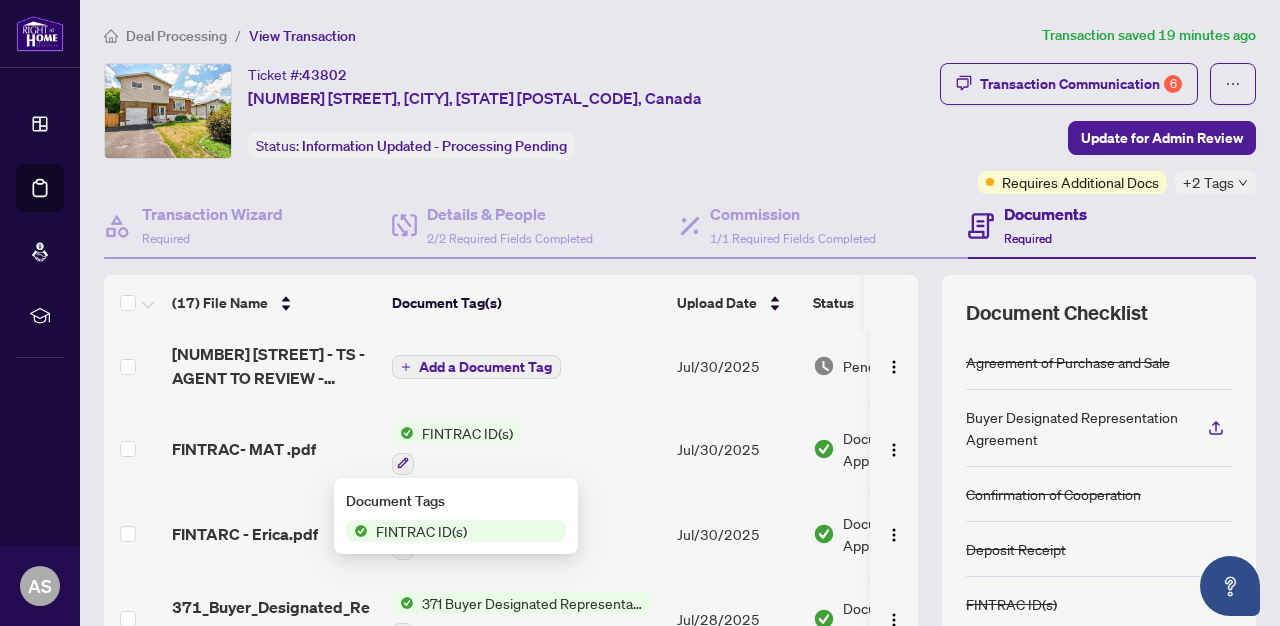 click on "FINTRAC- MAT .pdf" at bounding box center (274, 448) 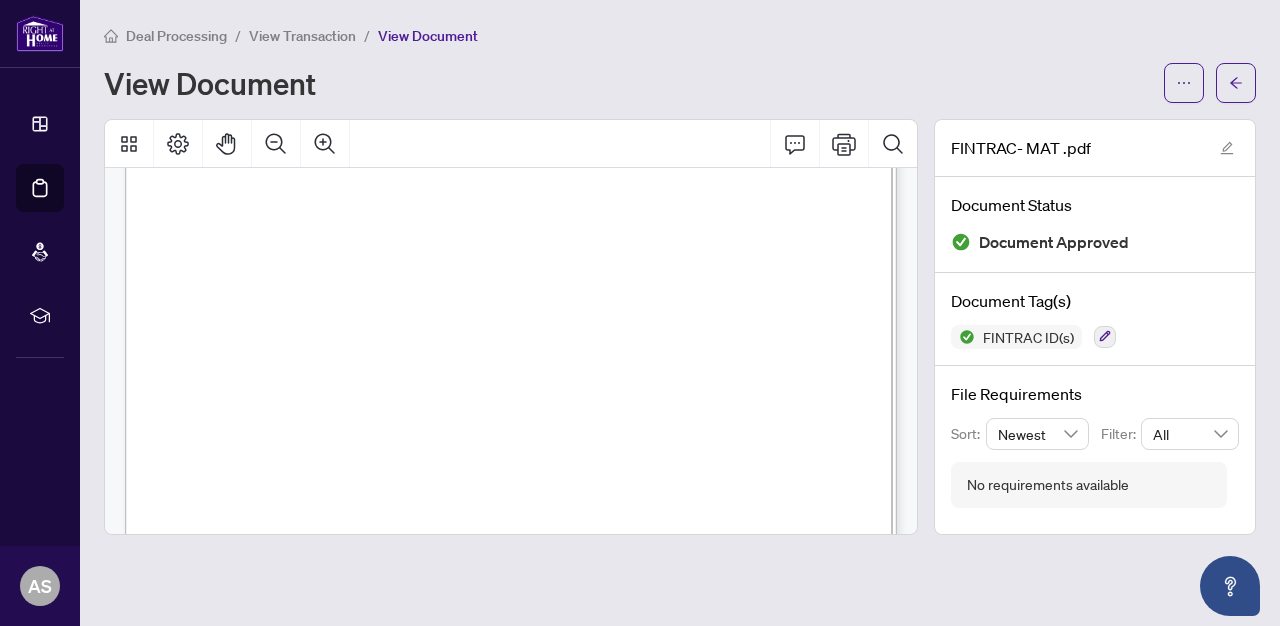 scroll, scrollTop: 3281, scrollLeft: 0, axis: vertical 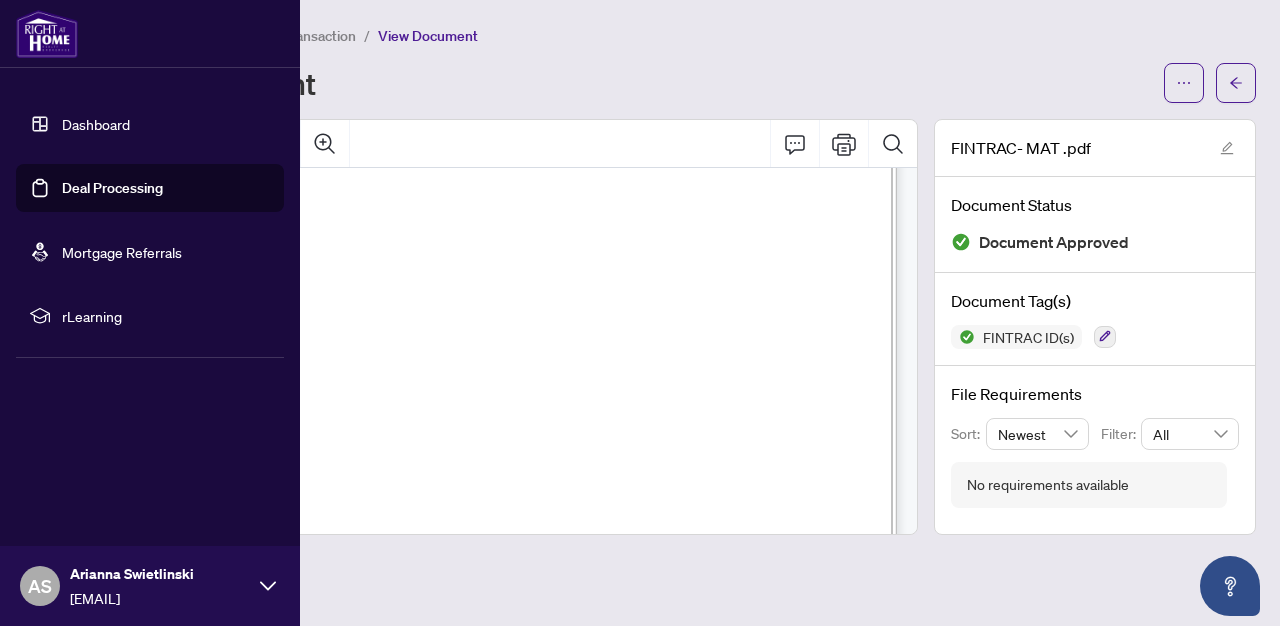 click on "Deal Processing" at bounding box center (112, 188) 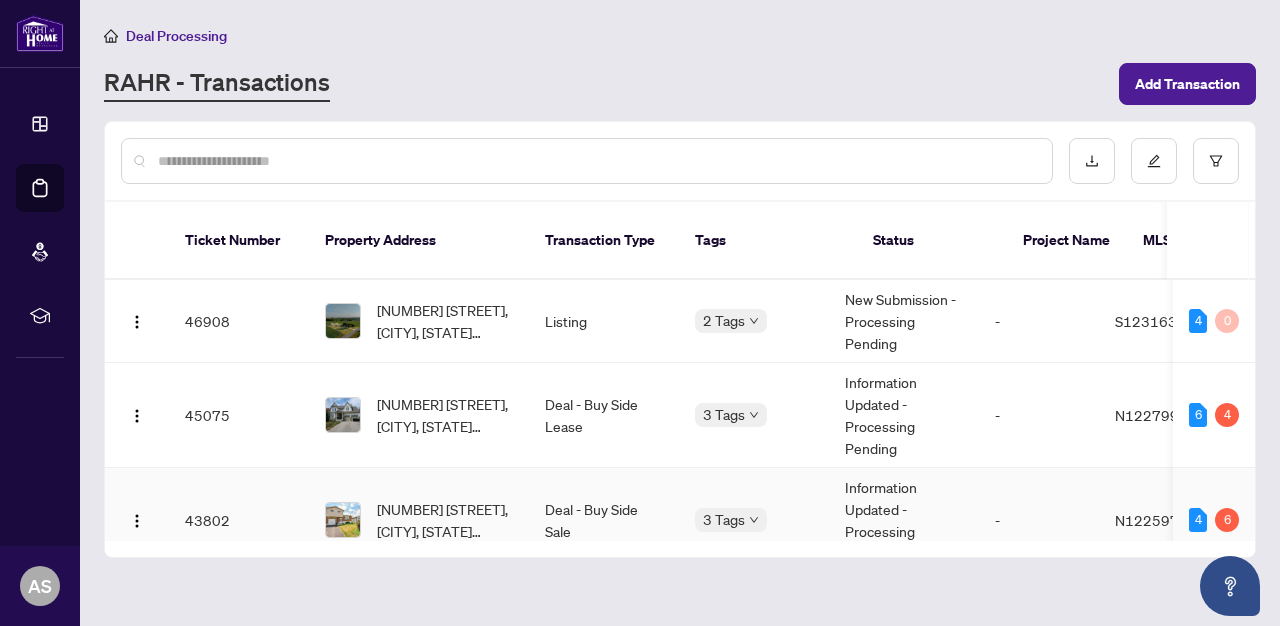 click on "[NUMBER] [STREET], [CITY], [STATE] [POSTAL_CODE], Canada" at bounding box center [419, 520] 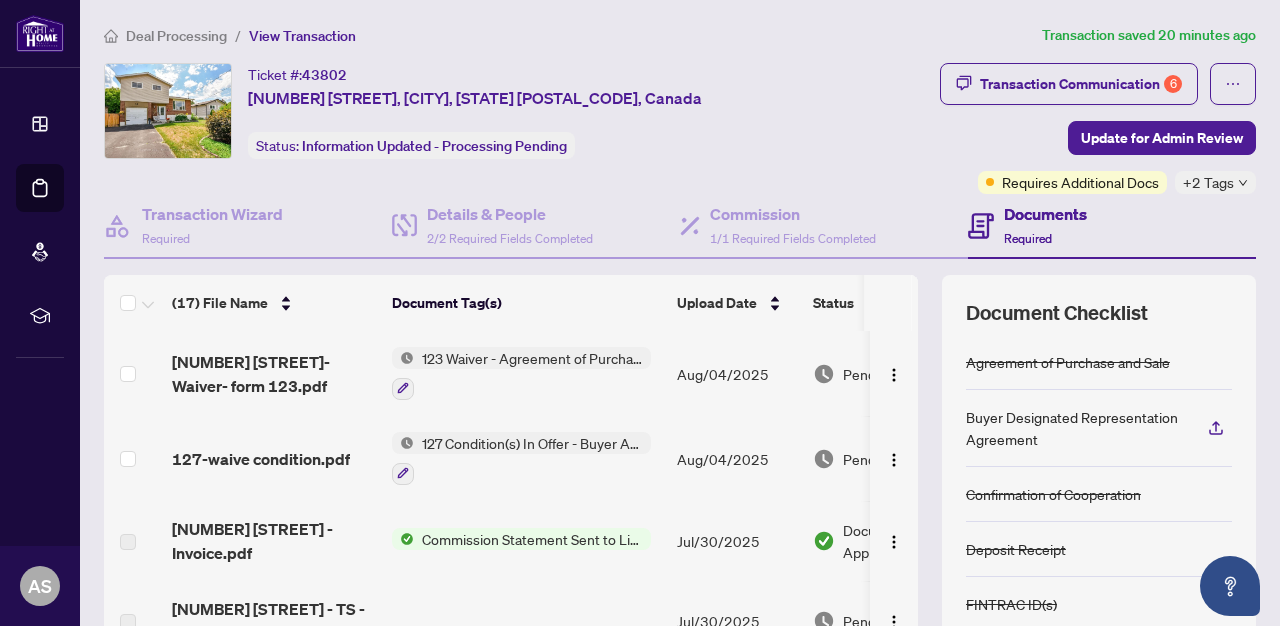 scroll, scrollTop: 0, scrollLeft: 0, axis: both 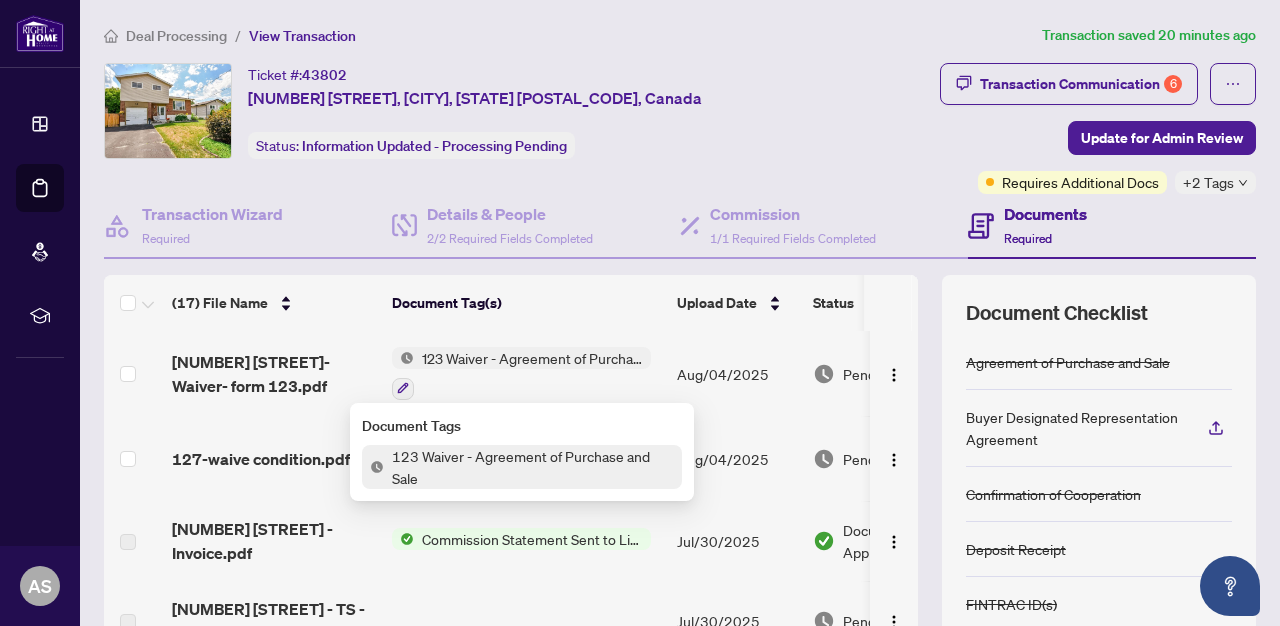 click on "123 Waiver - Agreement of Purchase and Sale" at bounding box center [533, 467] 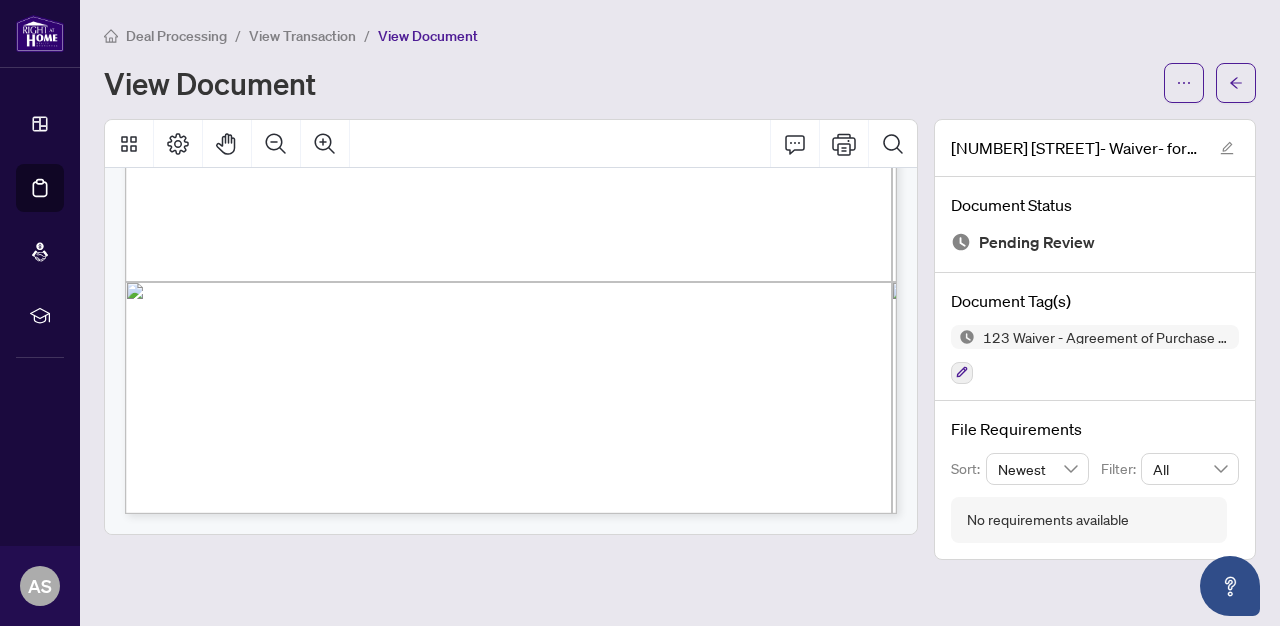 scroll, scrollTop: 673, scrollLeft: 0, axis: vertical 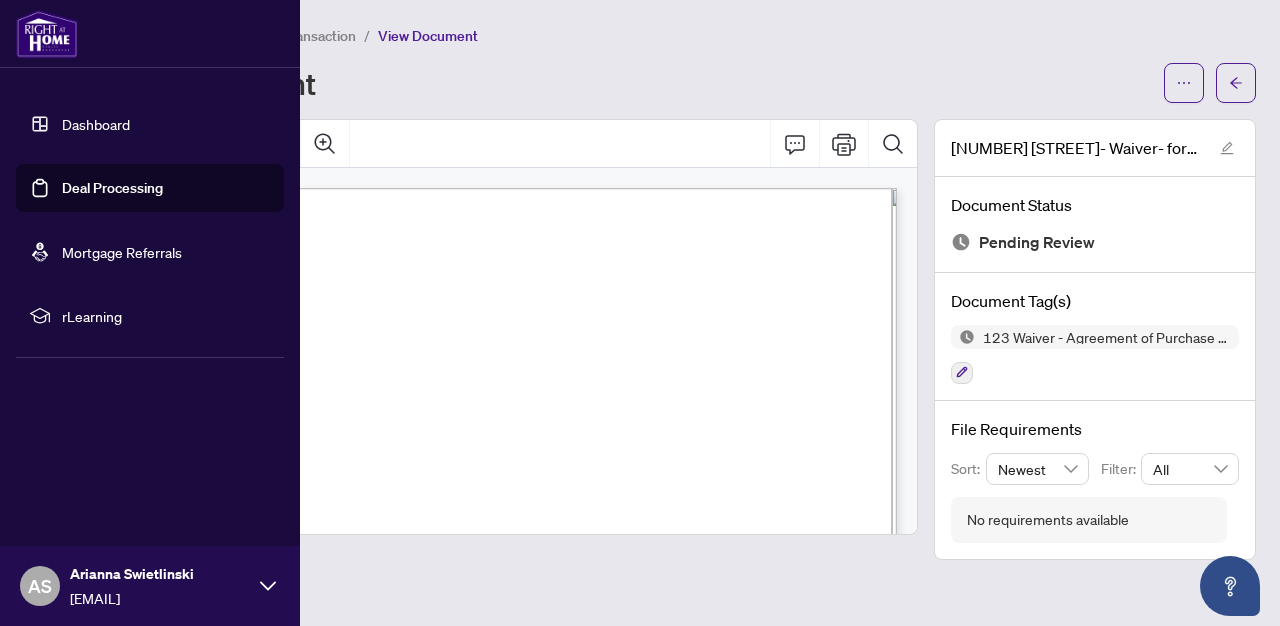 click on "Deal Processing" at bounding box center [112, 188] 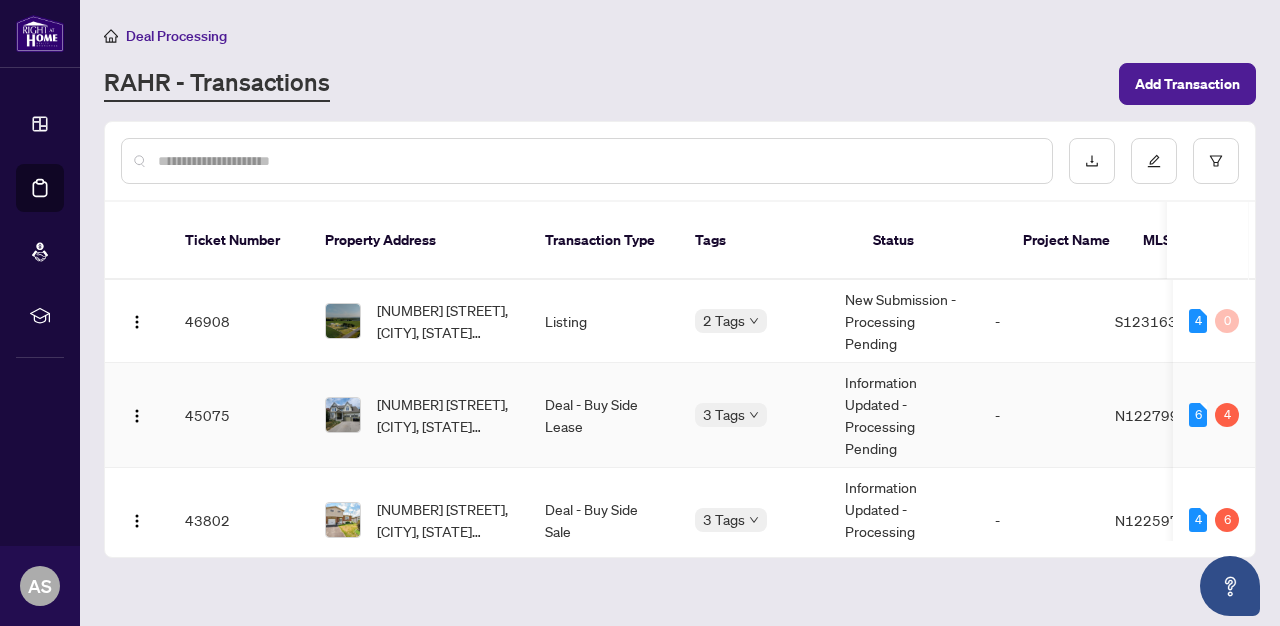 scroll, scrollTop: 0, scrollLeft: 0, axis: both 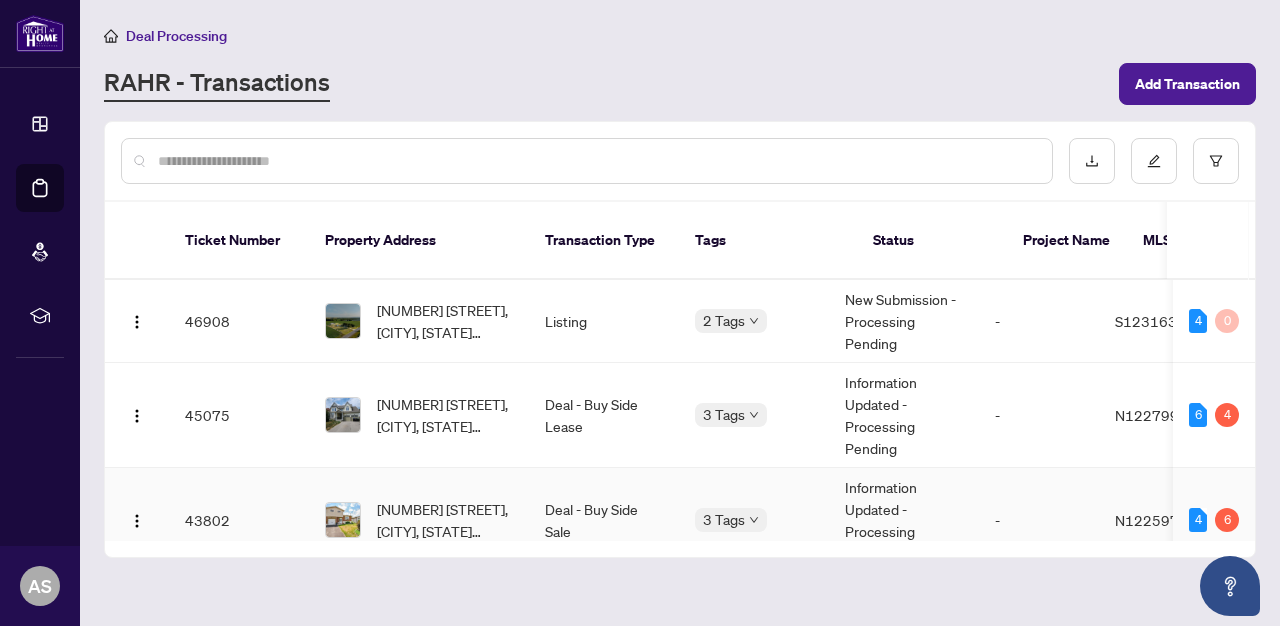 click on "[NUMBER] [STREET], [CITY], [STATE] [POSTAL_CODE], Canada" at bounding box center [445, 520] 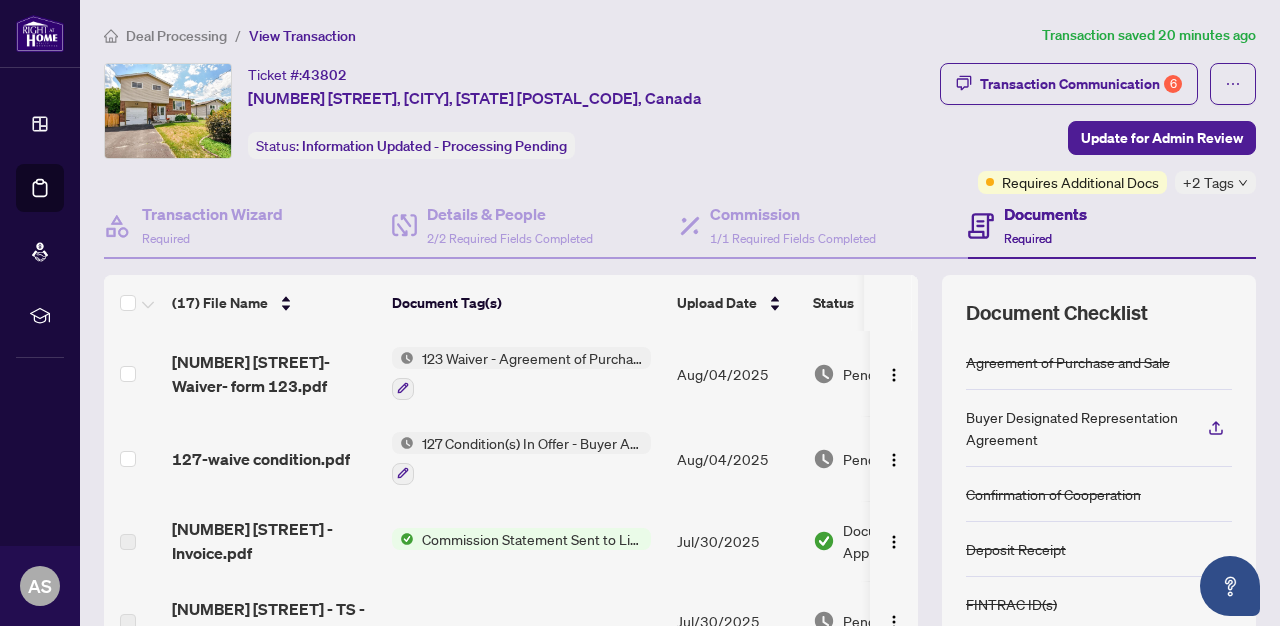 click on "127 Condition(s) In Offer - Buyer Acknowledgement" at bounding box center (532, 443) 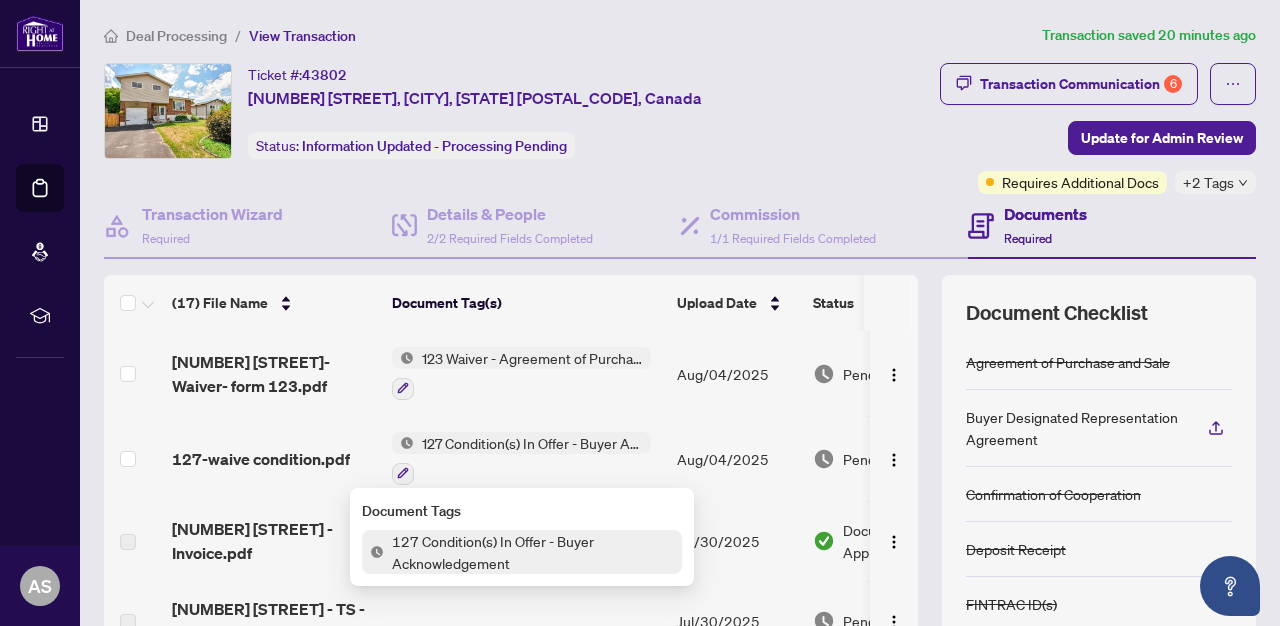 click at bounding box center (521, 473) 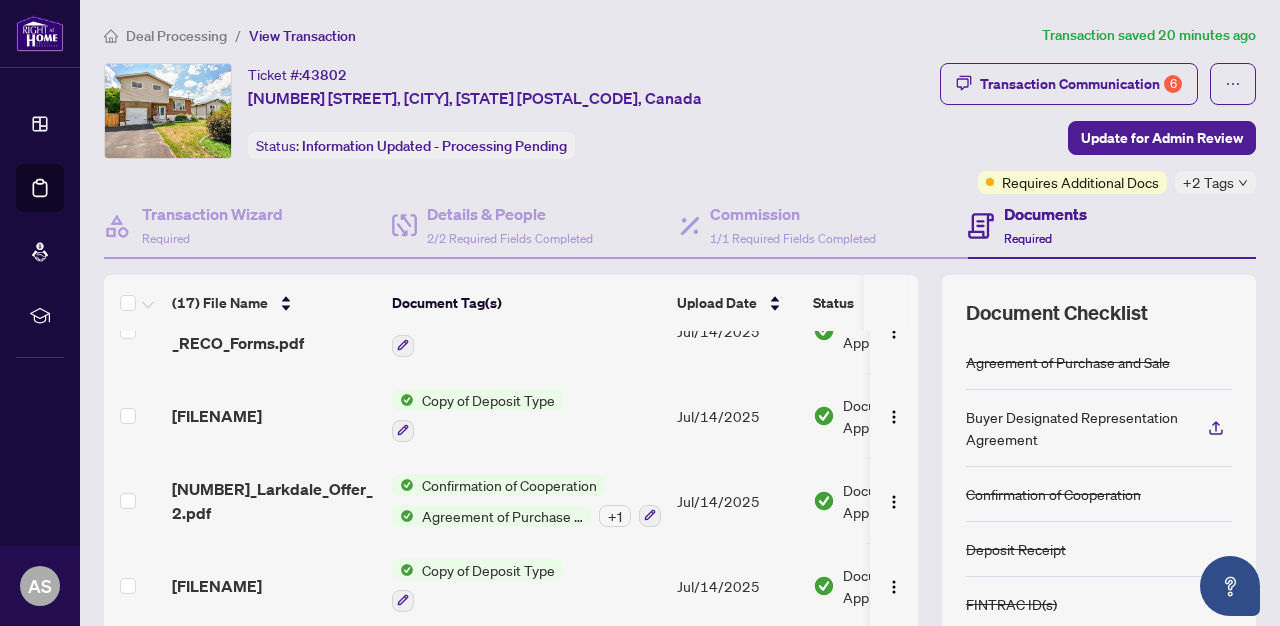scroll, scrollTop: 1139, scrollLeft: 0, axis: vertical 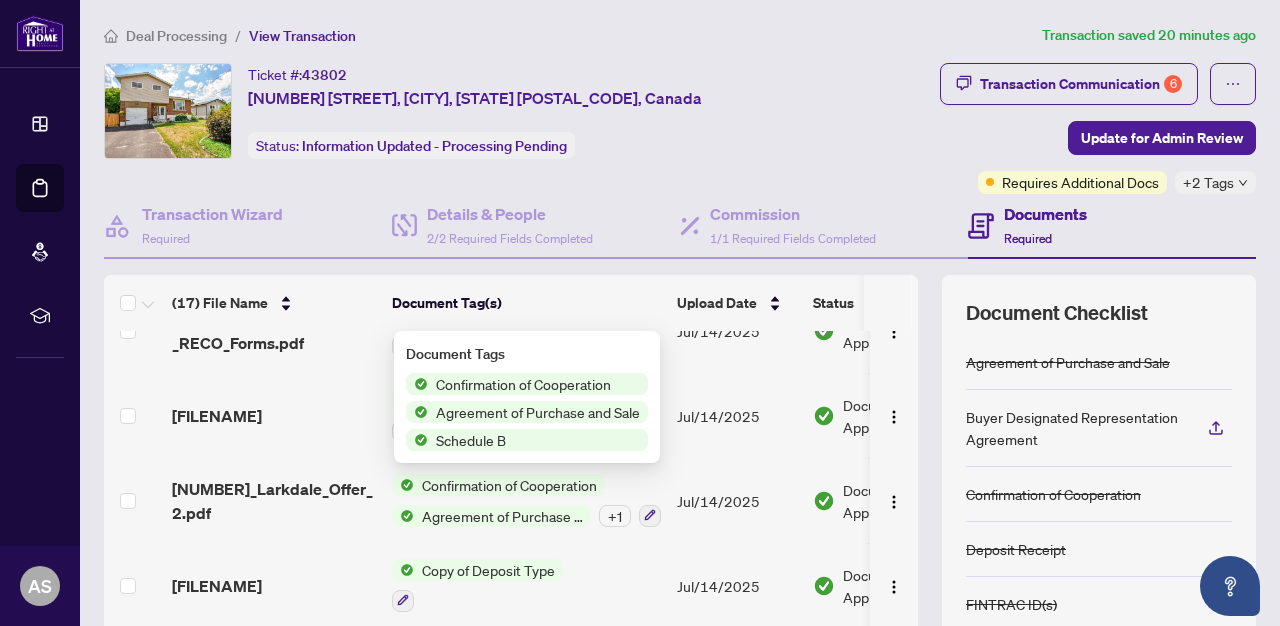click on "Agreement of Purchase and Sale" at bounding box center (538, 412) 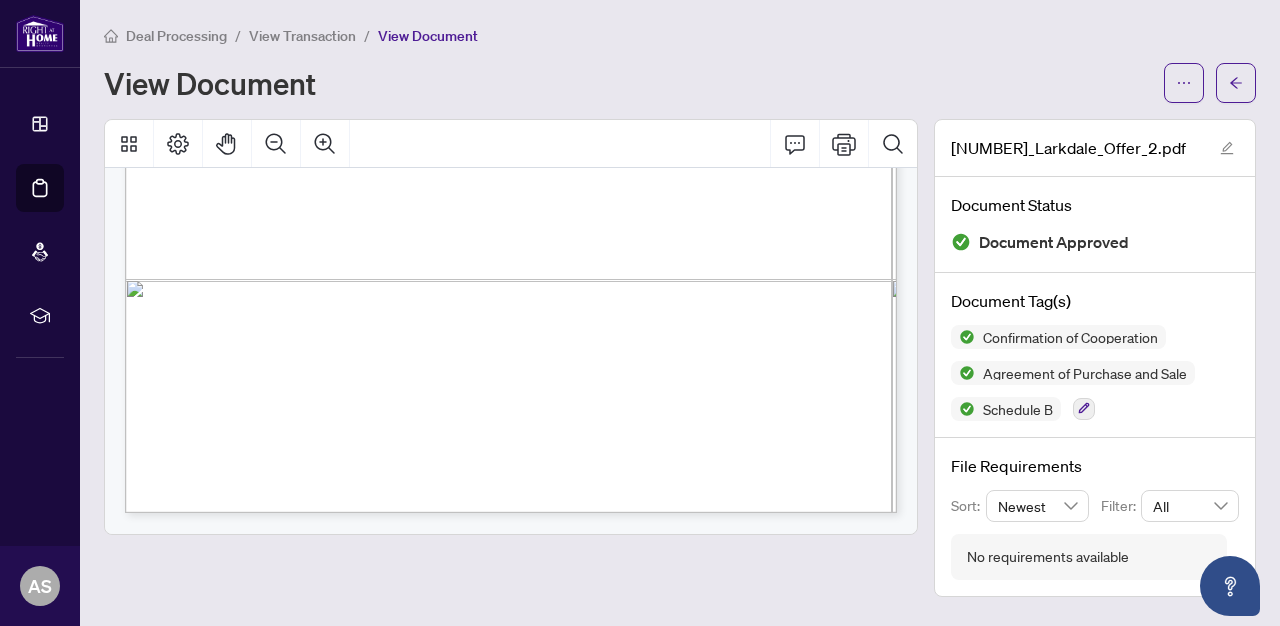 scroll, scrollTop: 2726, scrollLeft: 0, axis: vertical 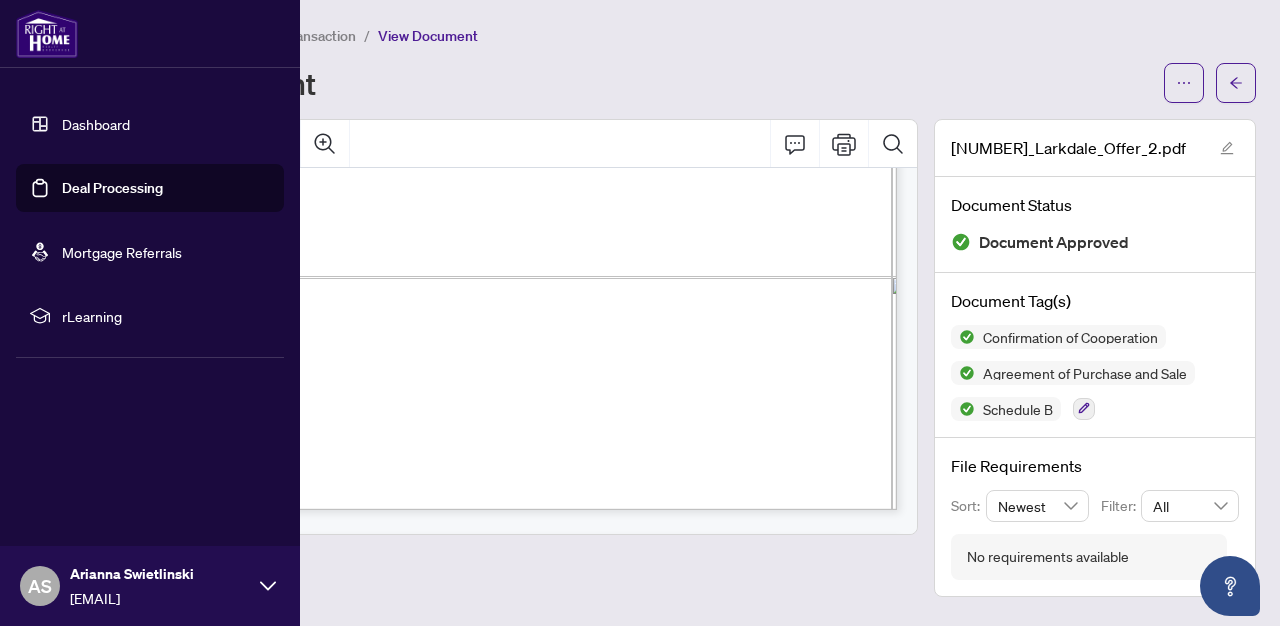click on "Deal Processing" at bounding box center (112, 188) 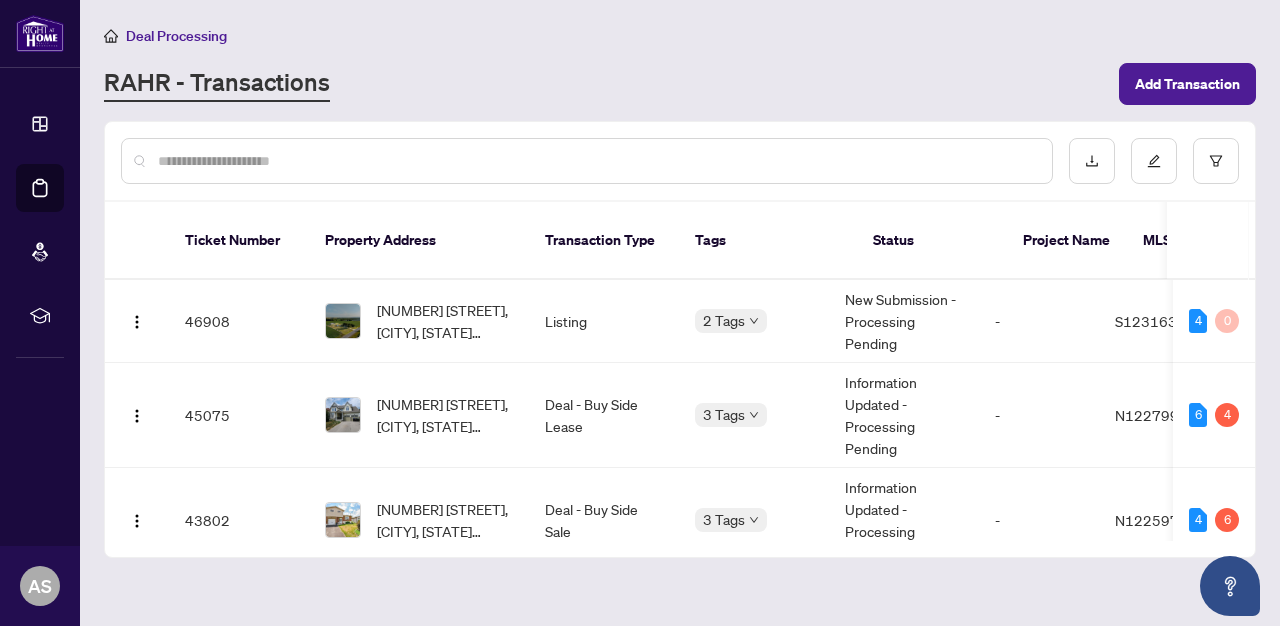 click at bounding box center [597, 161] 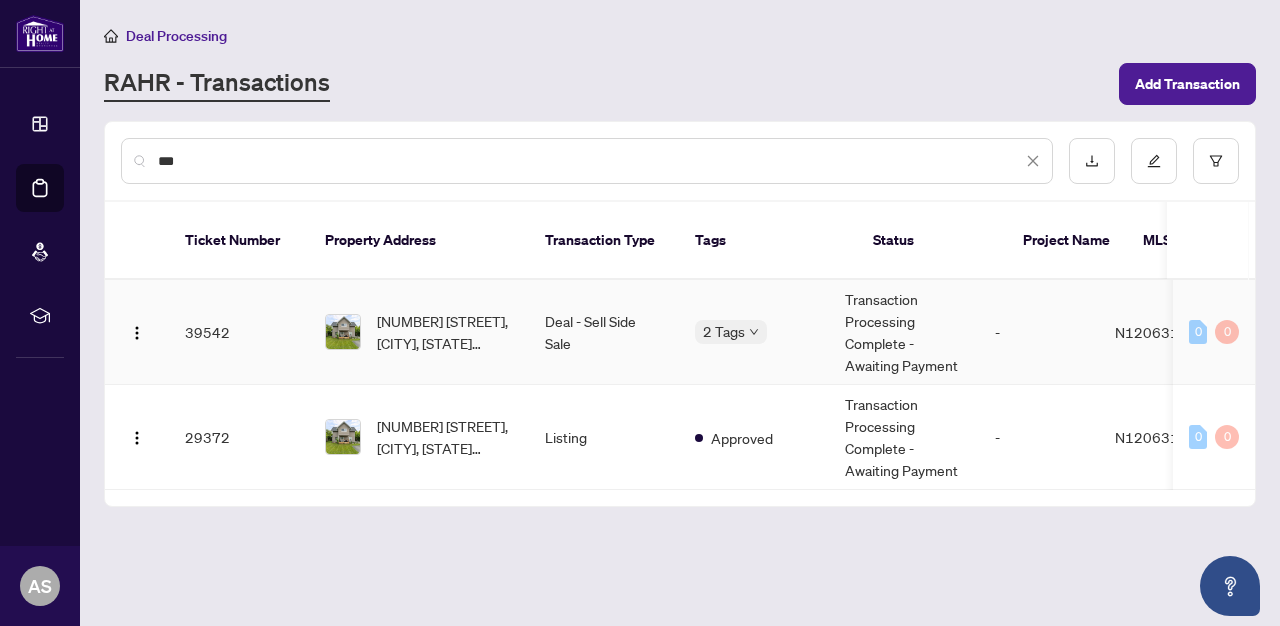 type on "***" 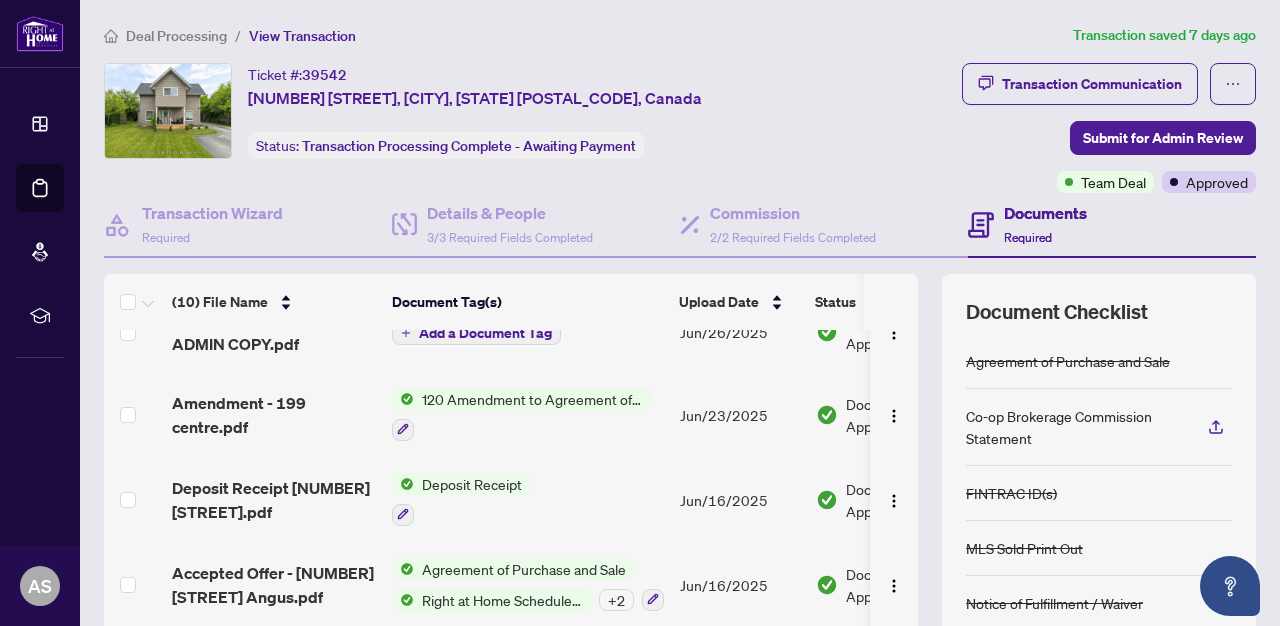 scroll, scrollTop: 549, scrollLeft: 0, axis: vertical 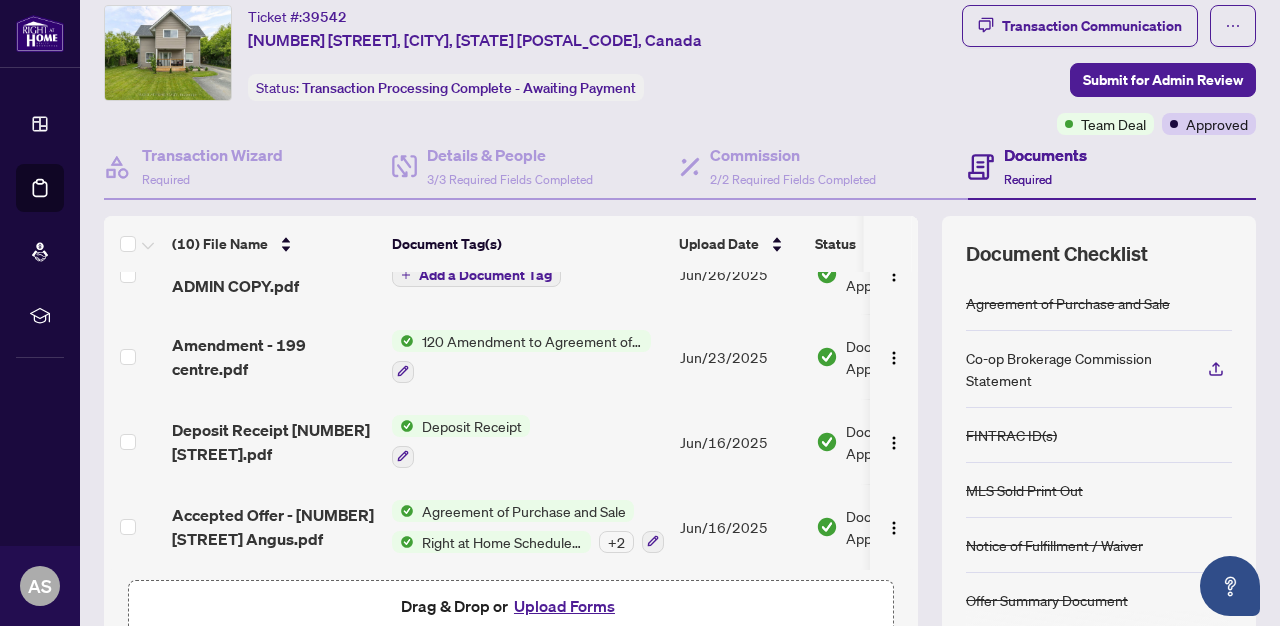 click on "Agreement of Purchase and Sale" at bounding box center (524, 511) 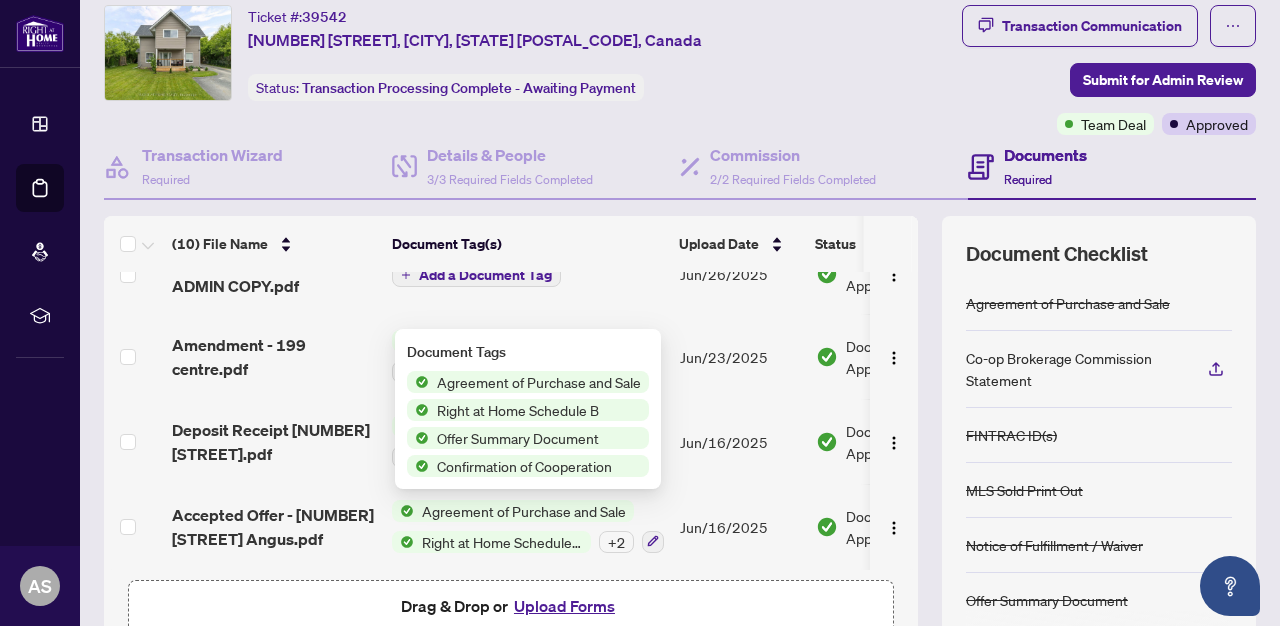 click on "Agreement of Purchase and Sale" at bounding box center [539, 382] 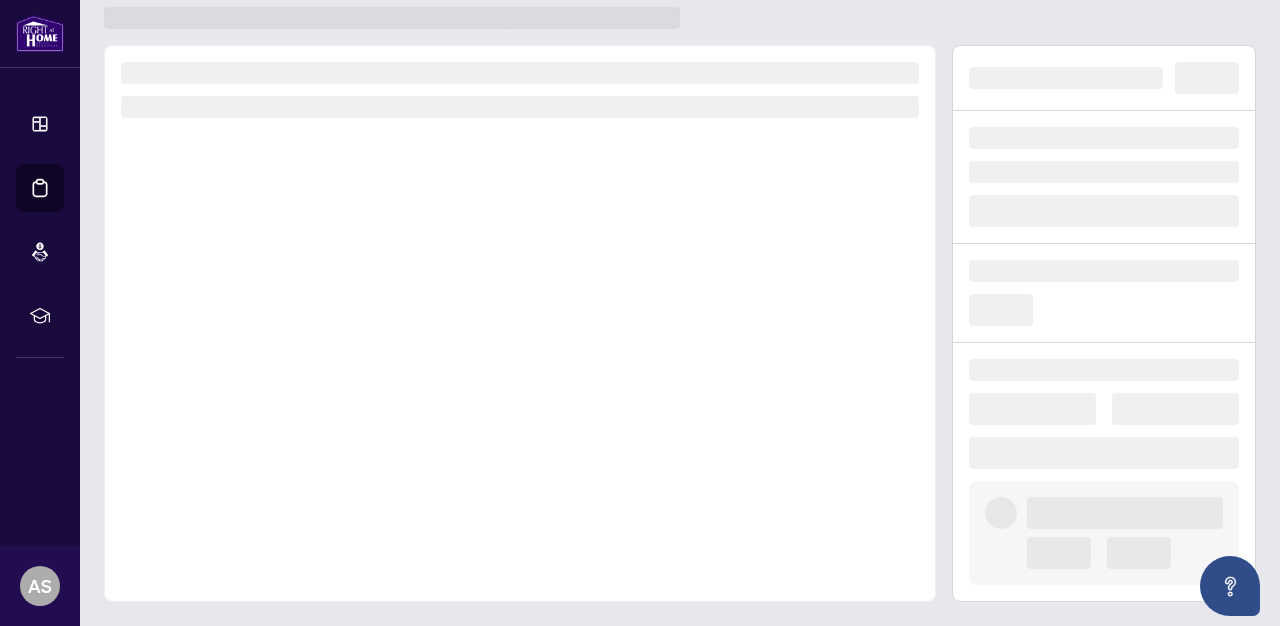 scroll, scrollTop: 28, scrollLeft: 0, axis: vertical 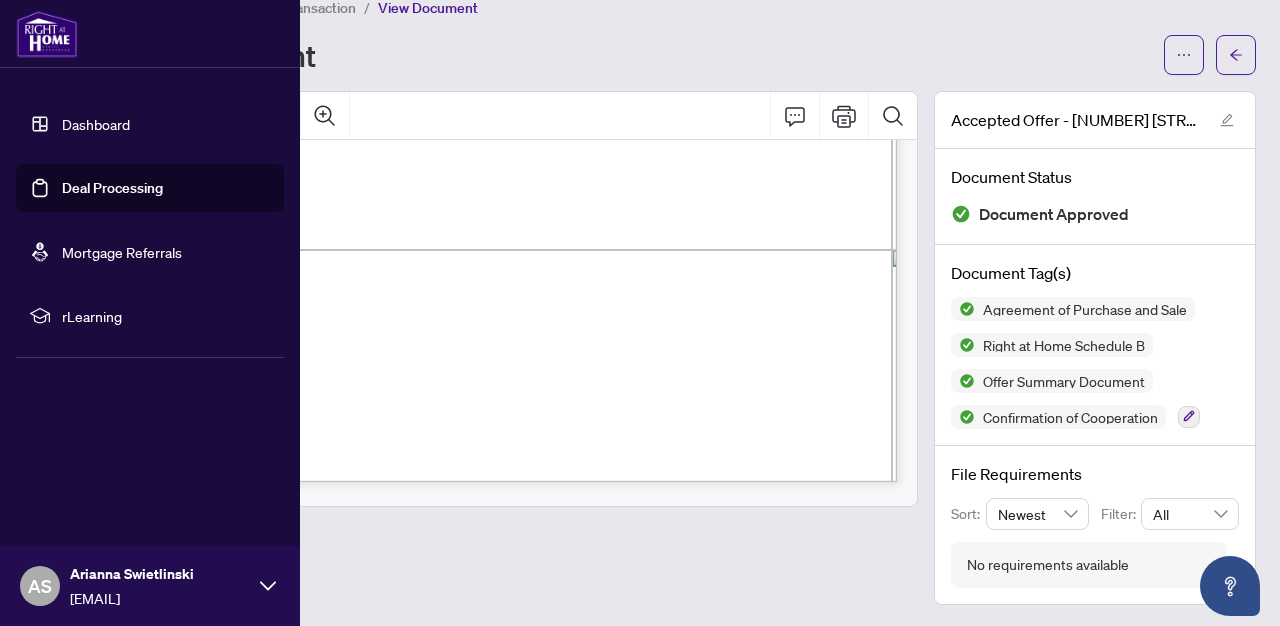 click on "Deal Processing" at bounding box center (112, 188) 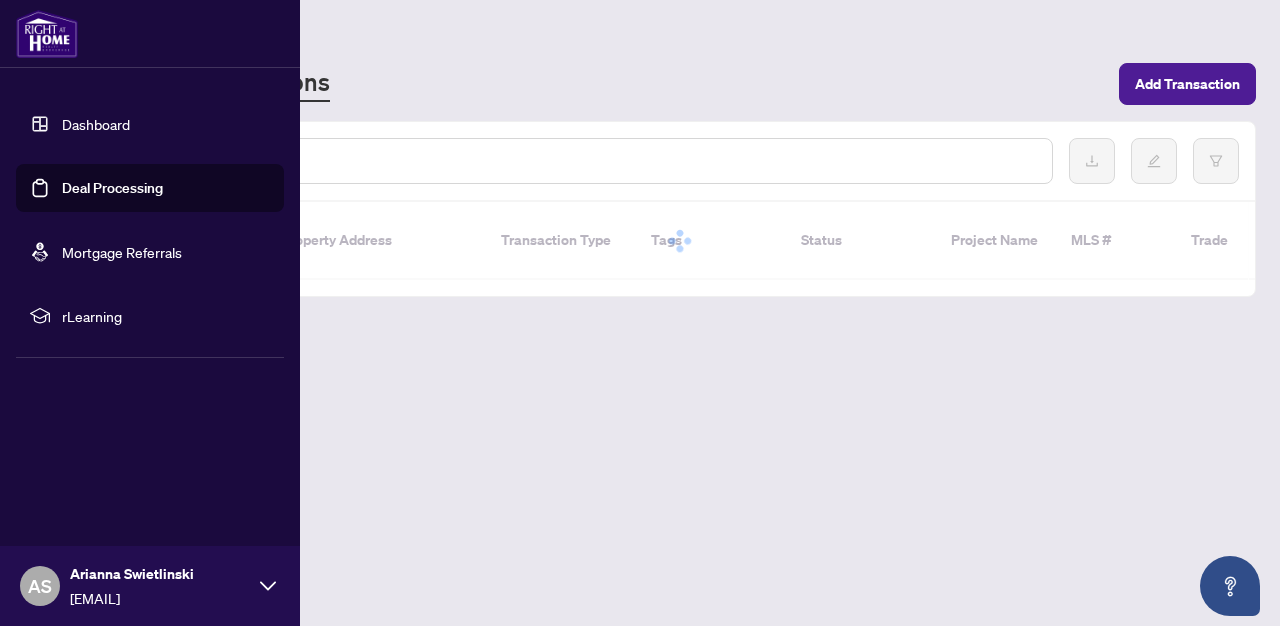 scroll, scrollTop: 0, scrollLeft: 0, axis: both 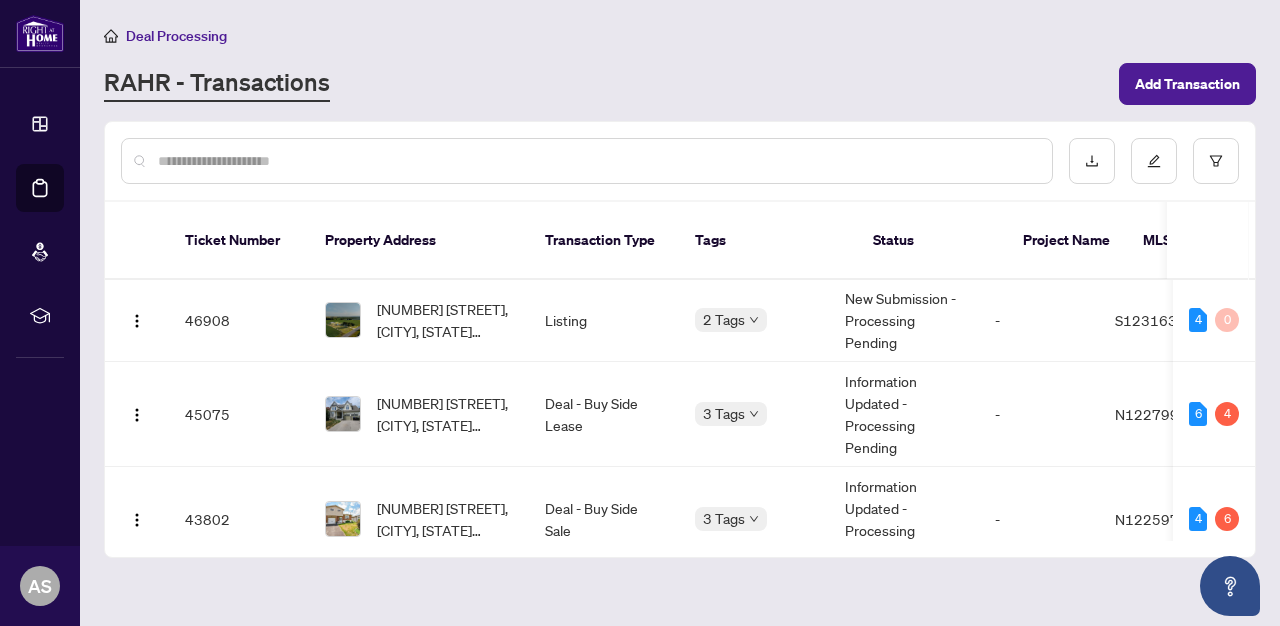 click at bounding box center [597, 161] 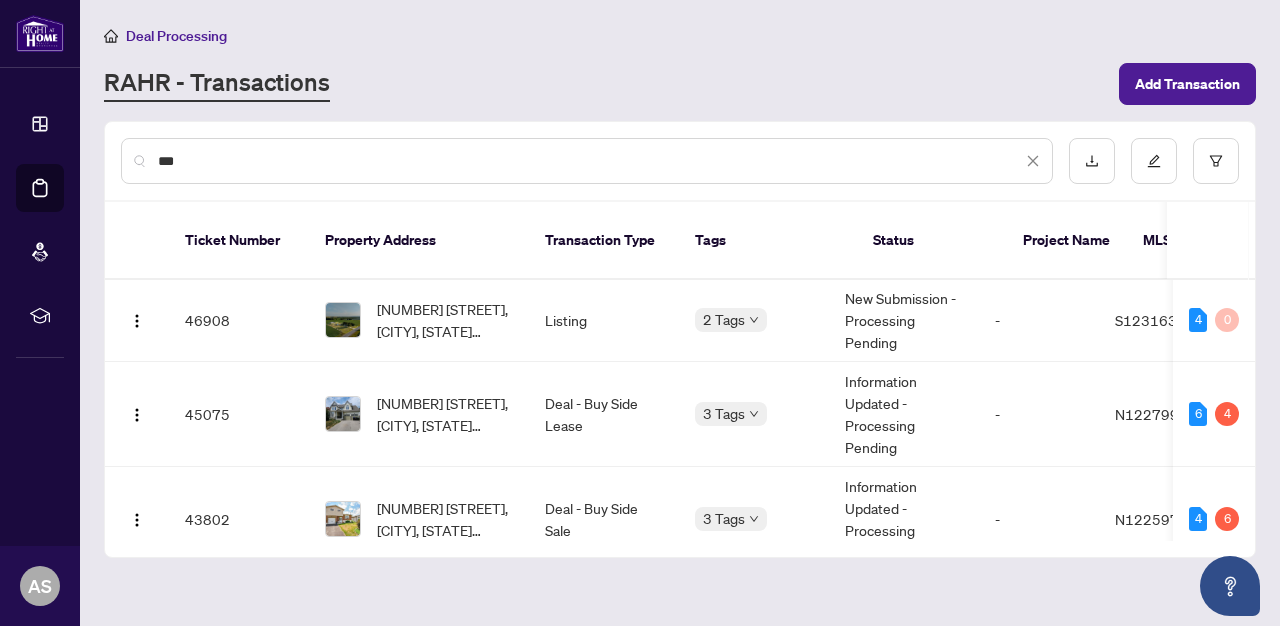 type on "***" 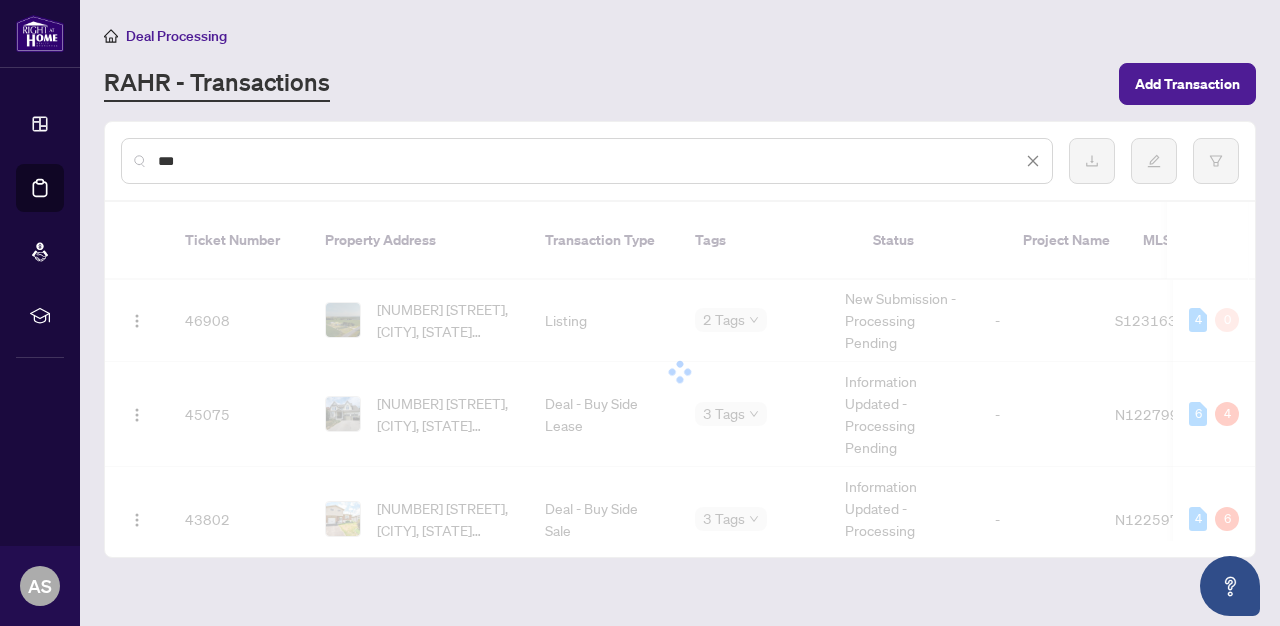 scroll, scrollTop: 0, scrollLeft: 0, axis: both 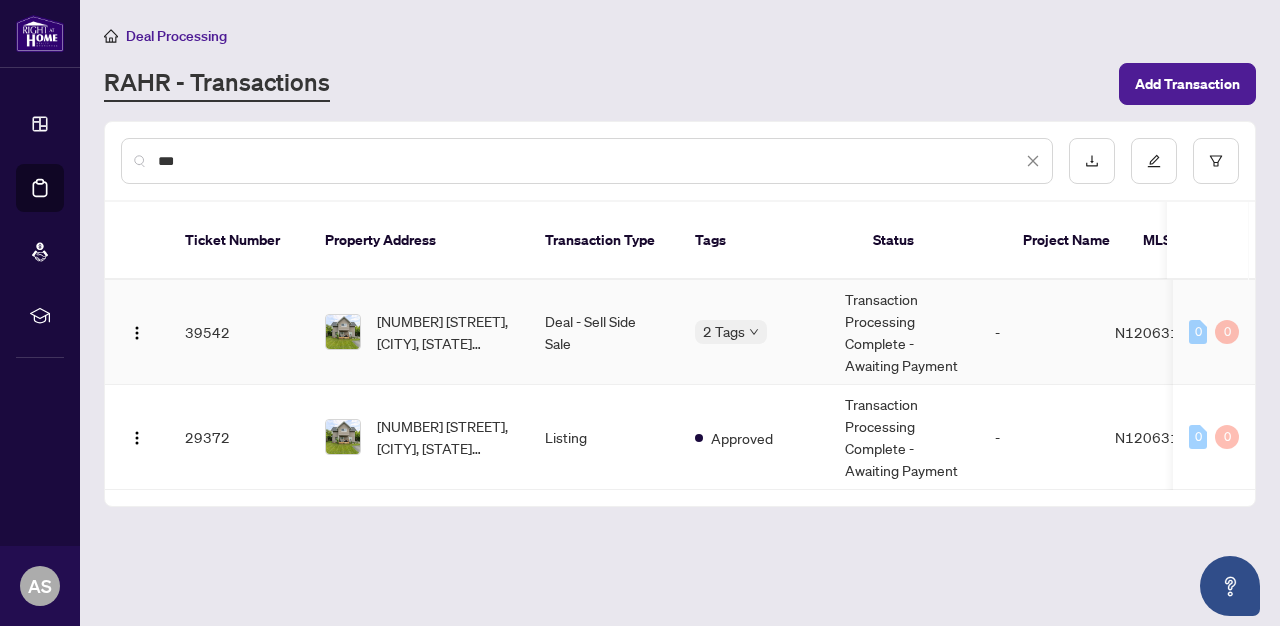 click at bounding box center [343, 332] 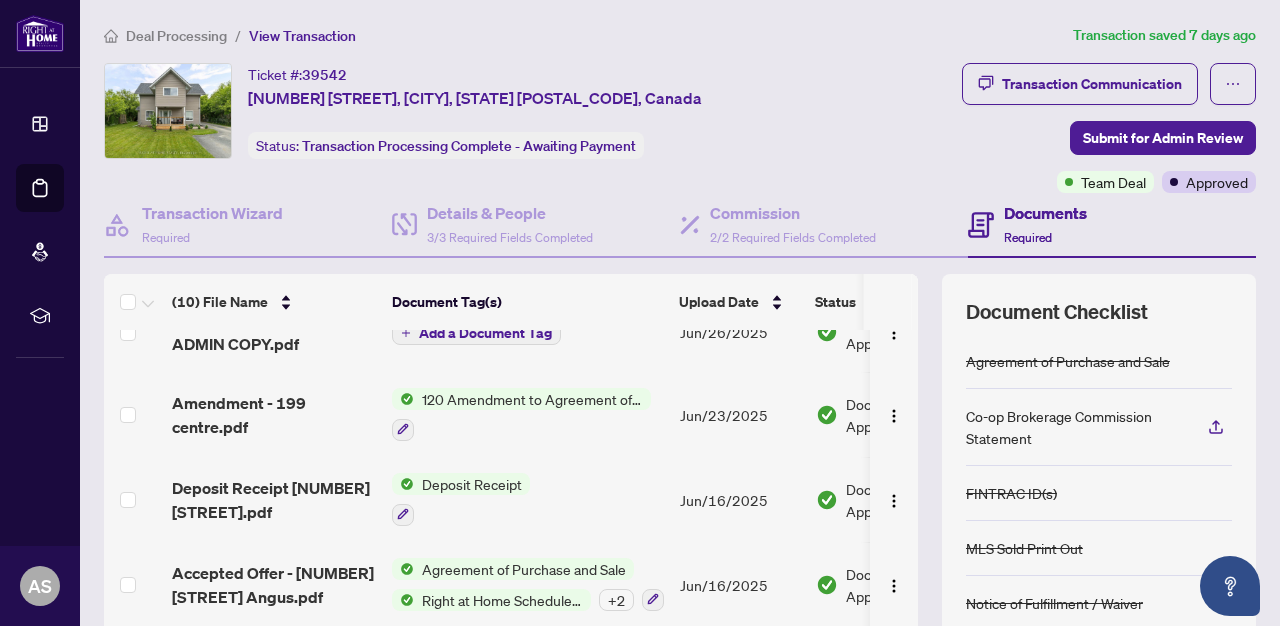 scroll, scrollTop: 549, scrollLeft: 0, axis: vertical 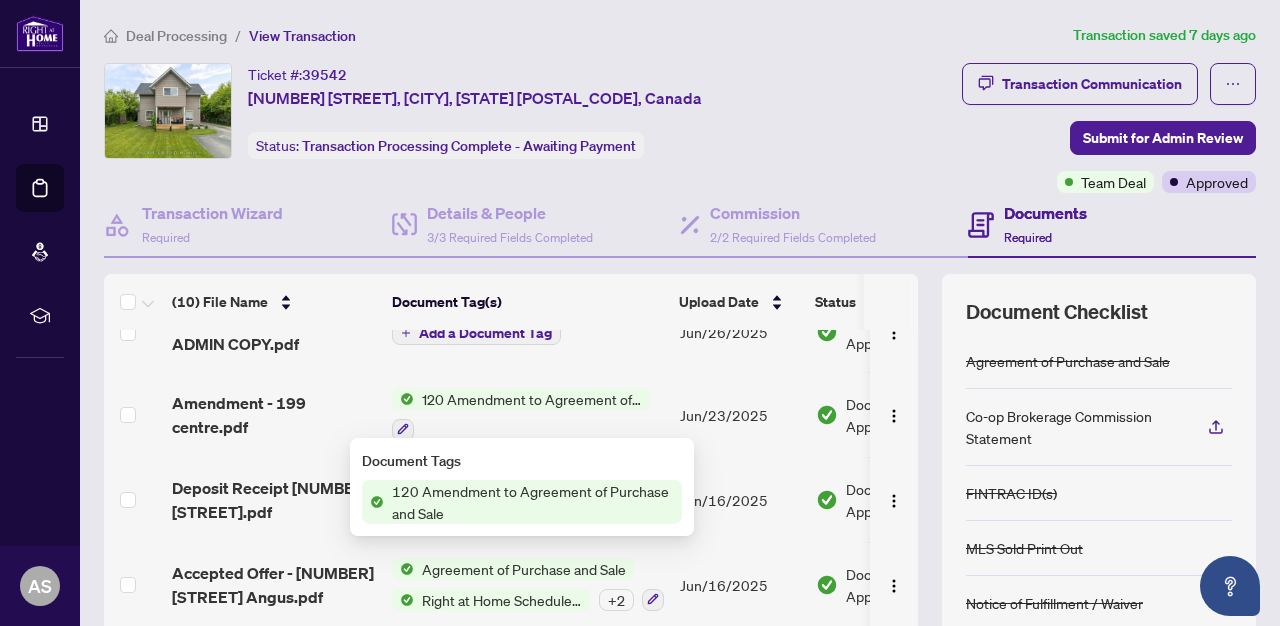 click on "120 Amendment to Agreement of Purchase and Sale" at bounding box center (533, 502) 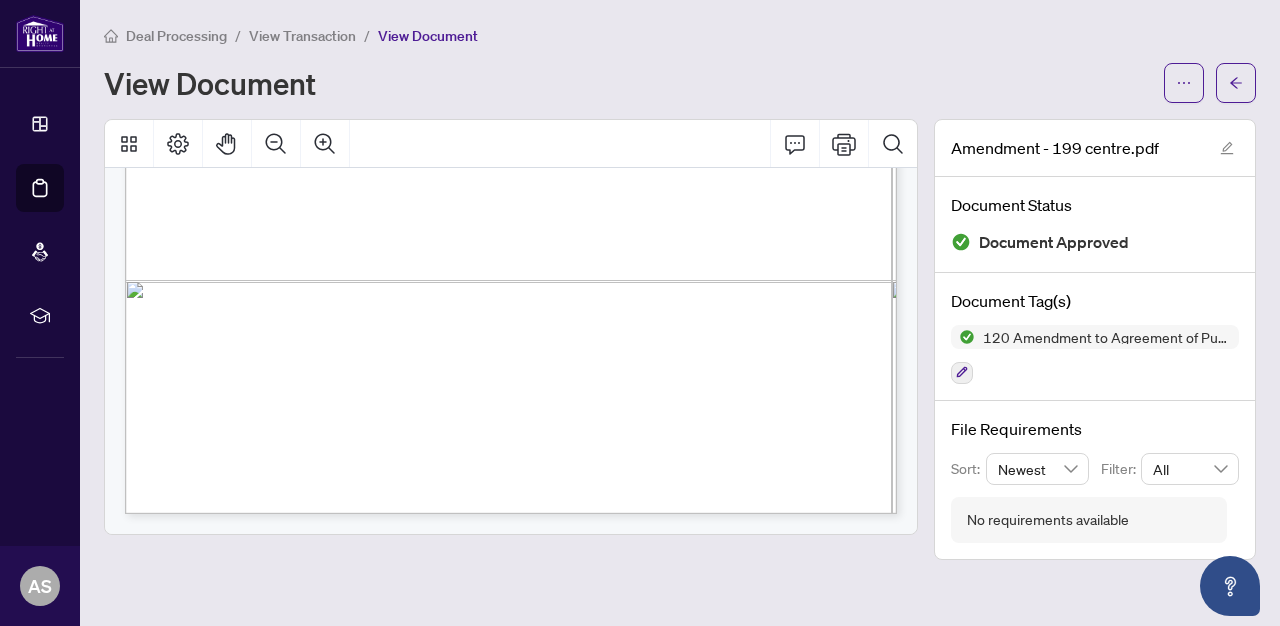 scroll, scrollTop: 2723, scrollLeft: 0, axis: vertical 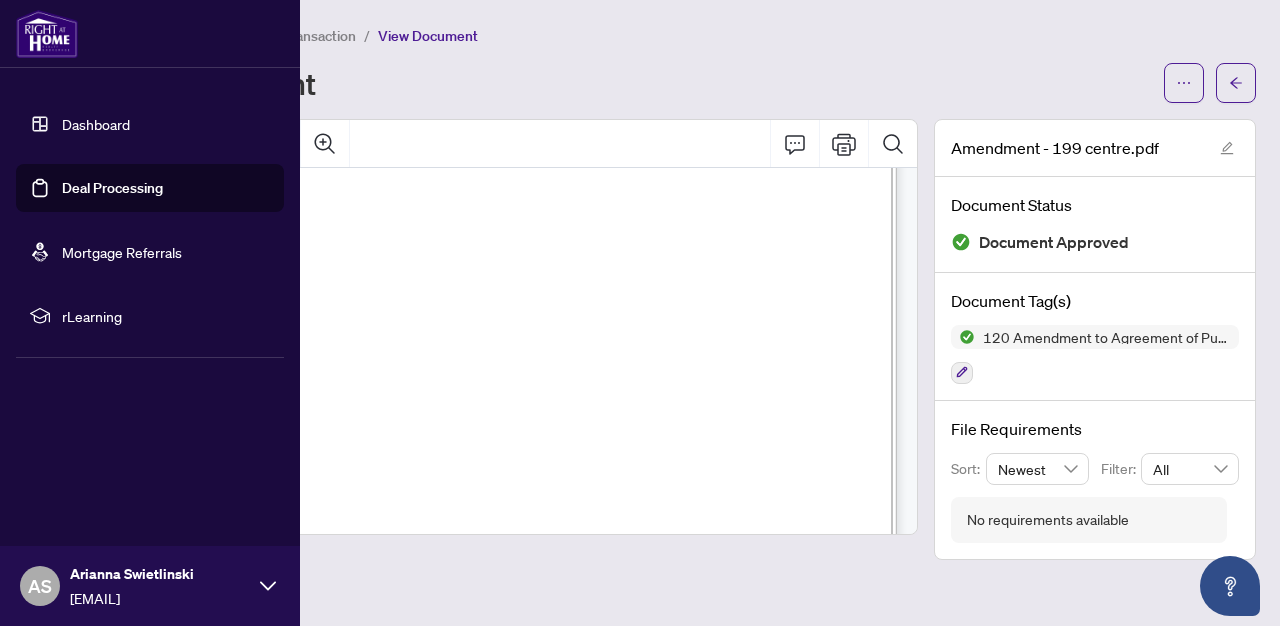 click on "Deal Processing" at bounding box center (112, 188) 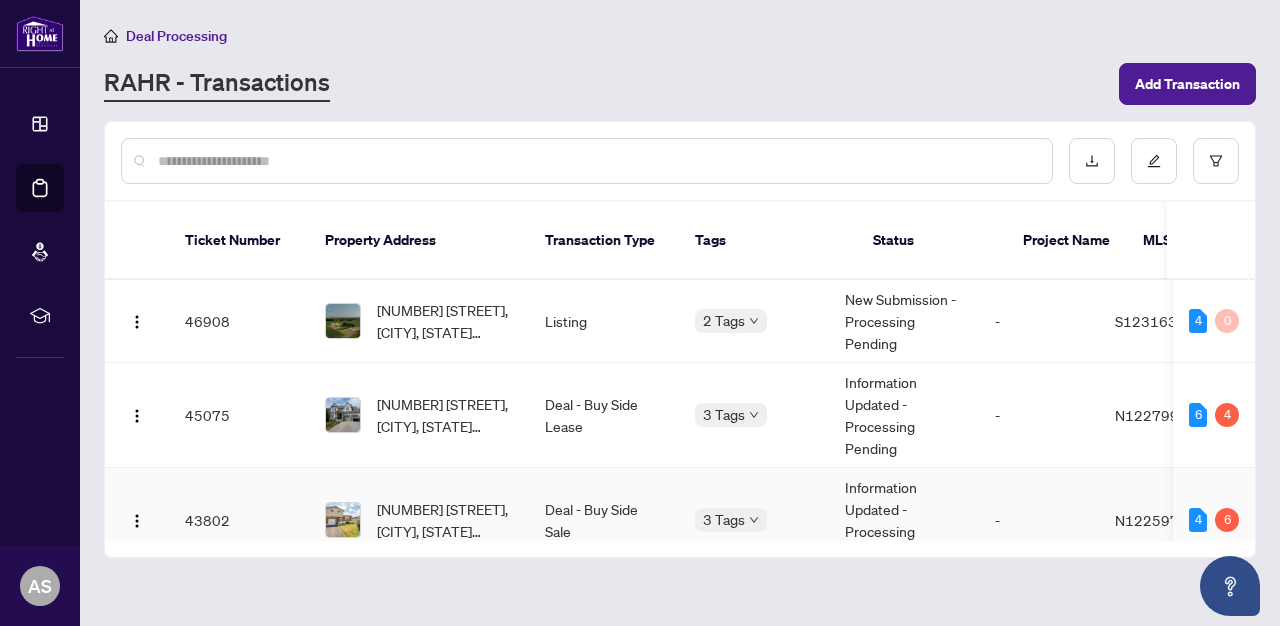 click on "[NUMBER] [STREET], [CITY], [STATE] [POSTAL_CODE], Canada" at bounding box center (445, 520) 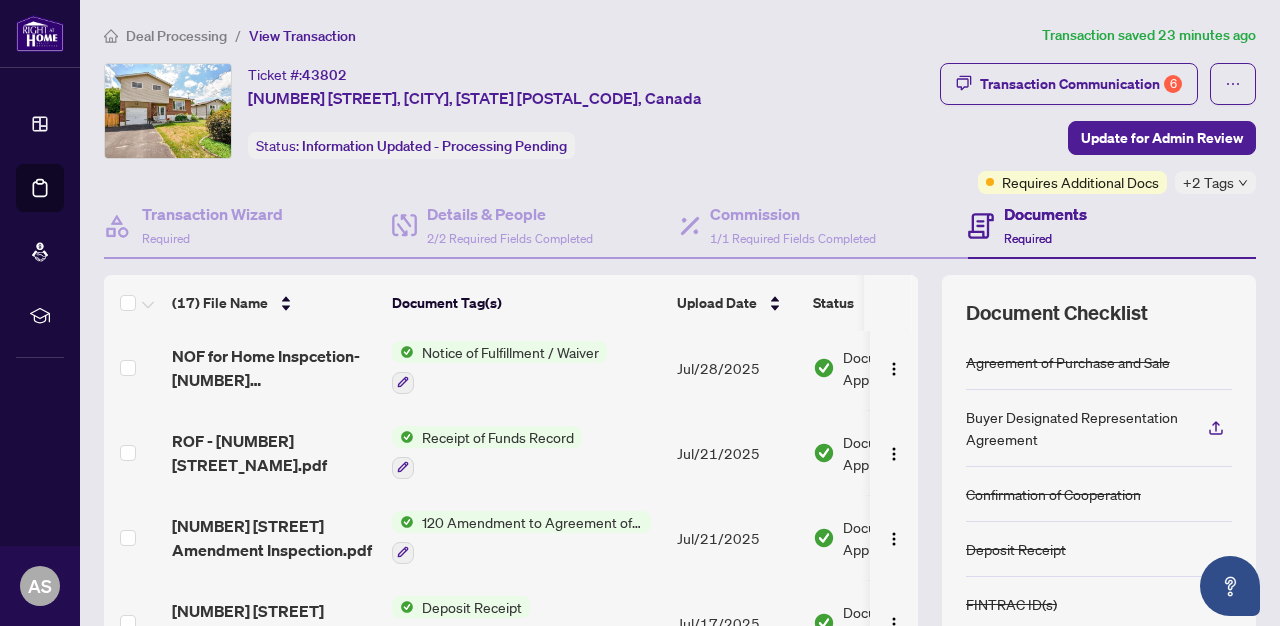 scroll, scrollTop: 789, scrollLeft: 0, axis: vertical 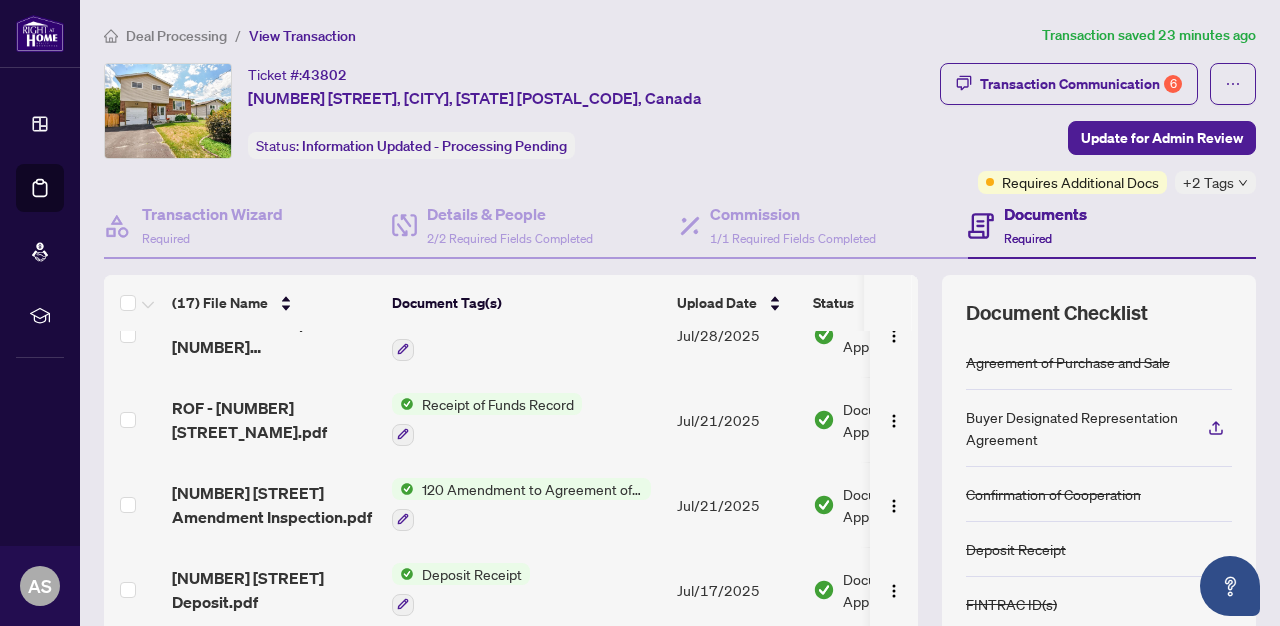 click on "120 Amendment to Agreement of Purchase and Sale" at bounding box center [532, 489] 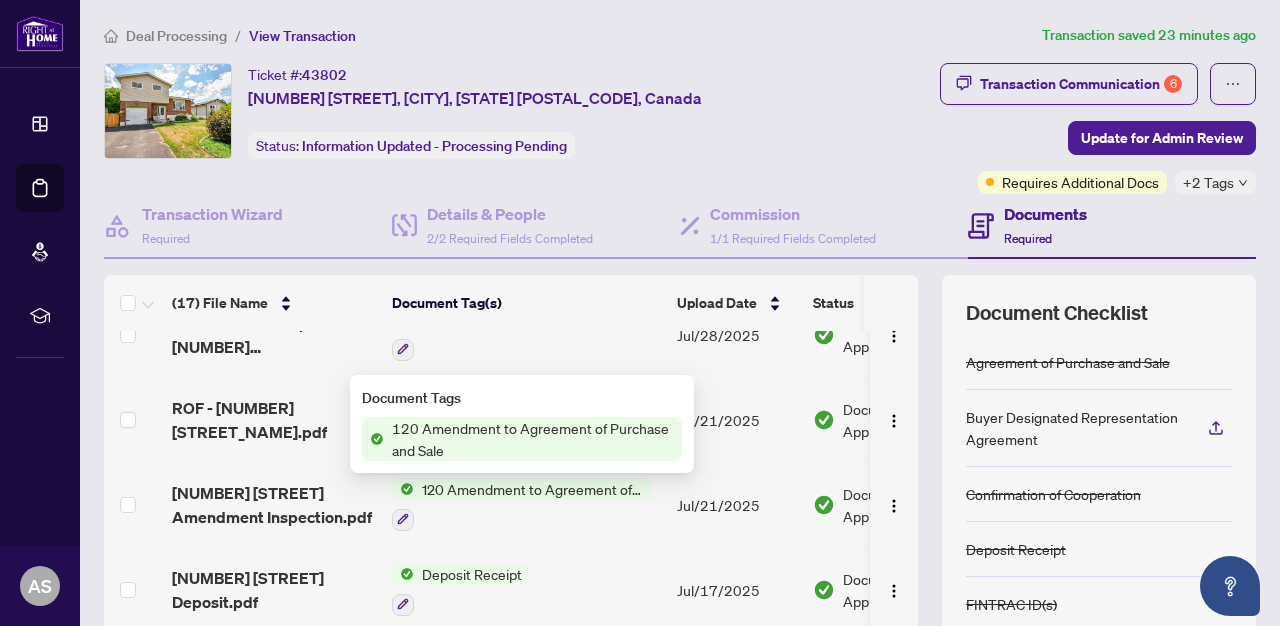click on "120 Amendment to Agreement of Purchase and Sale" at bounding box center (533, 439) 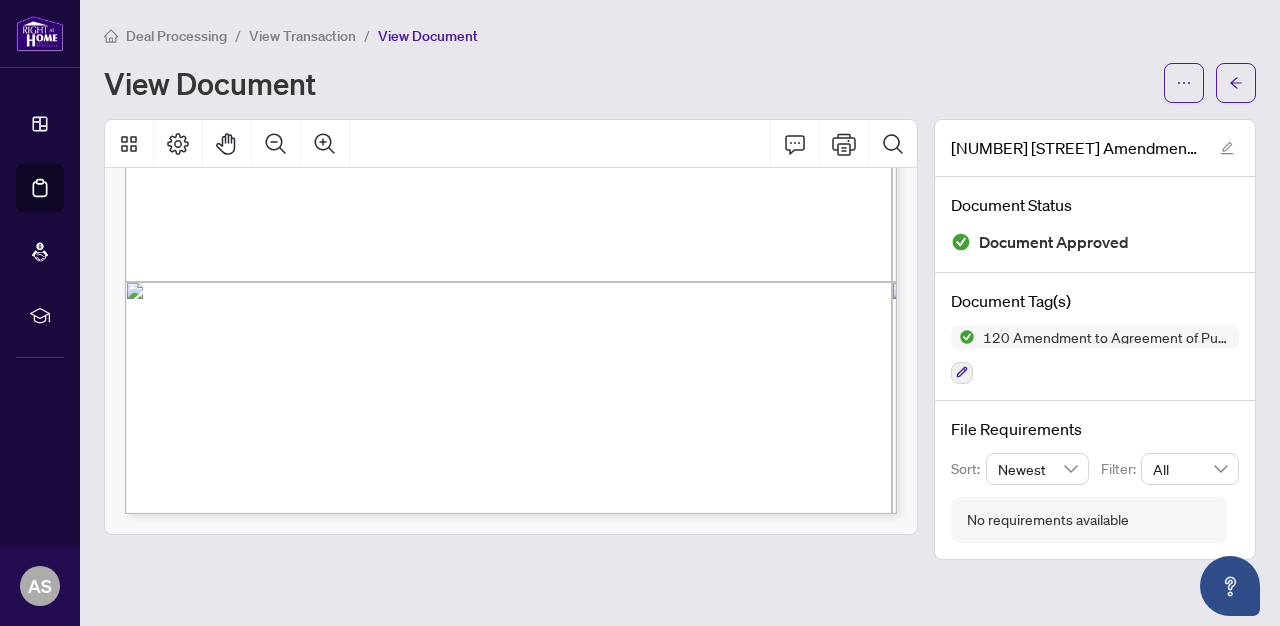 scroll, scrollTop: 1698, scrollLeft: 0, axis: vertical 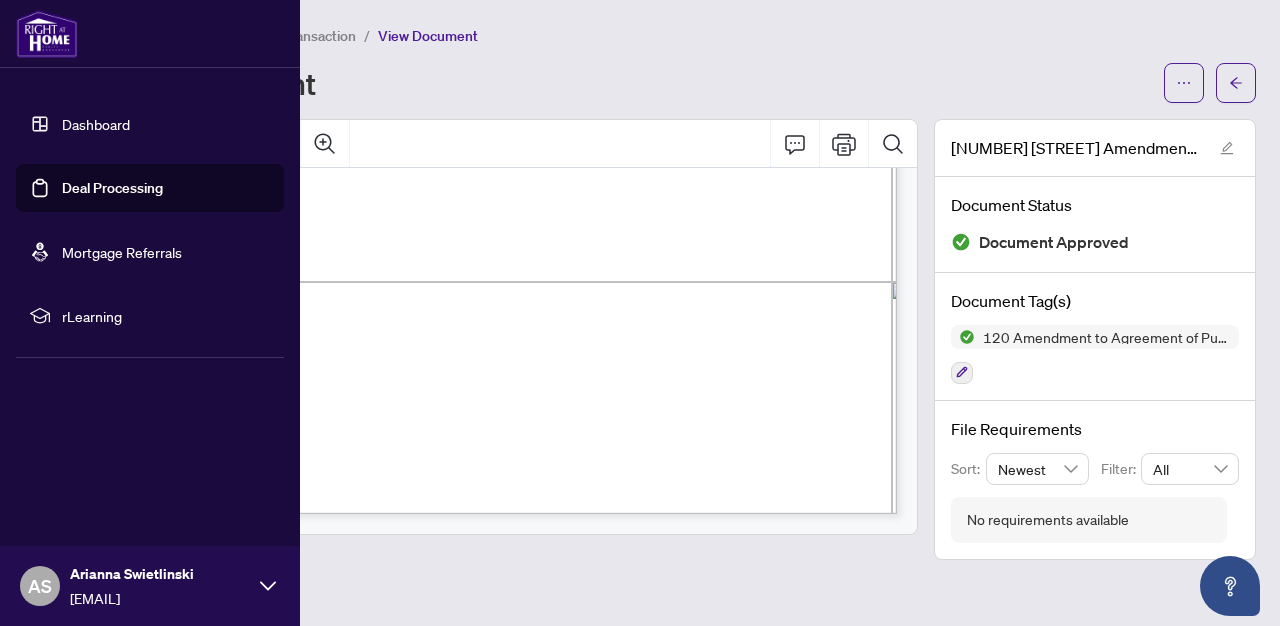 click on "Deal Processing" at bounding box center (112, 188) 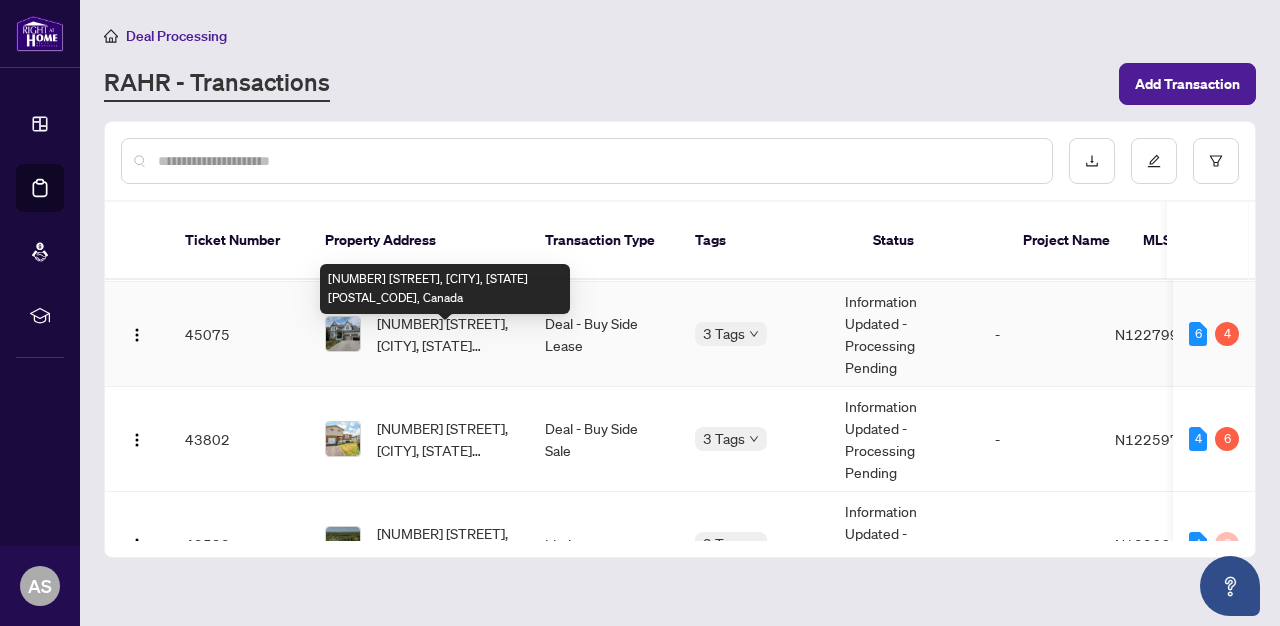 scroll, scrollTop: 96, scrollLeft: 0, axis: vertical 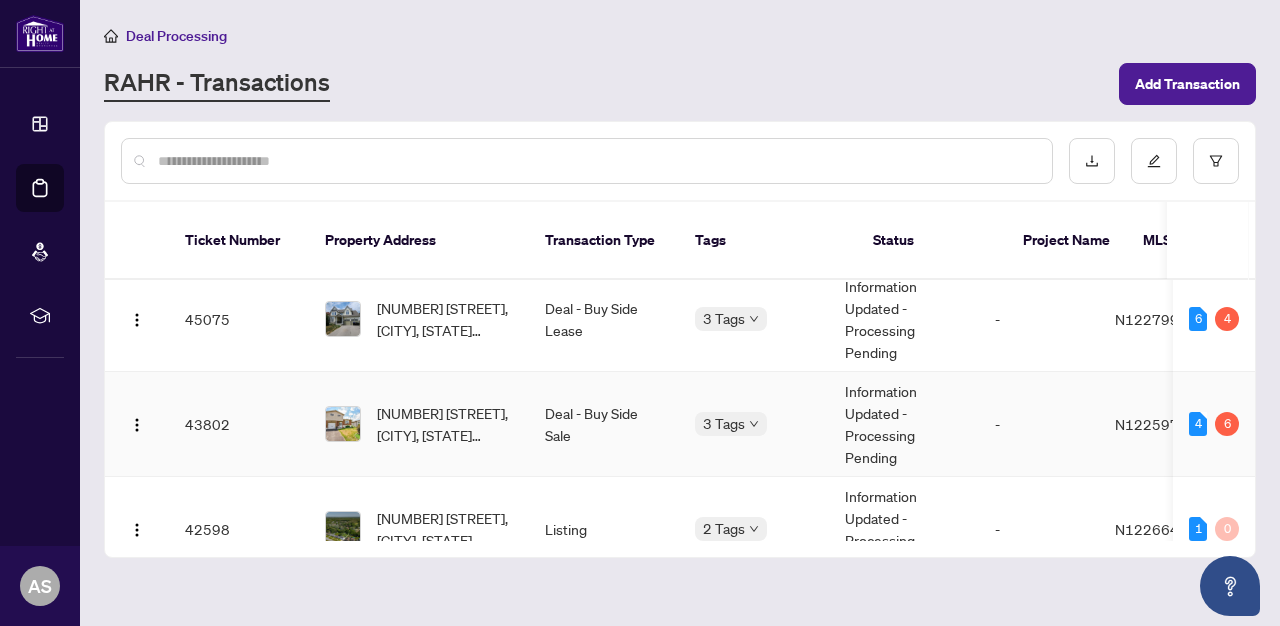 click on "[NUMBER] [STREET], [CITY], [STATE] [POSTAL_CODE], Canada" at bounding box center (419, 424) 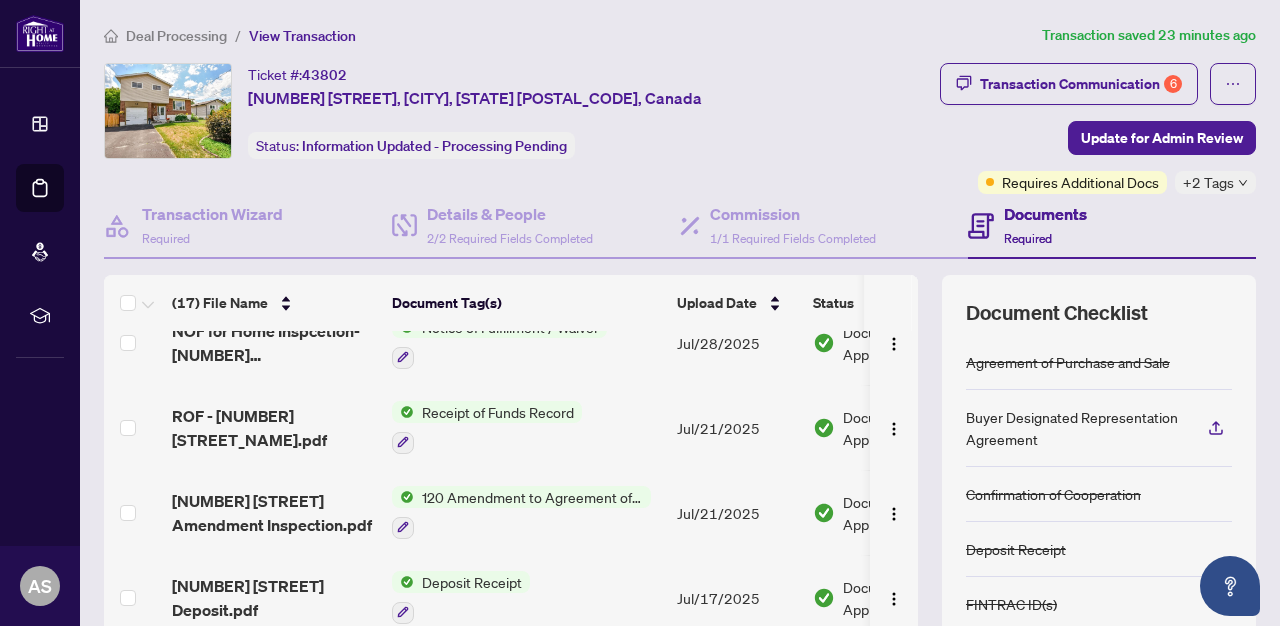 scroll, scrollTop: 802, scrollLeft: 0, axis: vertical 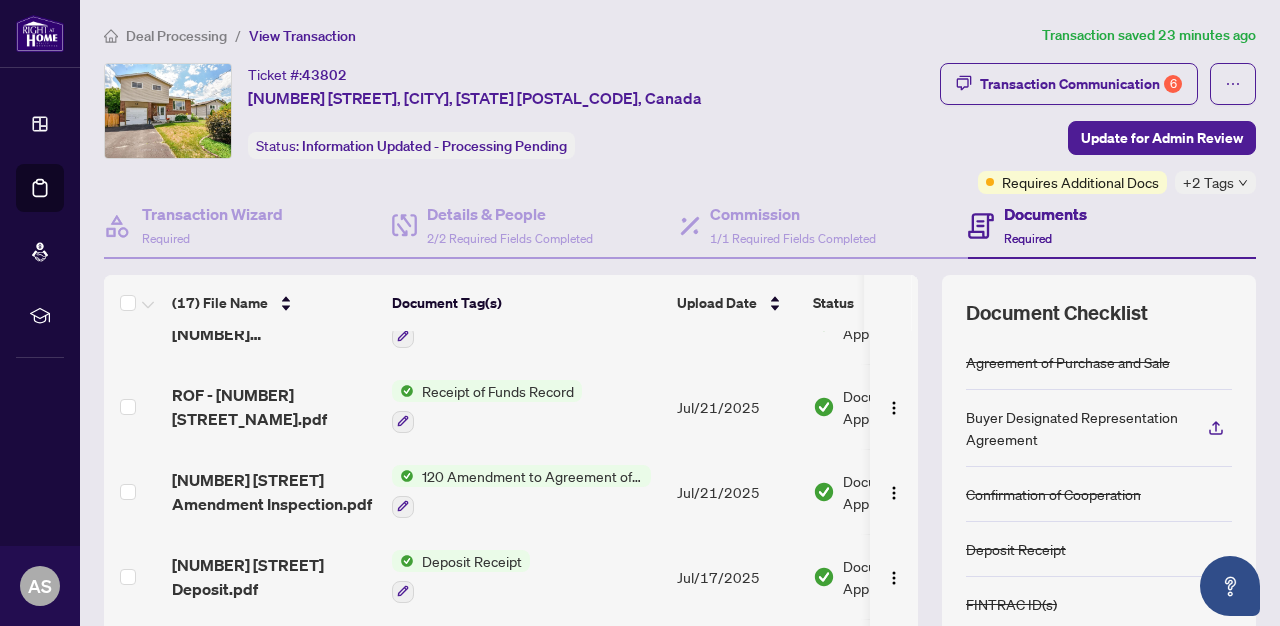 click on "120 Amendment to Agreement of Purchase and Sale" at bounding box center (532, 476) 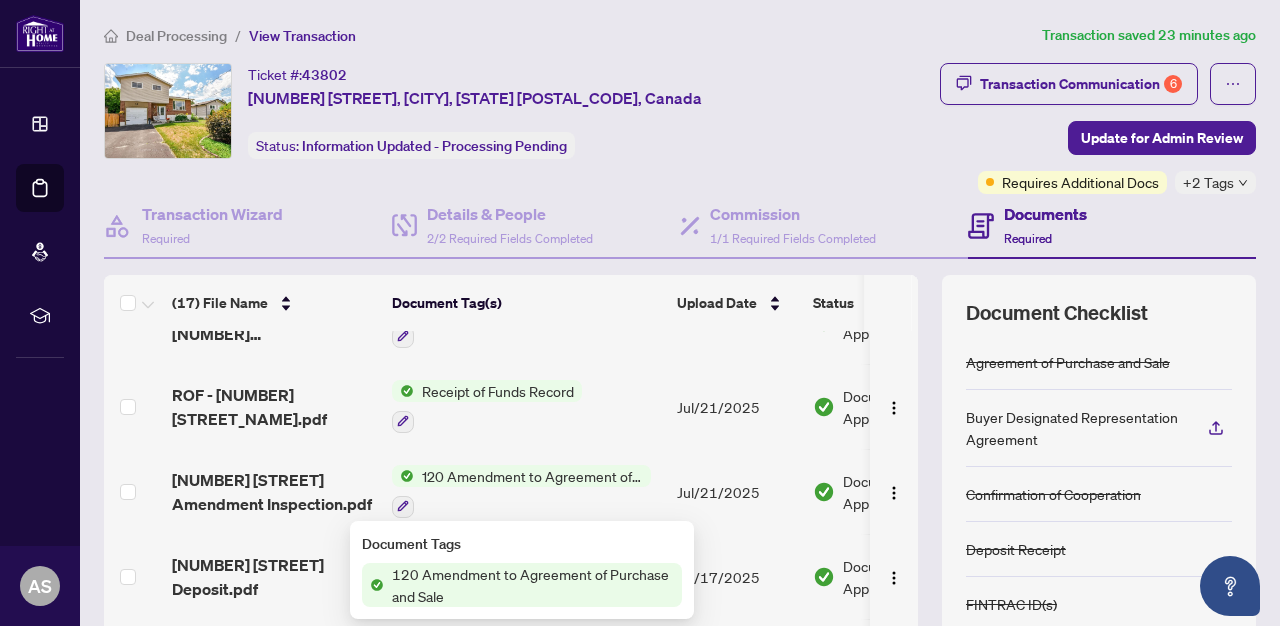 click on "120 Amendment to Agreement of Purchase and Sale" at bounding box center (533, 585) 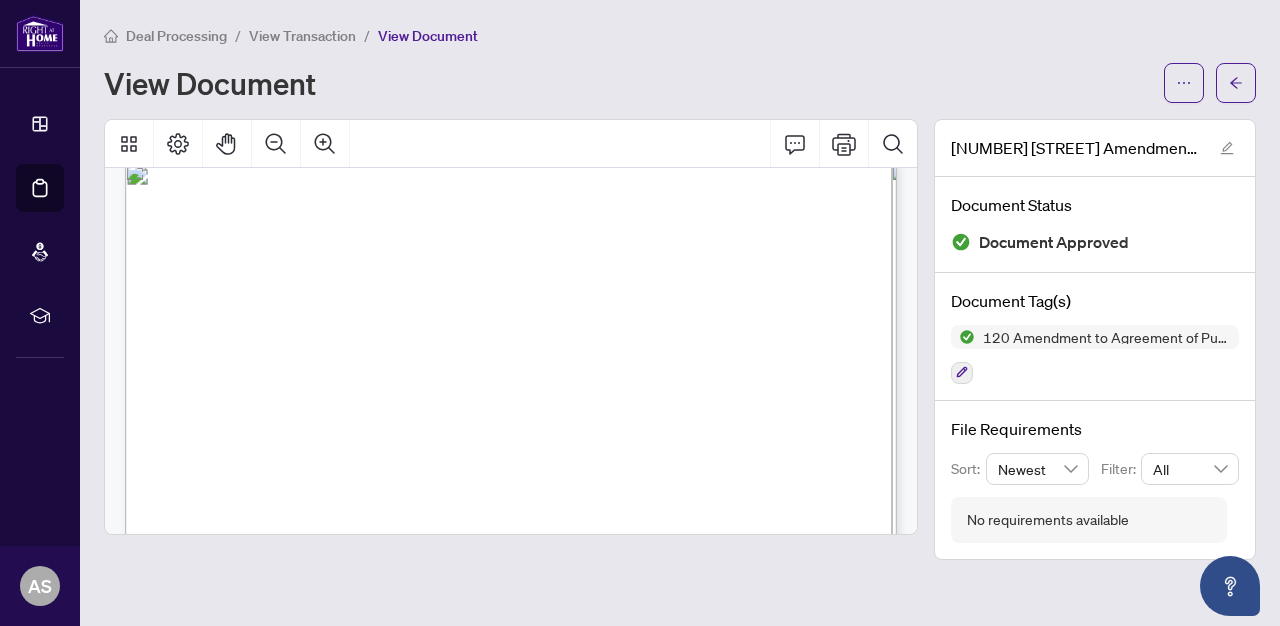 scroll, scrollTop: 0, scrollLeft: 0, axis: both 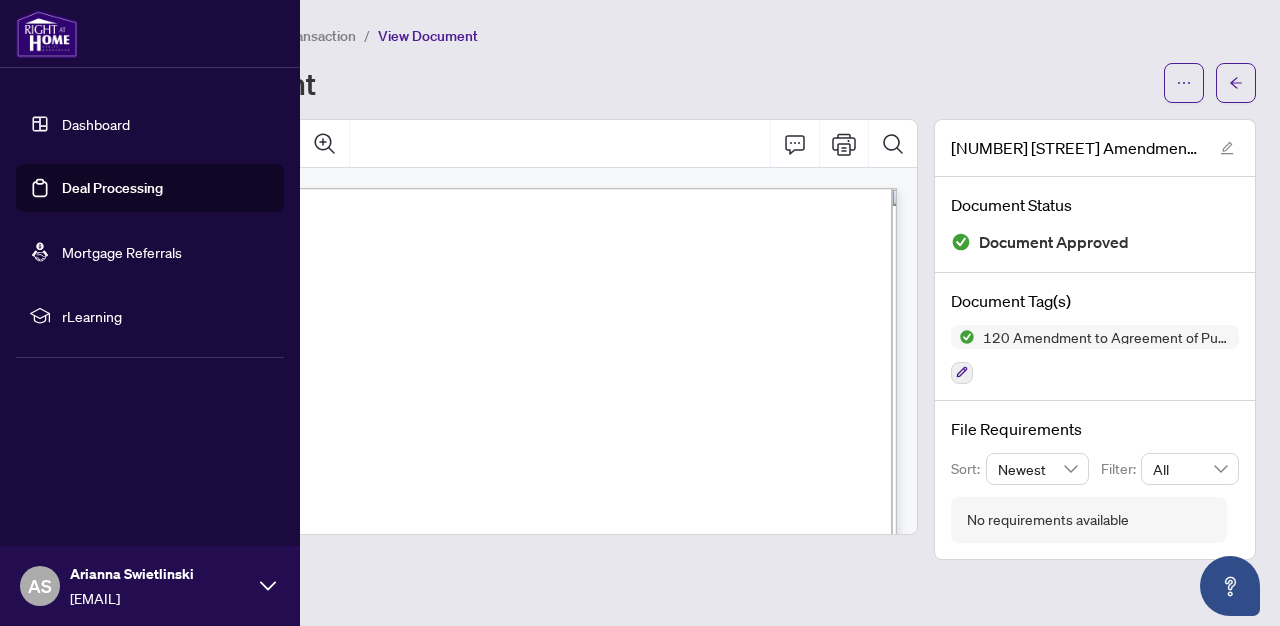 click on "Deal Processing" at bounding box center [112, 188] 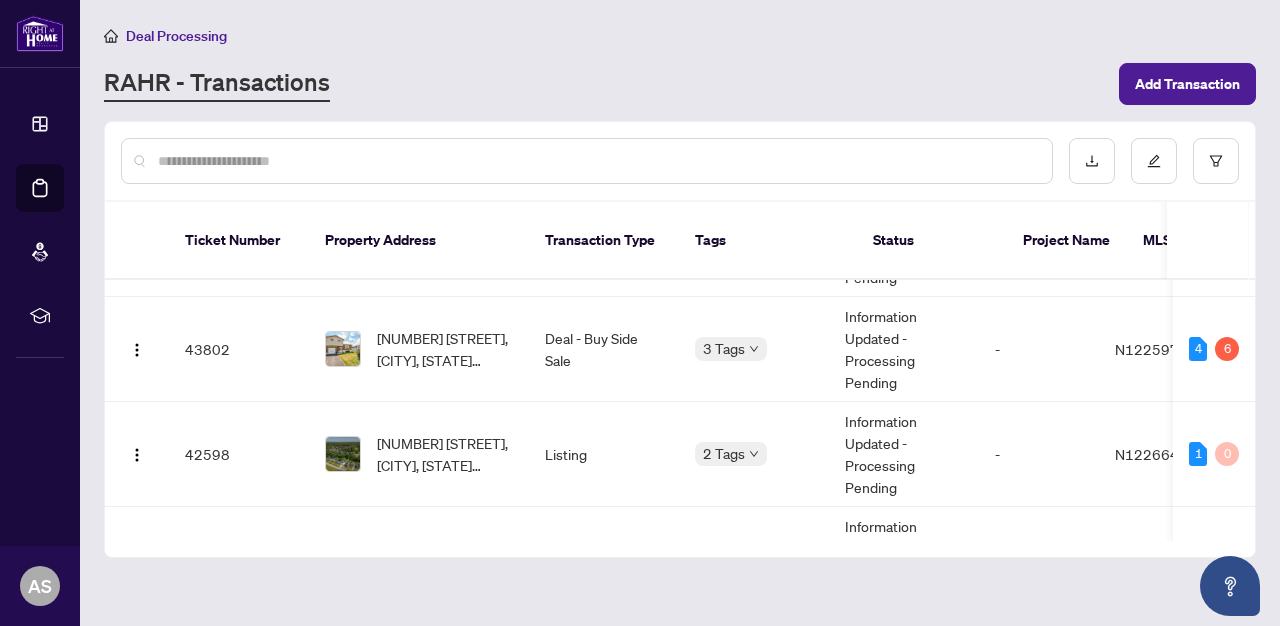 scroll, scrollTop: 175, scrollLeft: 0, axis: vertical 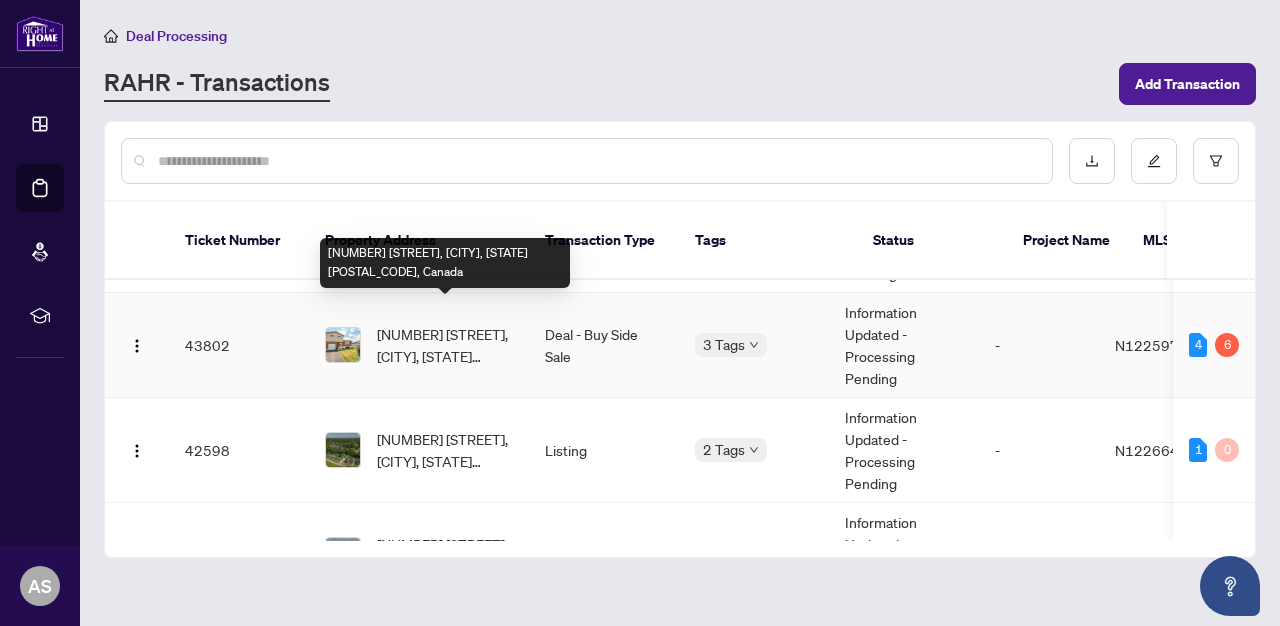 click on "[NUMBER] [STREET], [CITY], [STATE] [POSTAL_CODE], Canada" at bounding box center (445, 345) 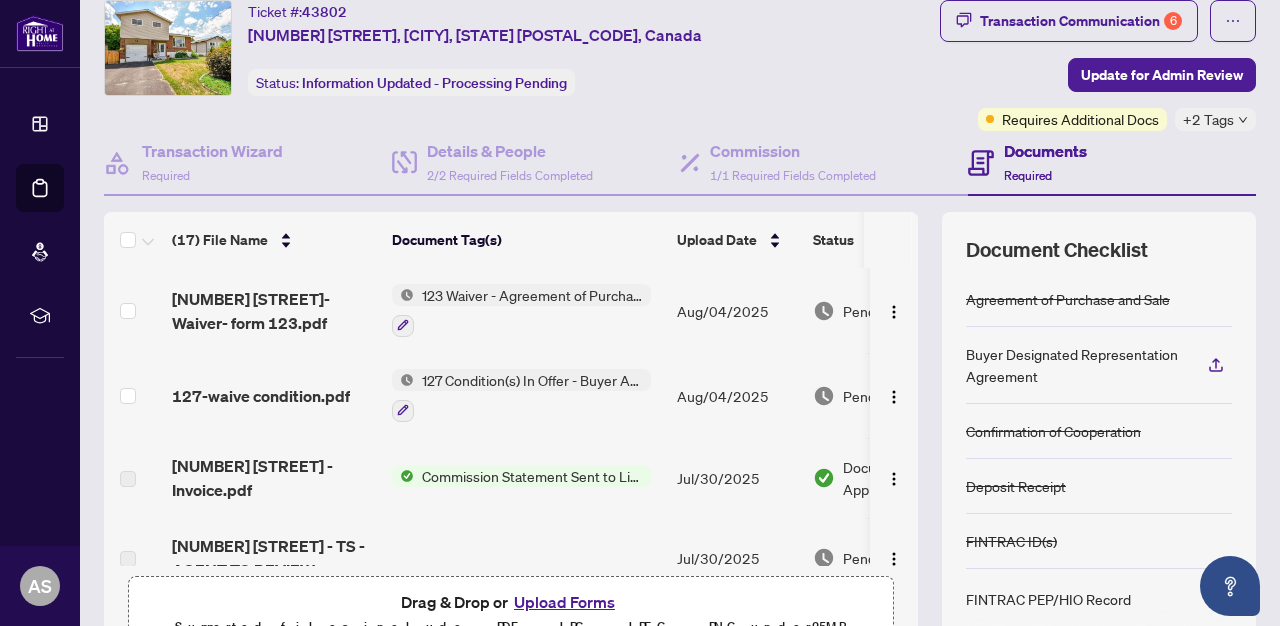 scroll, scrollTop: 65, scrollLeft: 0, axis: vertical 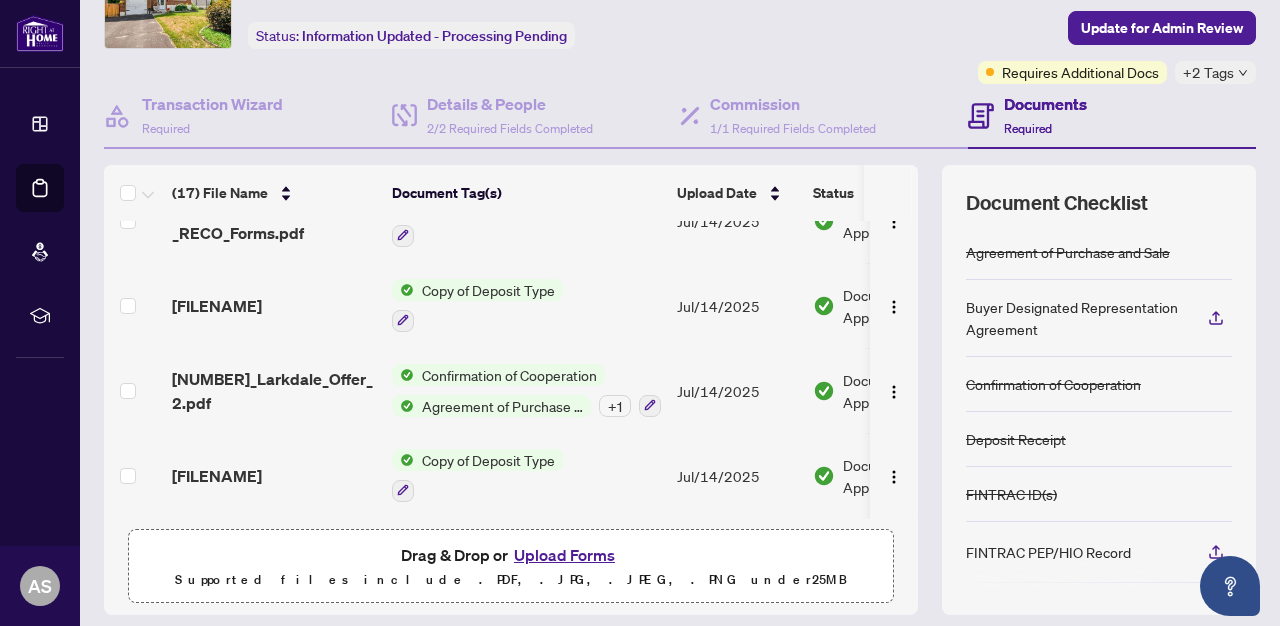 click on "Agreement of Purchase and Sale" at bounding box center (502, 406) 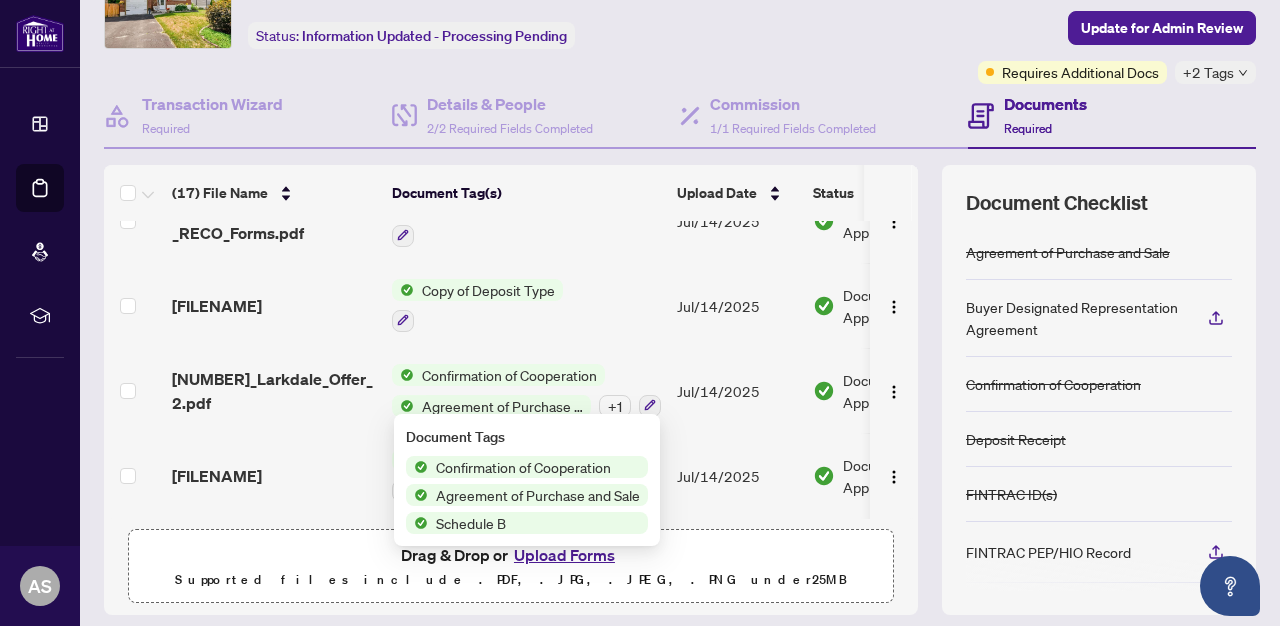 click on "Agreement of Purchase and Sale" at bounding box center [538, 495] 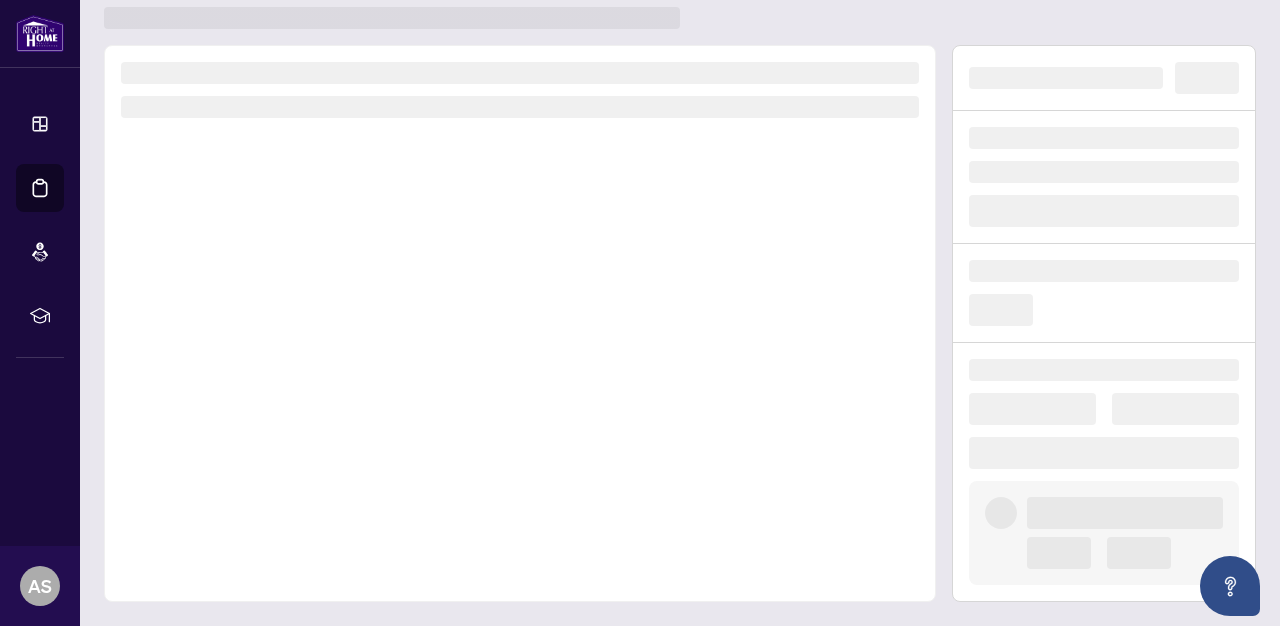 scroll, scrollTop: 0, scrollLeft: 0, axis: both 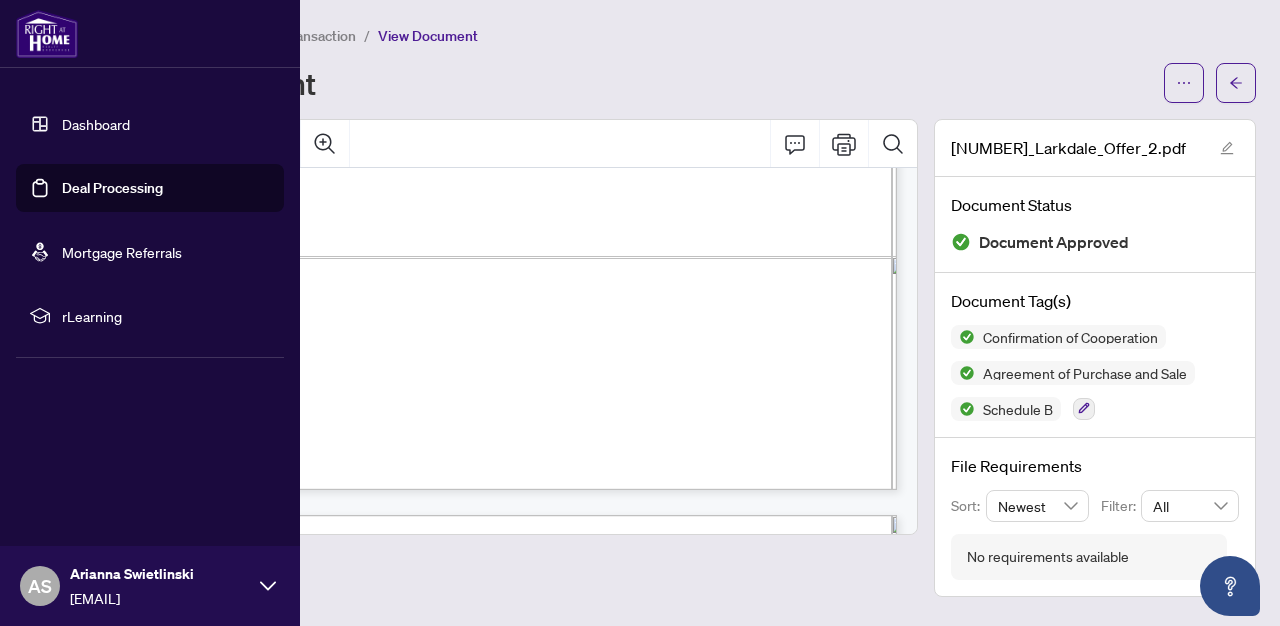 click on "Deal Processing" at bounding box center [112, 188] 